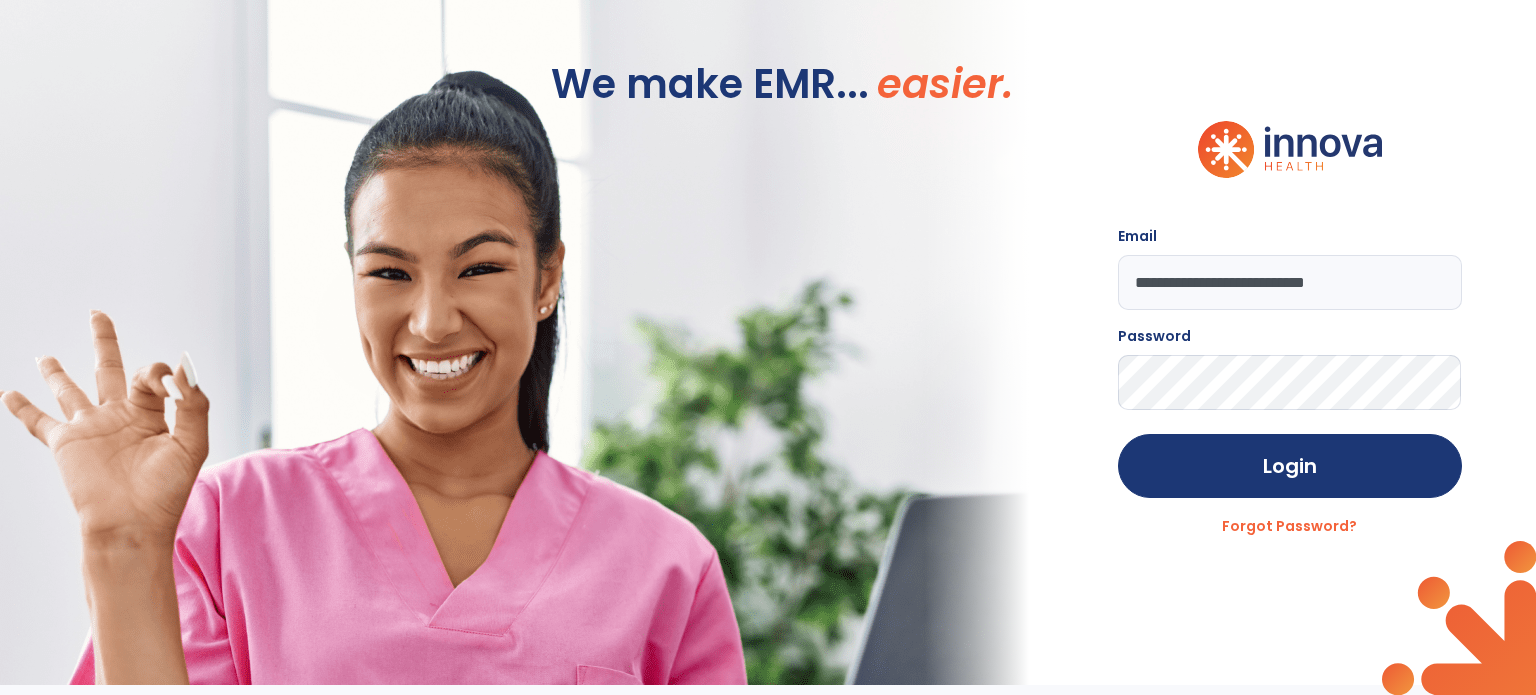 scroll, scrollTop: 0, scrollLeft: 0, axis: both 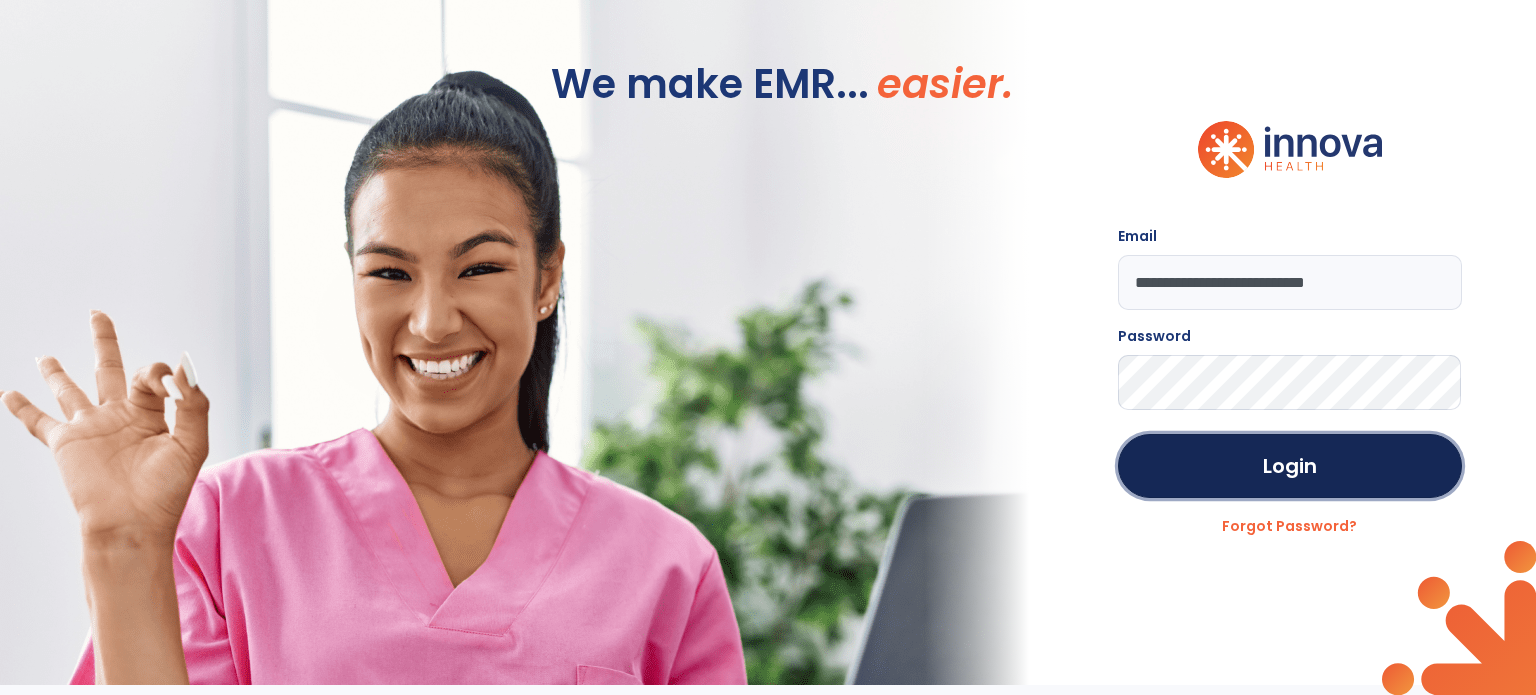 click on "Login" 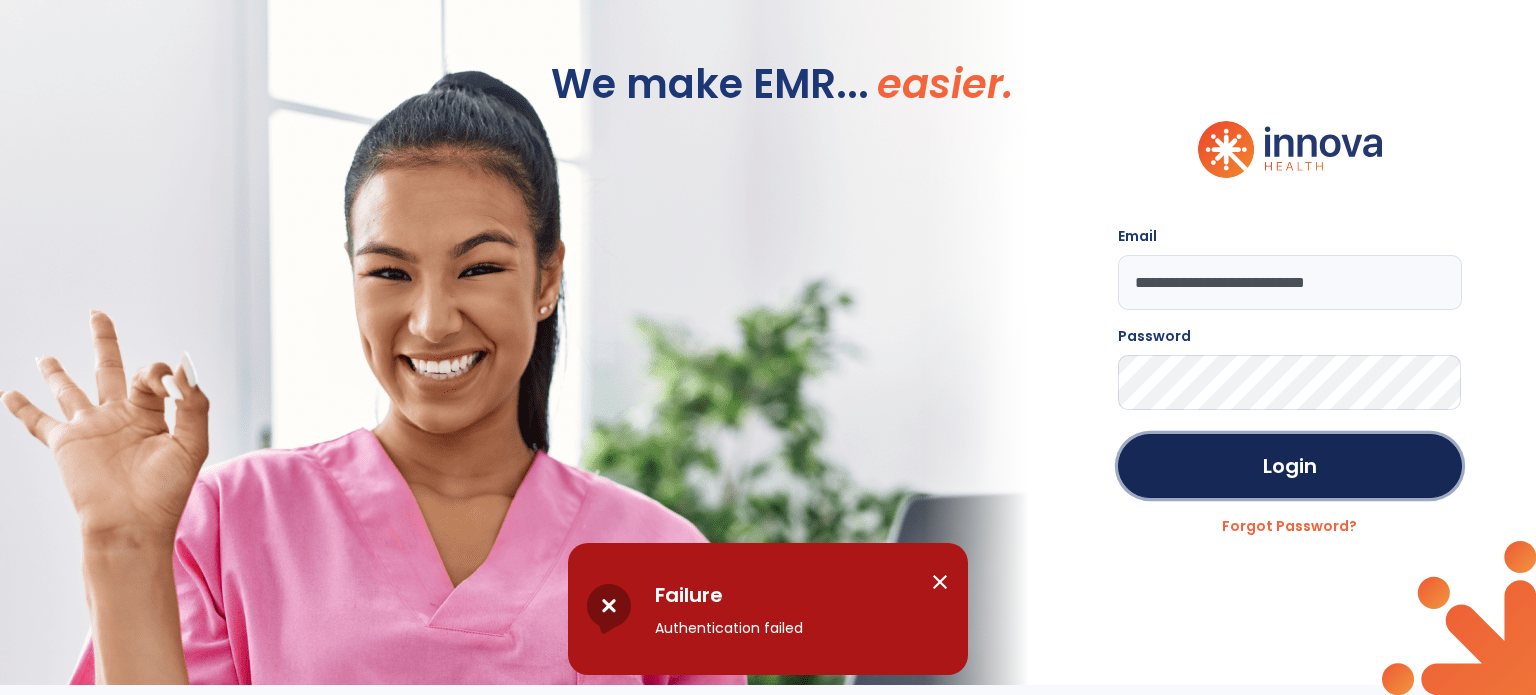 click on "Login" 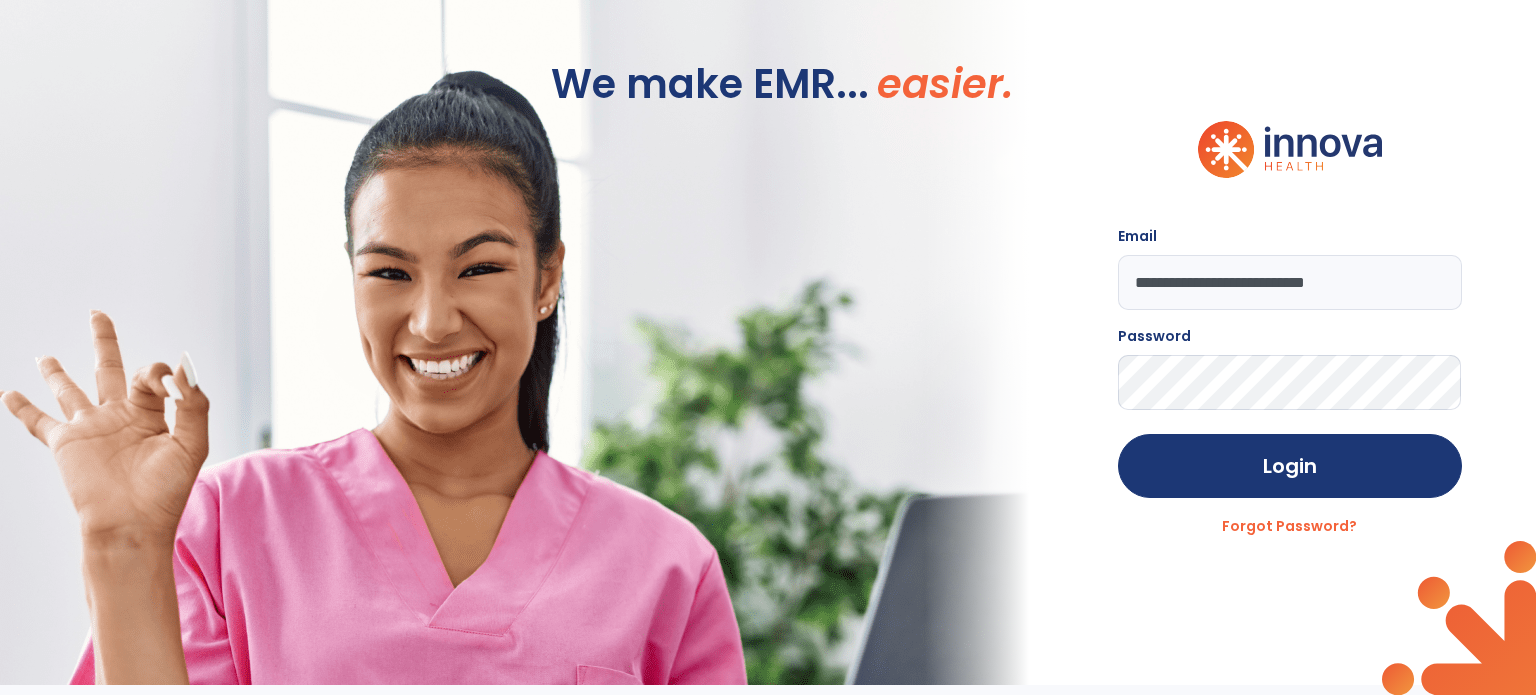 click on "We make EMR... easier." 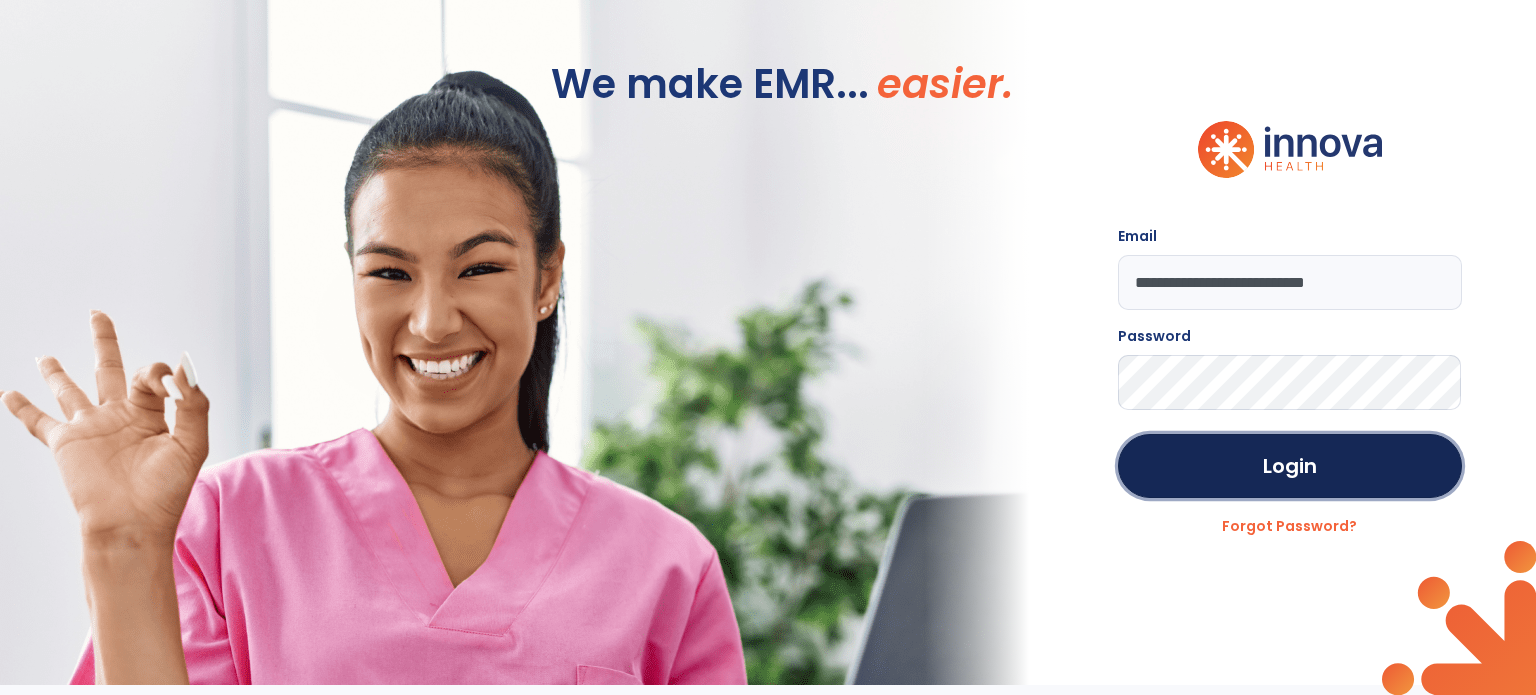 click on "Login" 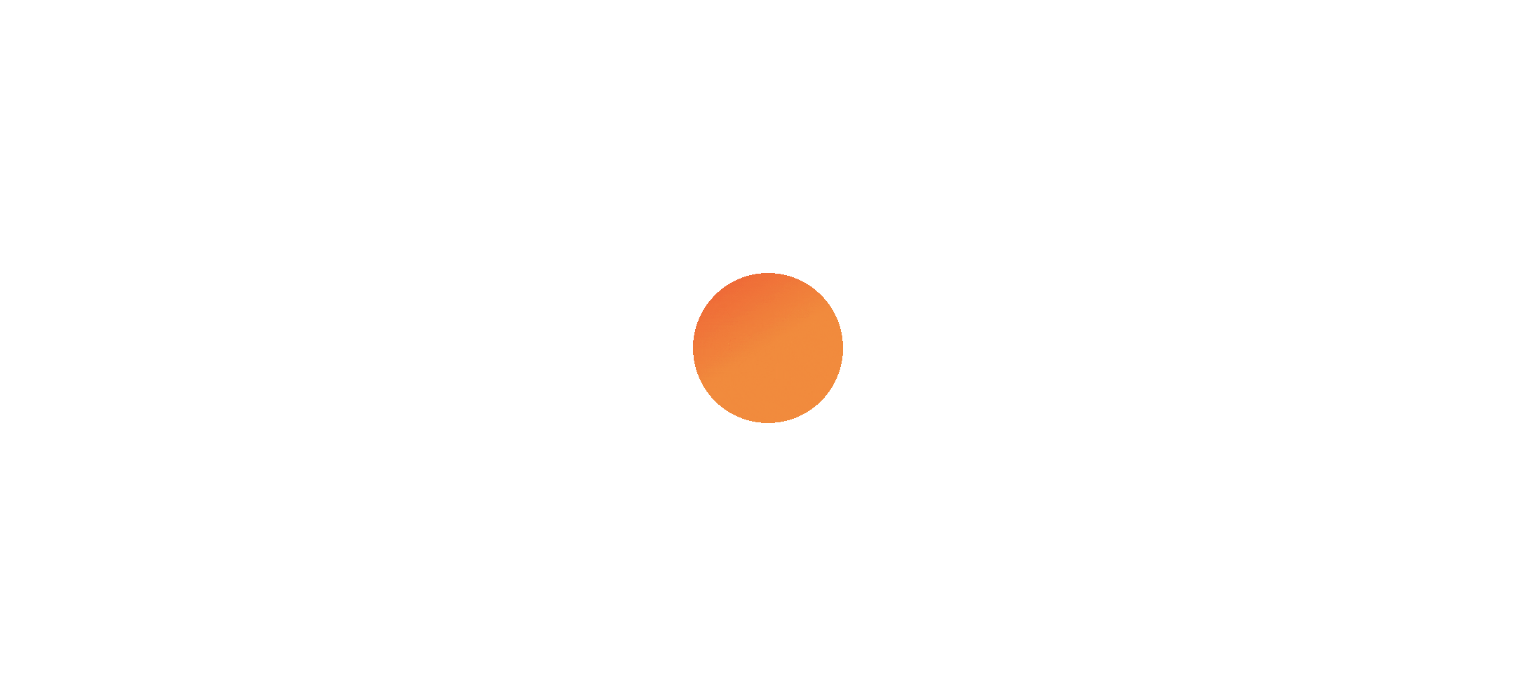 scroll, scrollTop: 0, scrollLeft: 0, axis: both 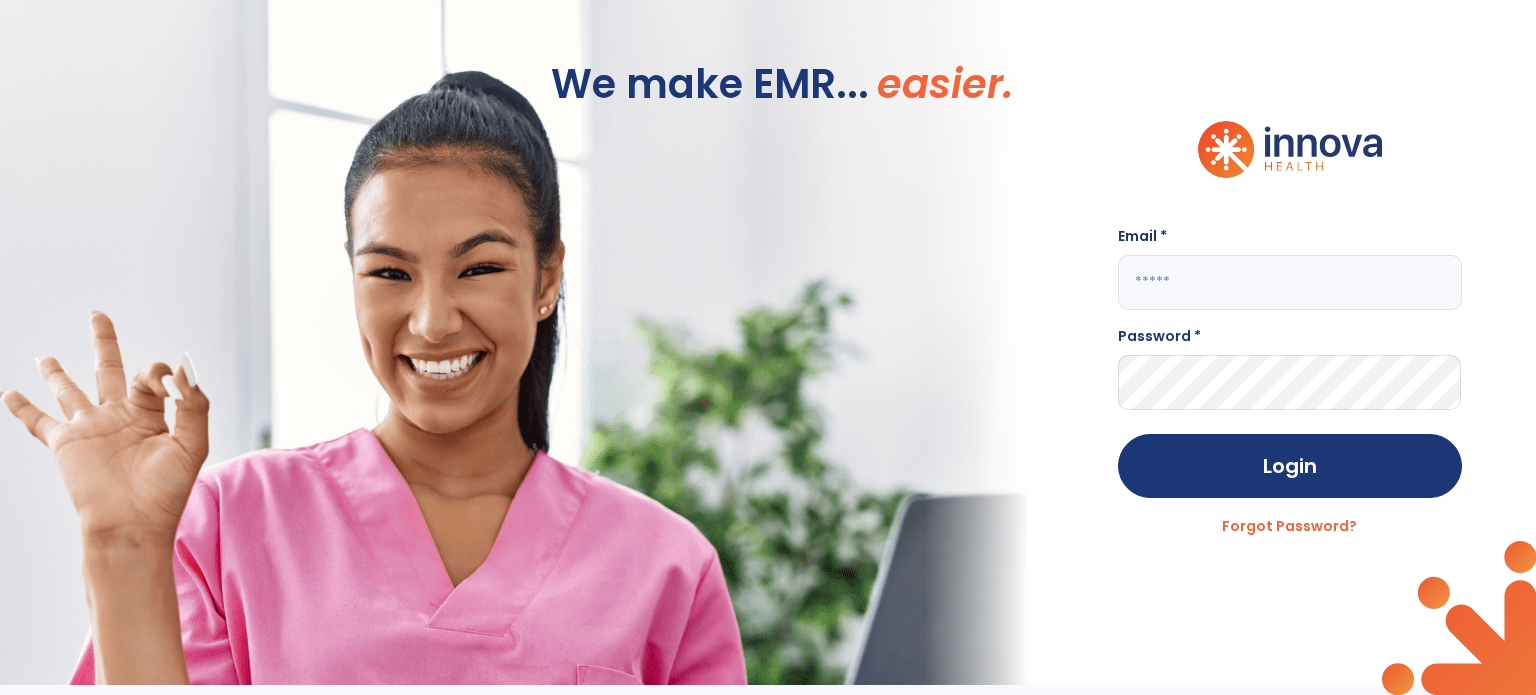 type on "**********" 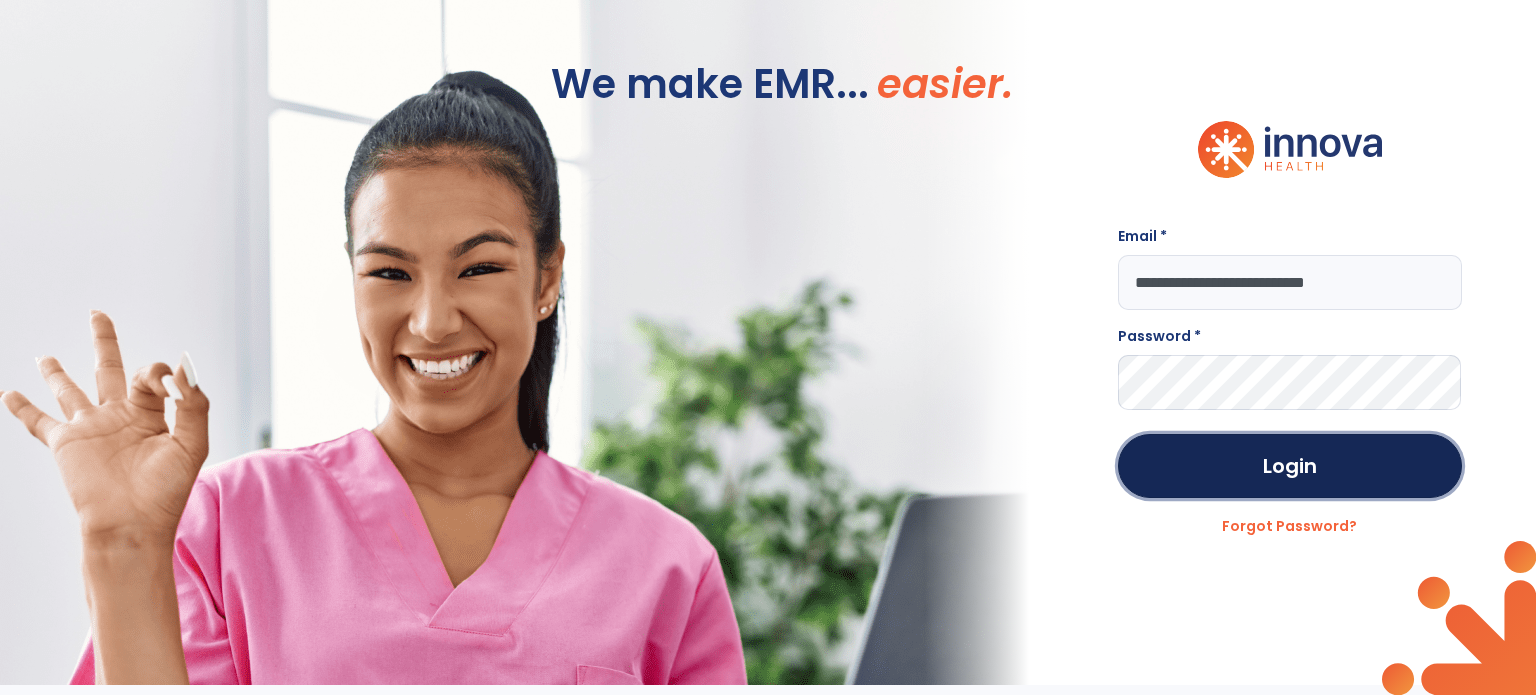 click on "Login" 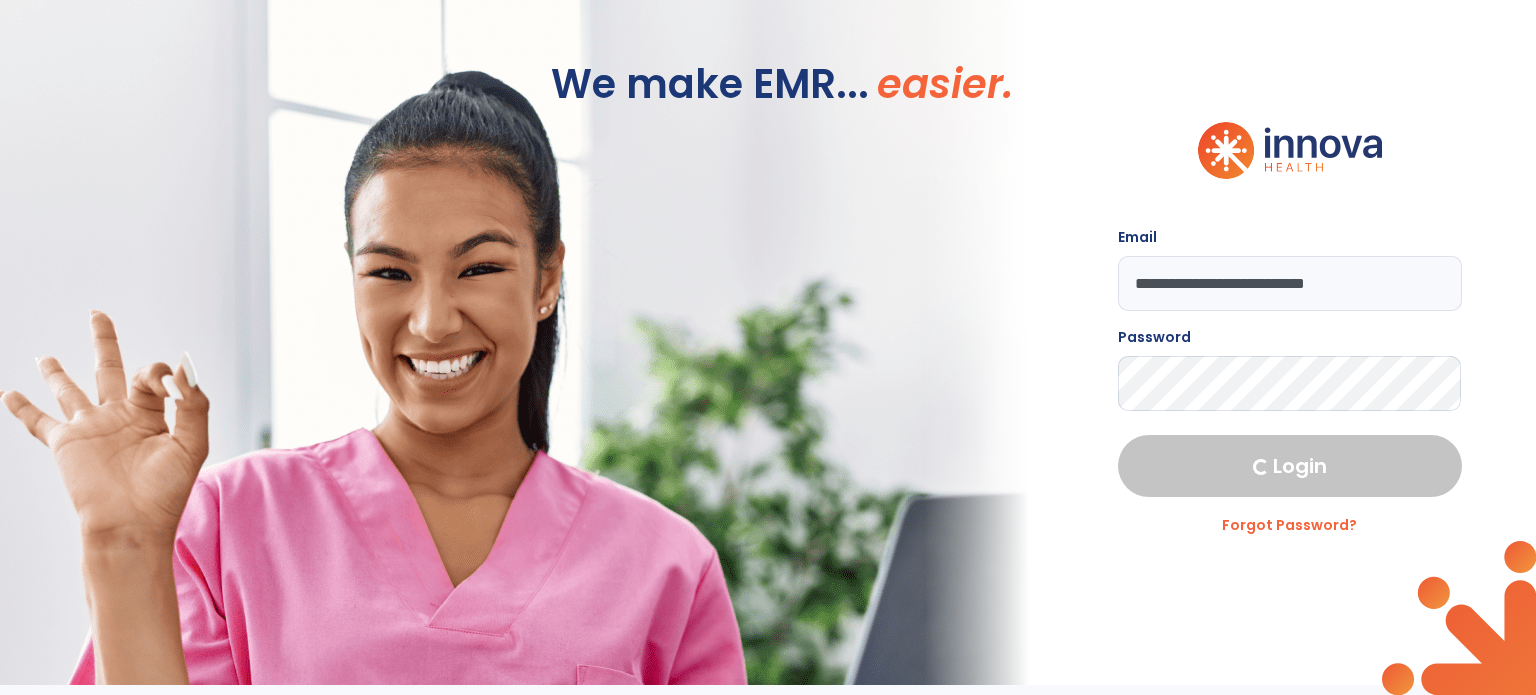 select on "****" 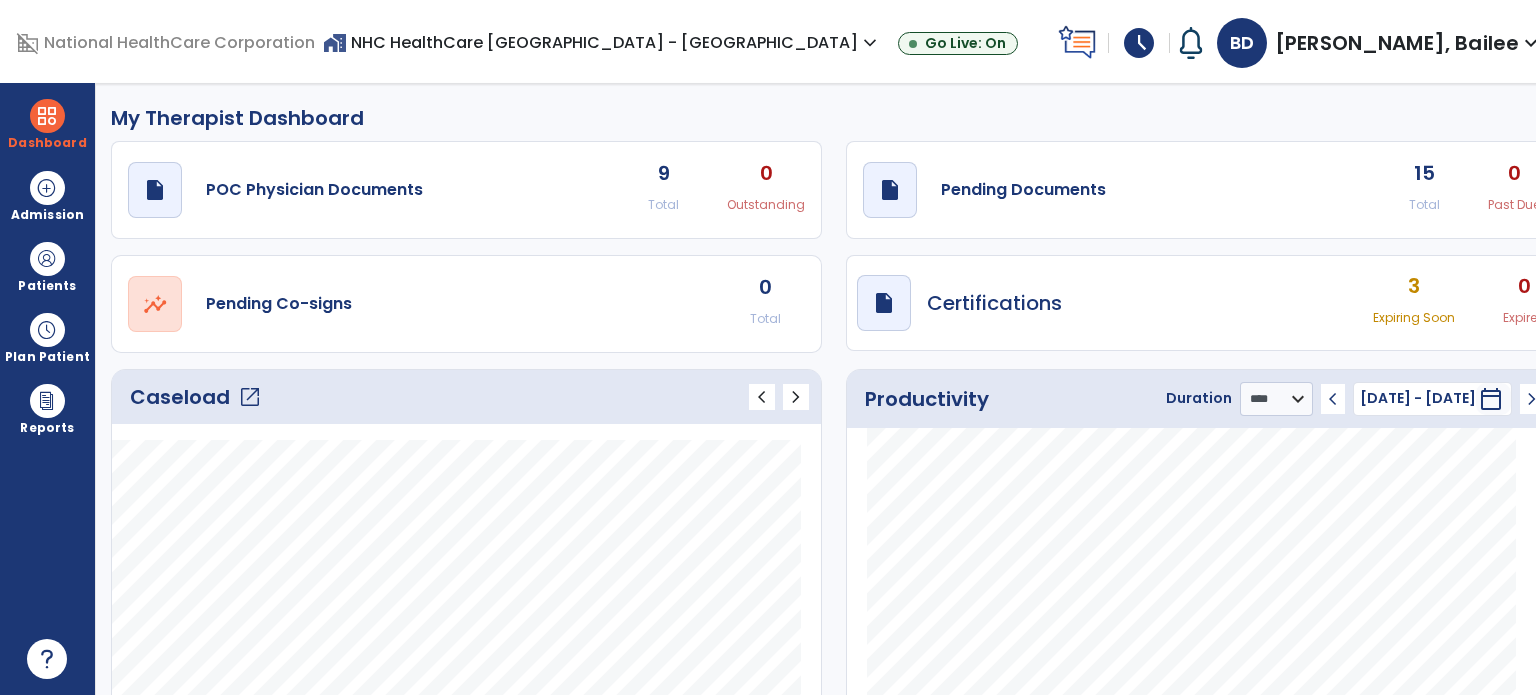 click on "draft   open_in_new  Pending Documents" 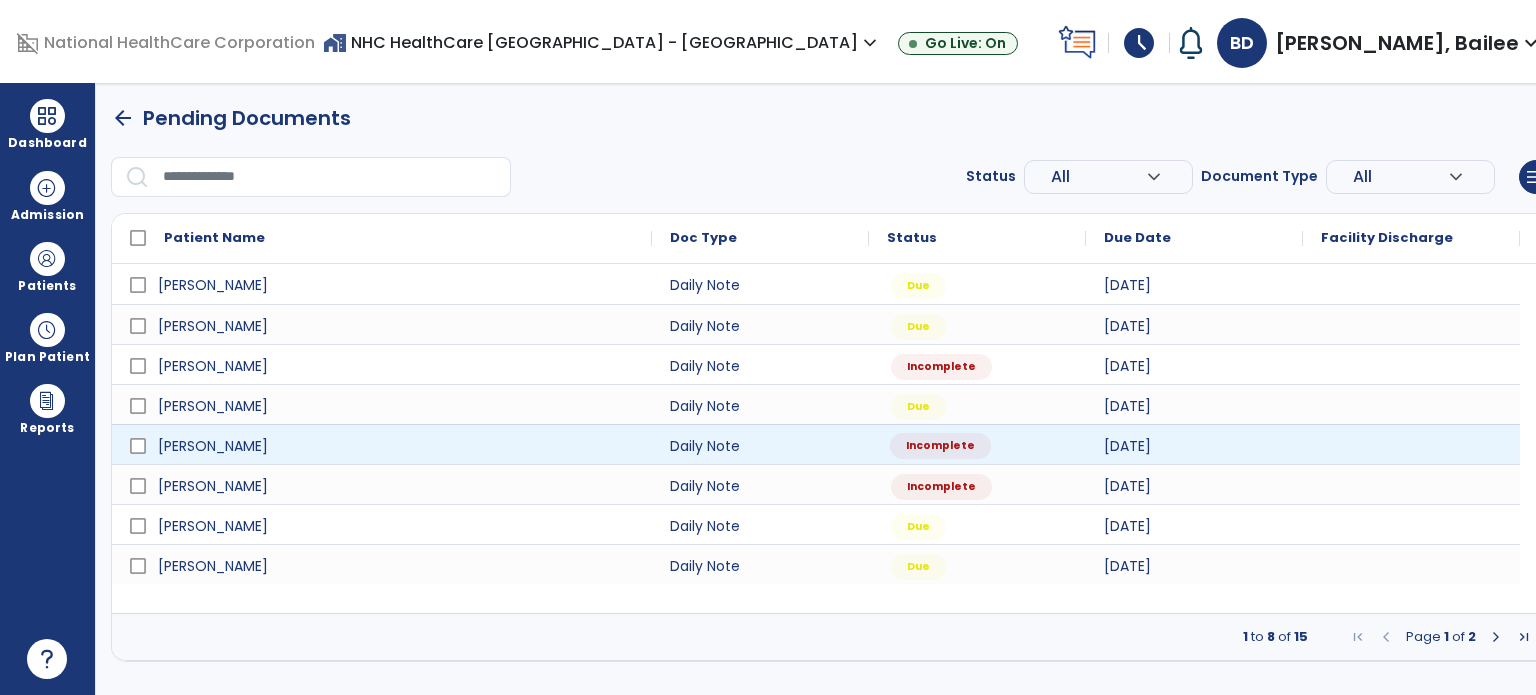 click on "Incomplete" at bounding box center (977, 444) 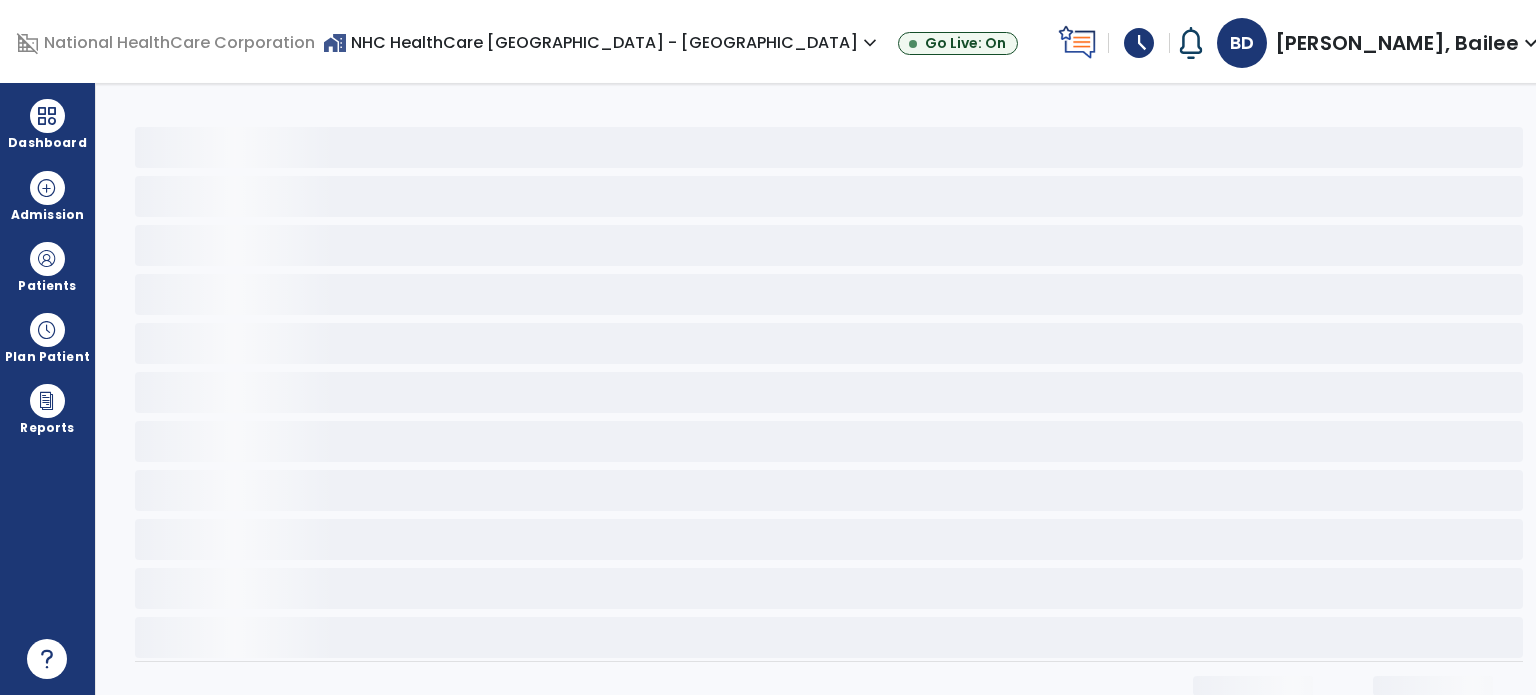 select on "*" 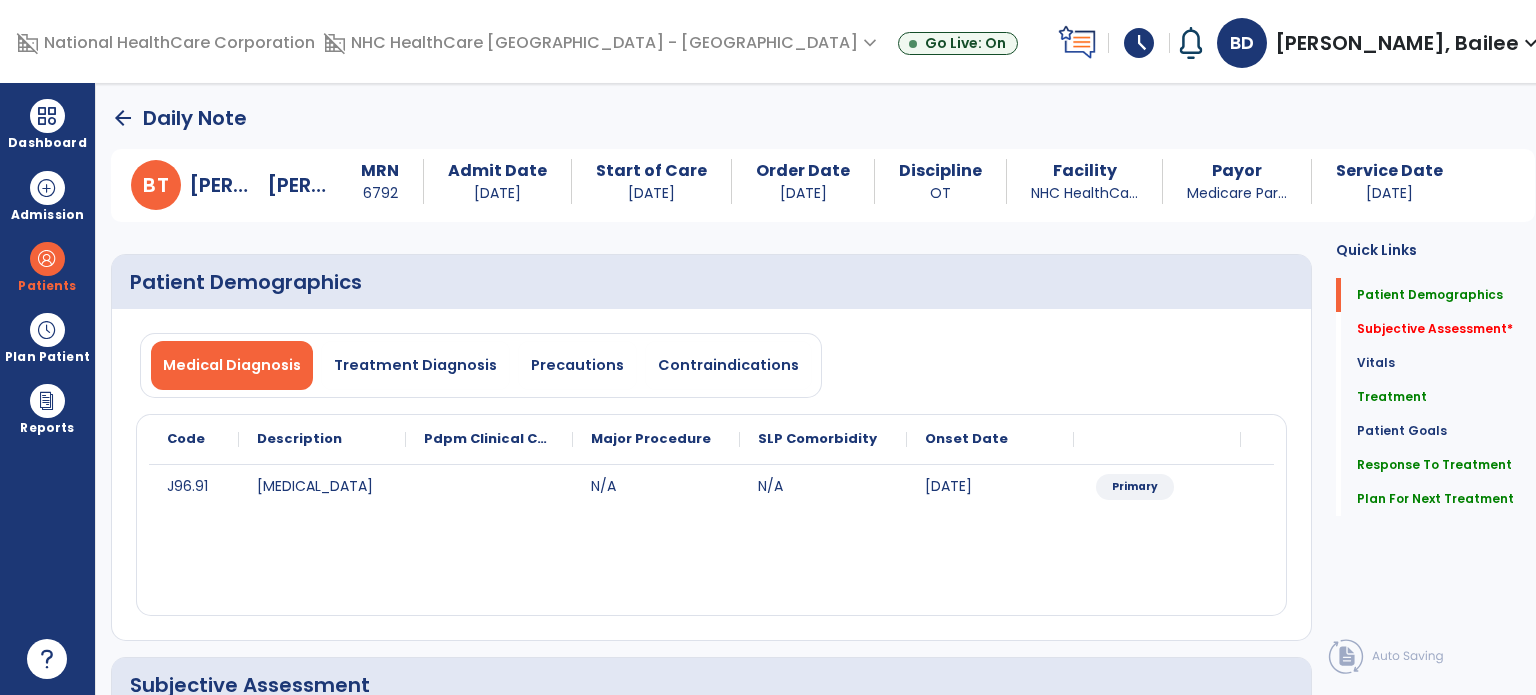 click on "Medical Diagnosis   Treatment Diagnosis   Precautions   Contraindications
Code
Description
Pdpm Clinical Category
N/A" 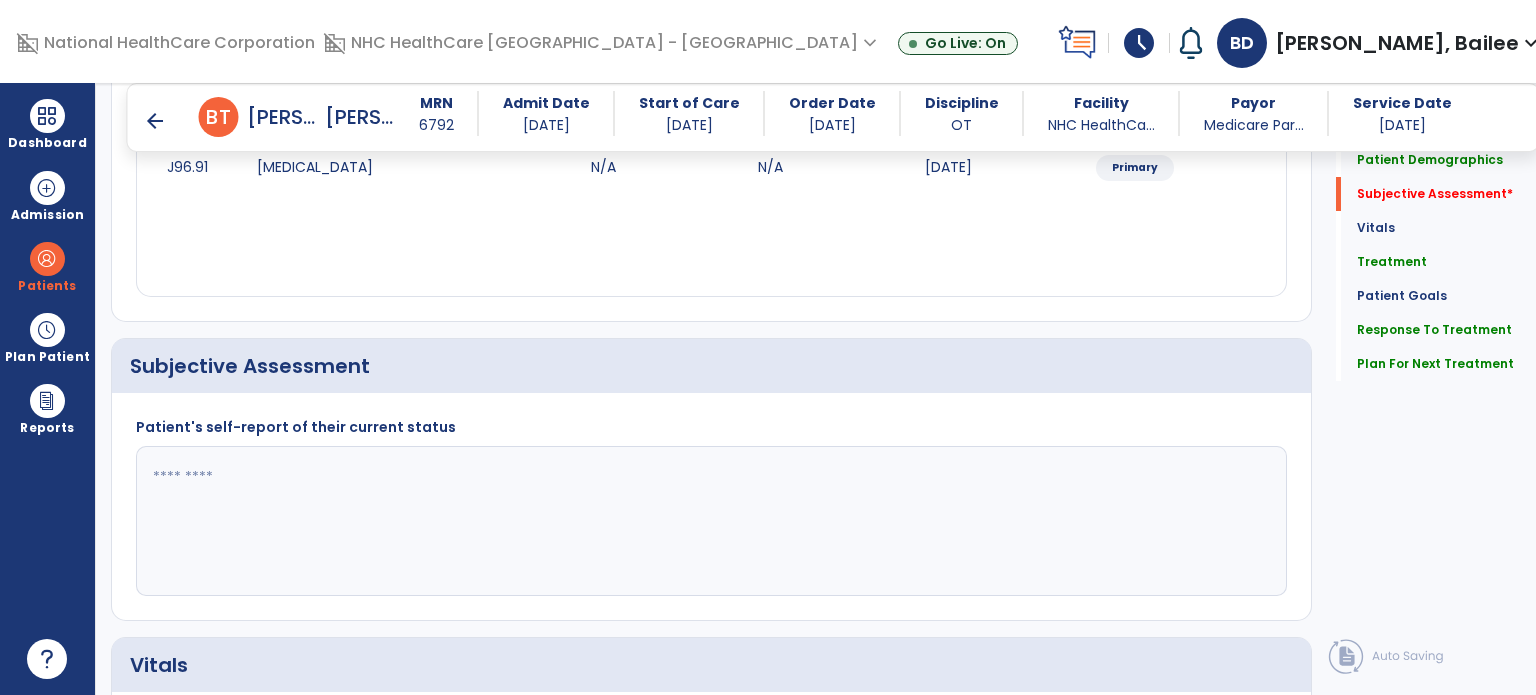 scroll, scrollTop: 408, scrollLeft: 0, axis: vertical 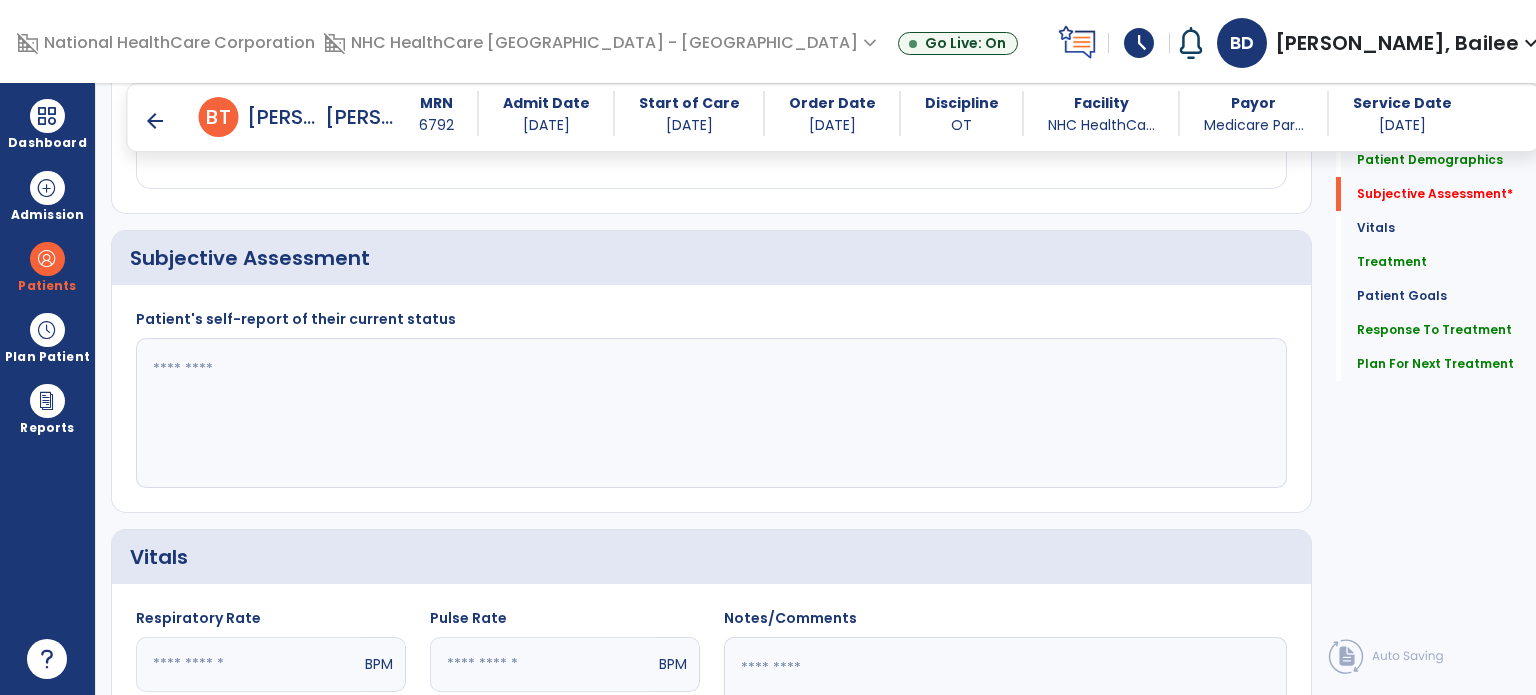 click 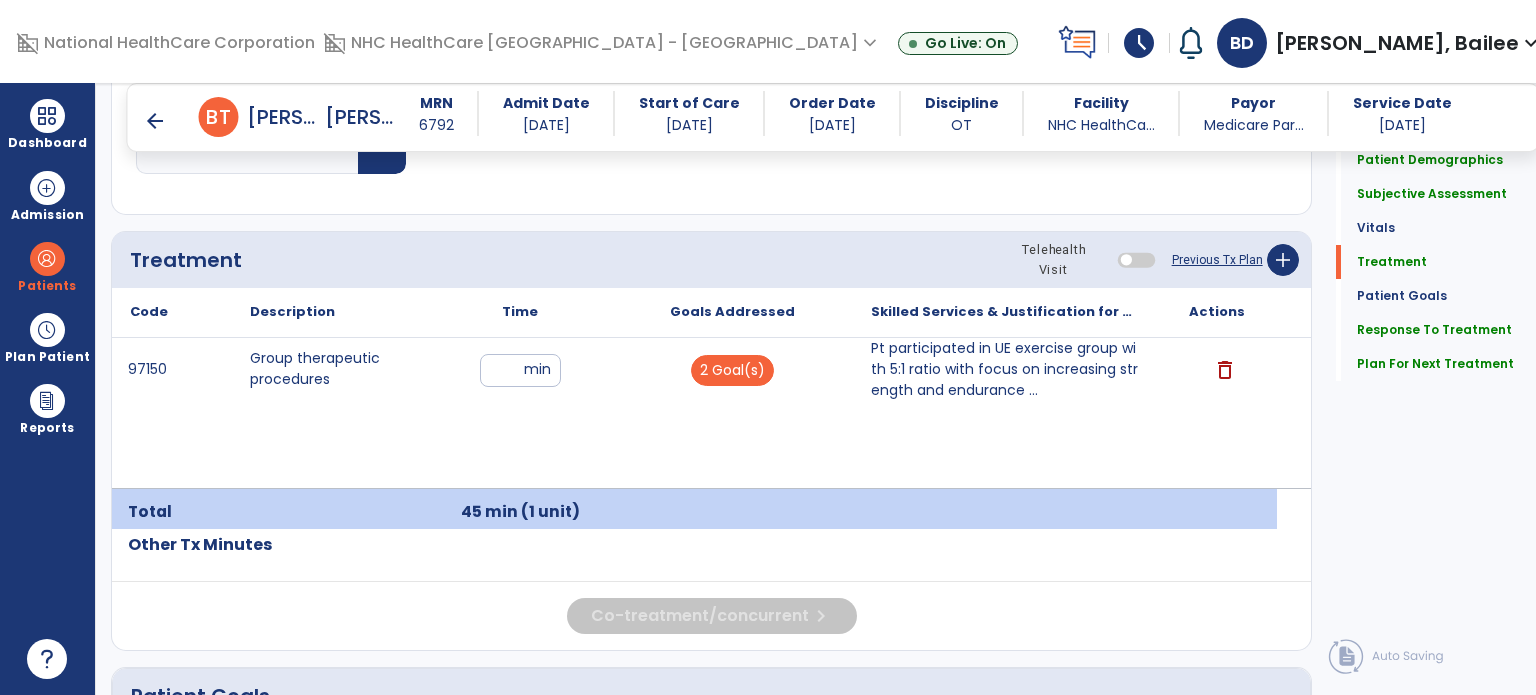 scroll, scrollTop: 1135, scrollLeft: 0, axis: vertical 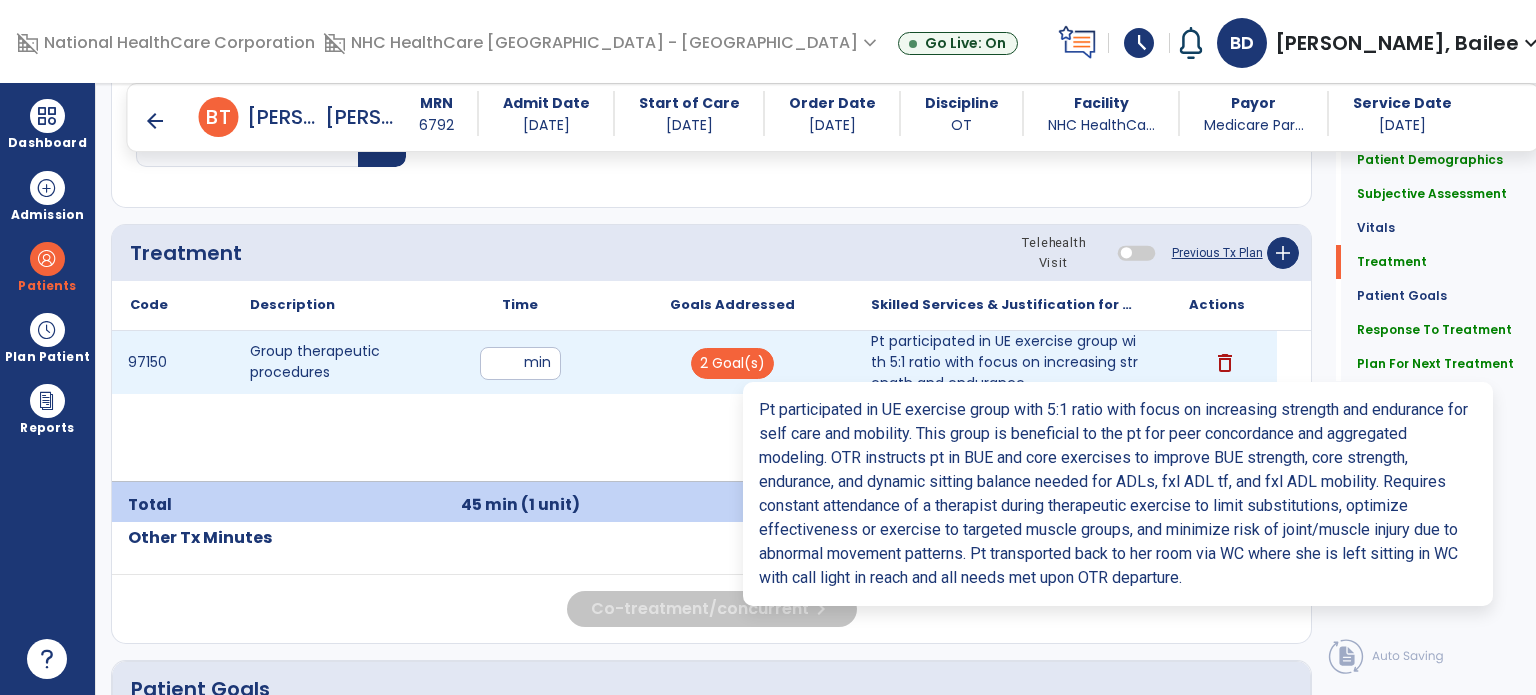 type on "**********" 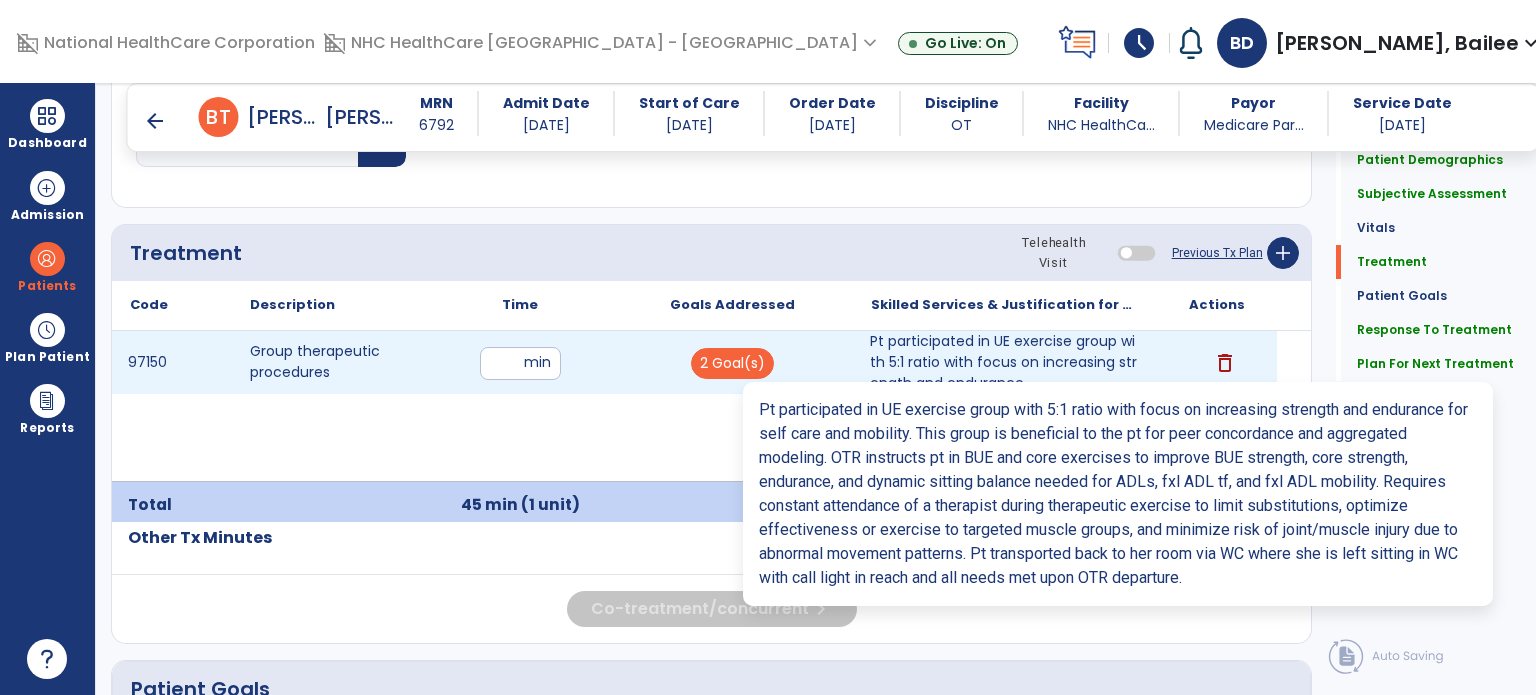 click on "Pt participated in UE exercise group with 5:1 ratio with focus on increasing strength and endurance ..." at bounding box center [1004, 362] 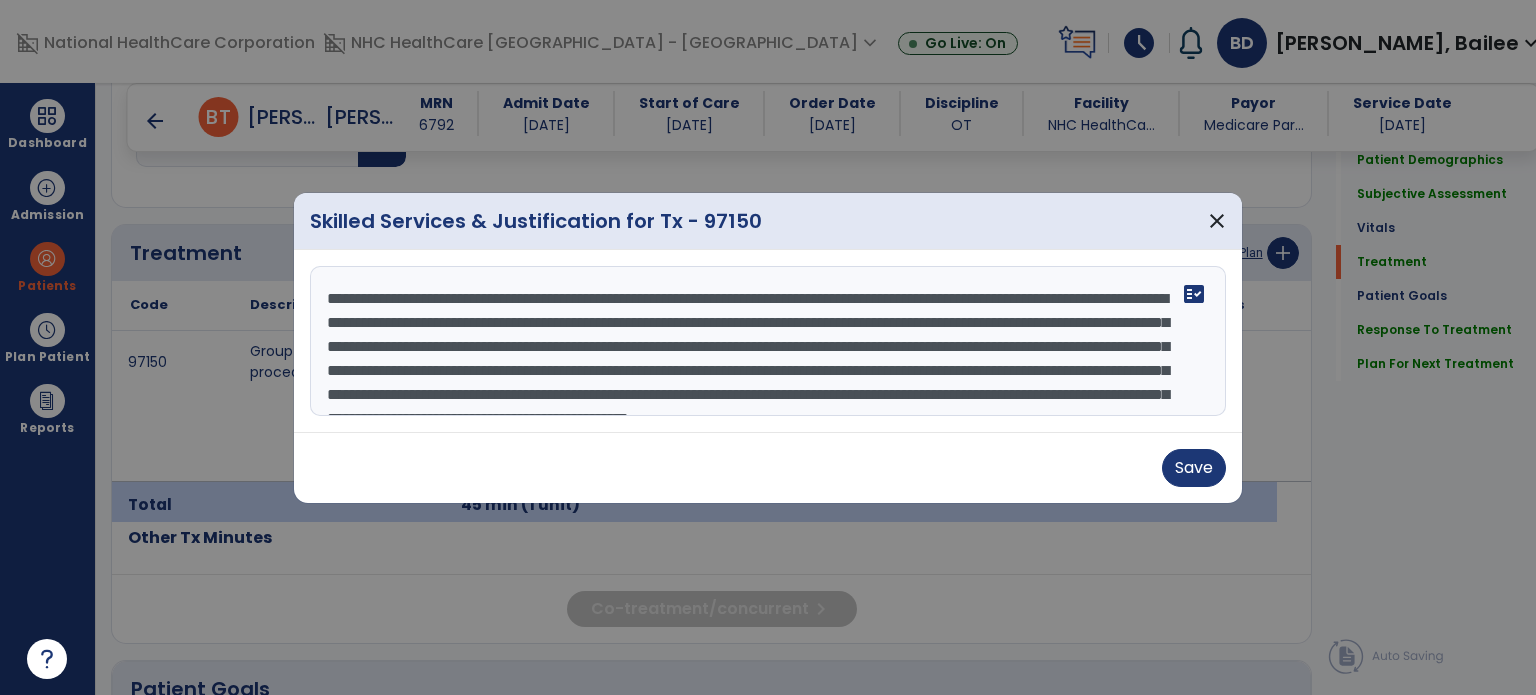 click on "**********" at bounding box center (768, 341) 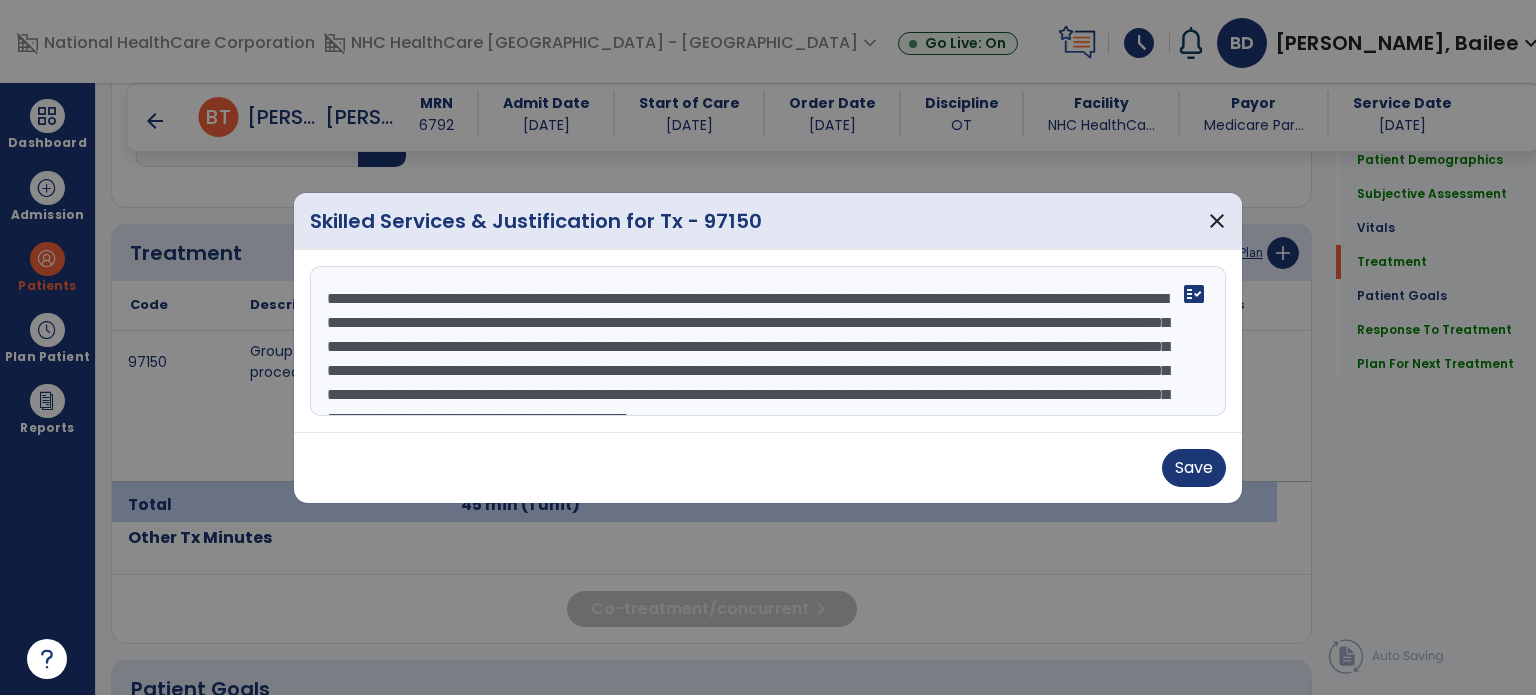 click on "**********" at bounding box center (768, 341) 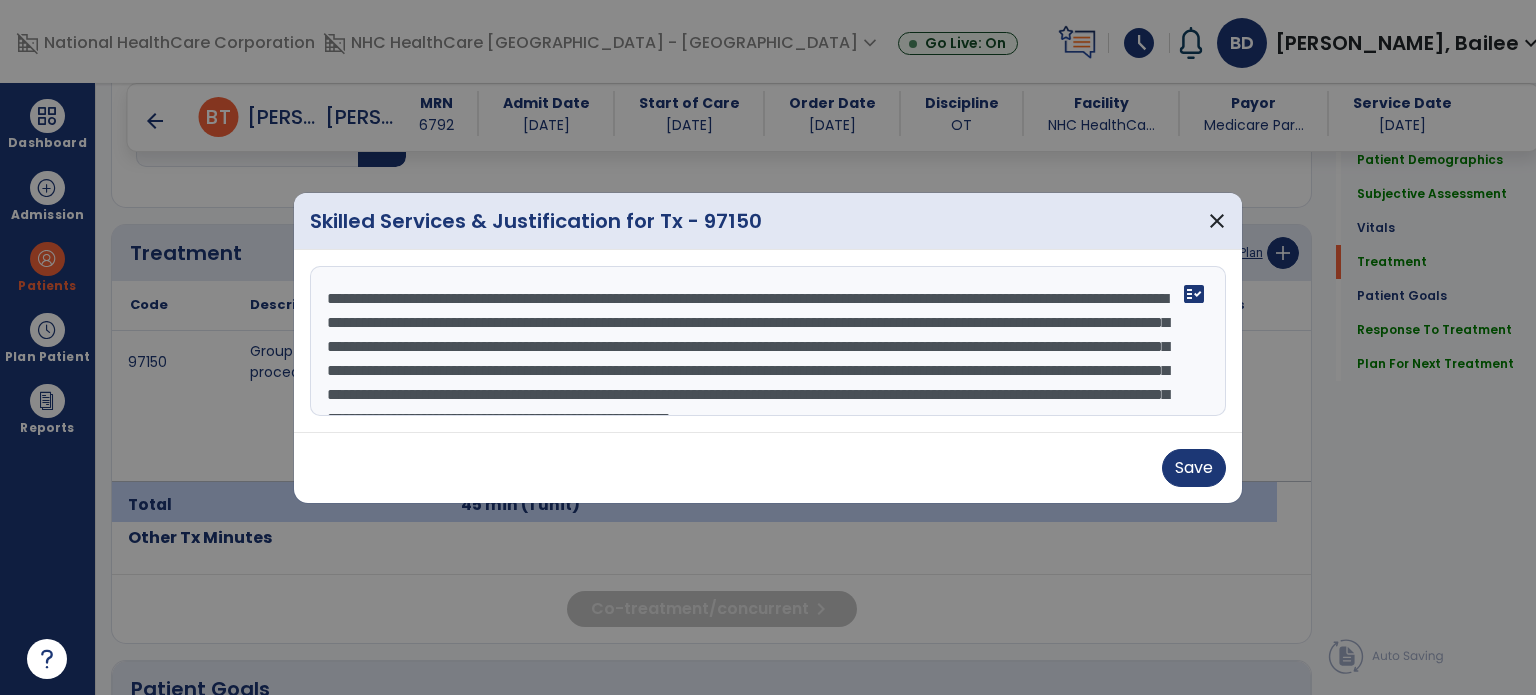 click on "**********" at bounding box center [768, 341] 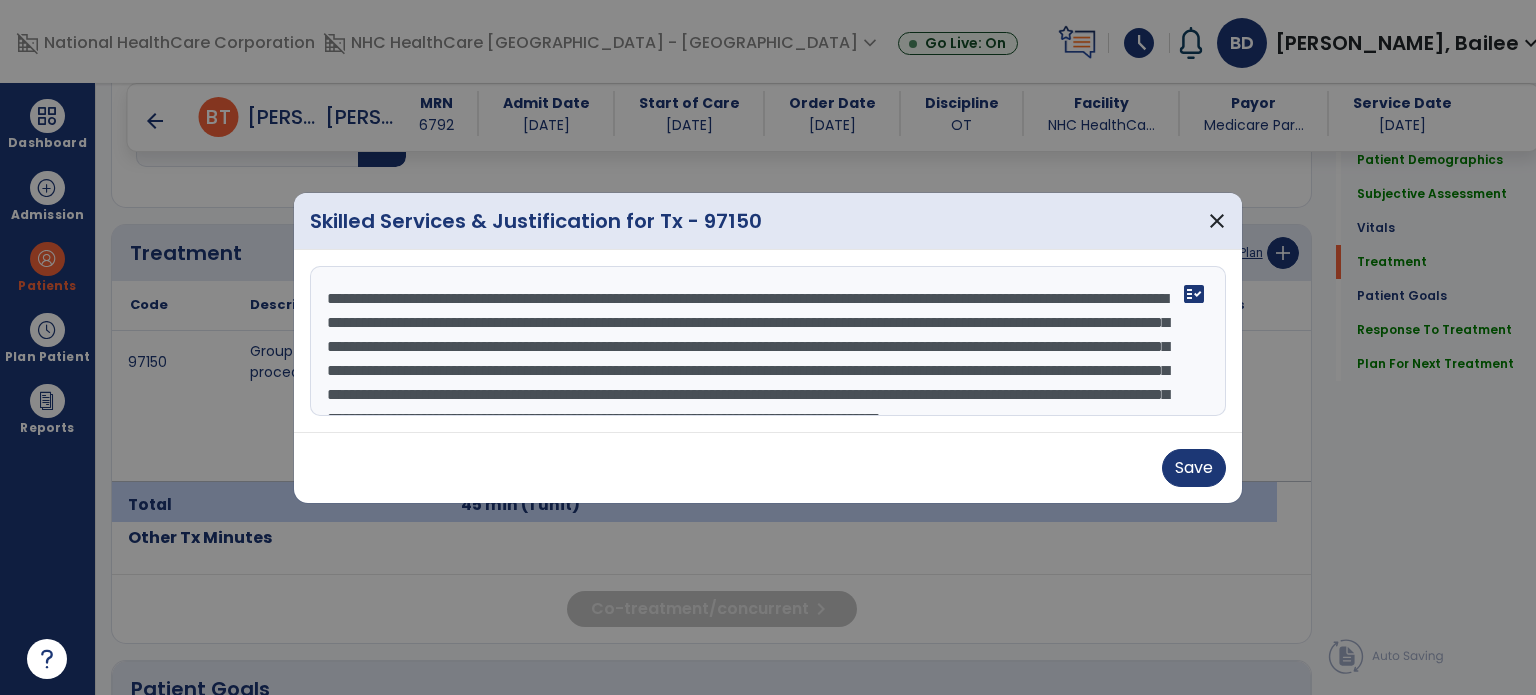 scroll, scrollTop: 72, scrollLeft: 0, axis: vertical 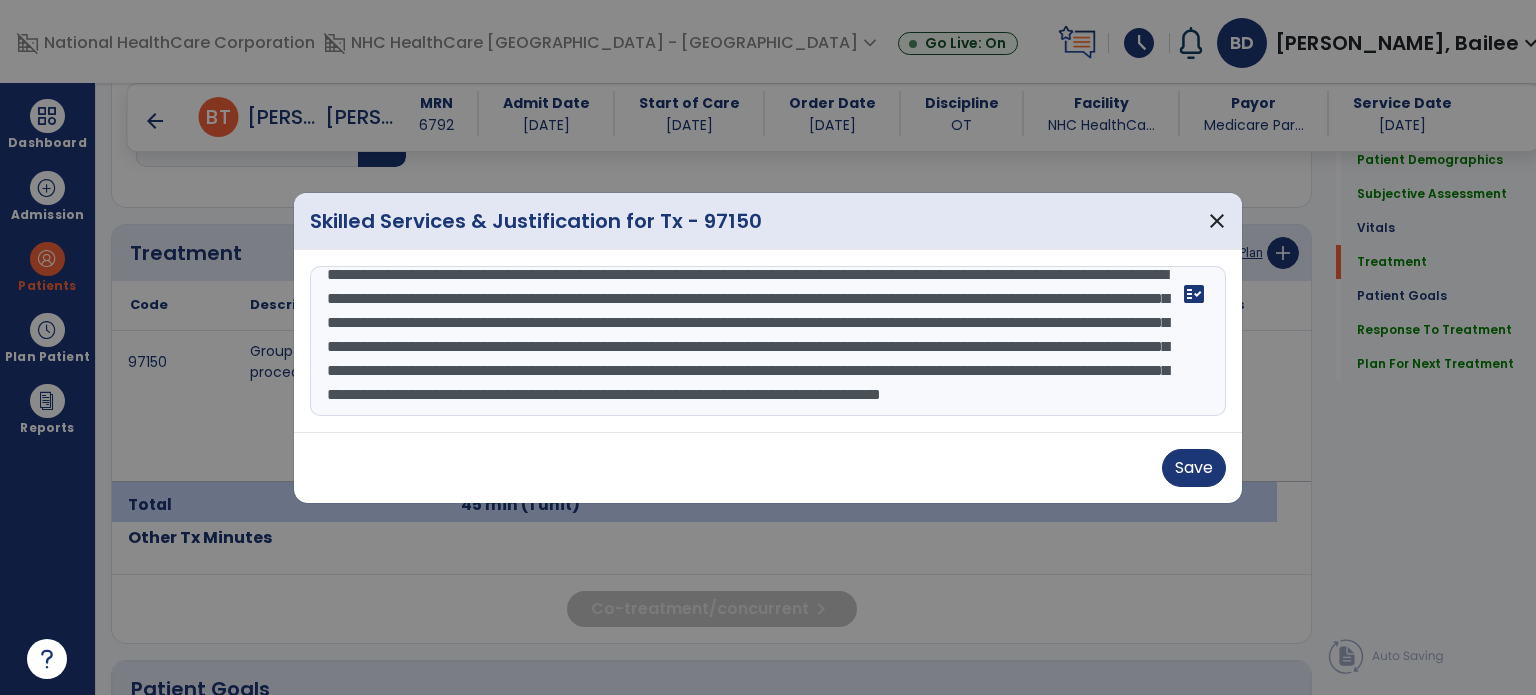 drag, startPoint x: 329, startPoint y: 293, endPoint x: 948, endPoint y: 526, distance: 661.4 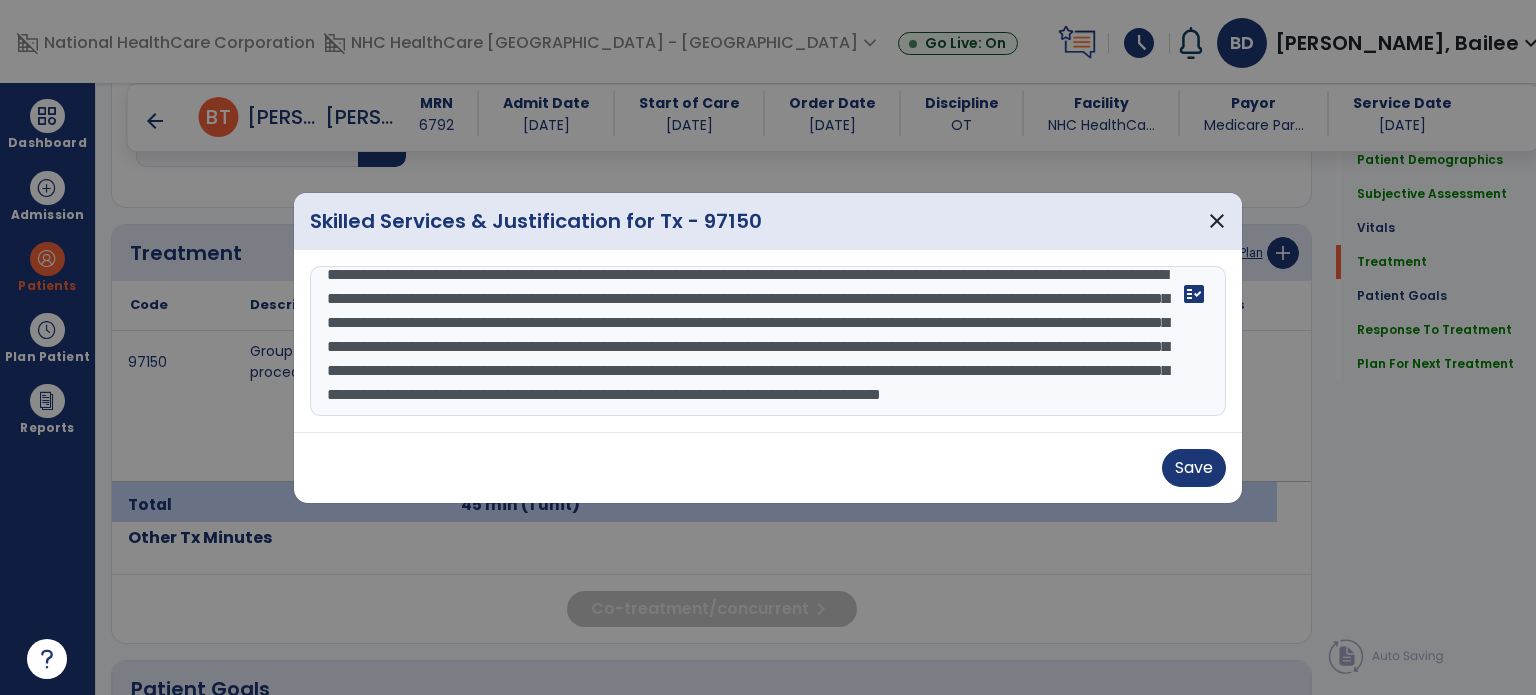 drag, startPoint x: 596, startPoint y: 365, endPoint x: 1069, endPoint y: 613, distance: 534.0721 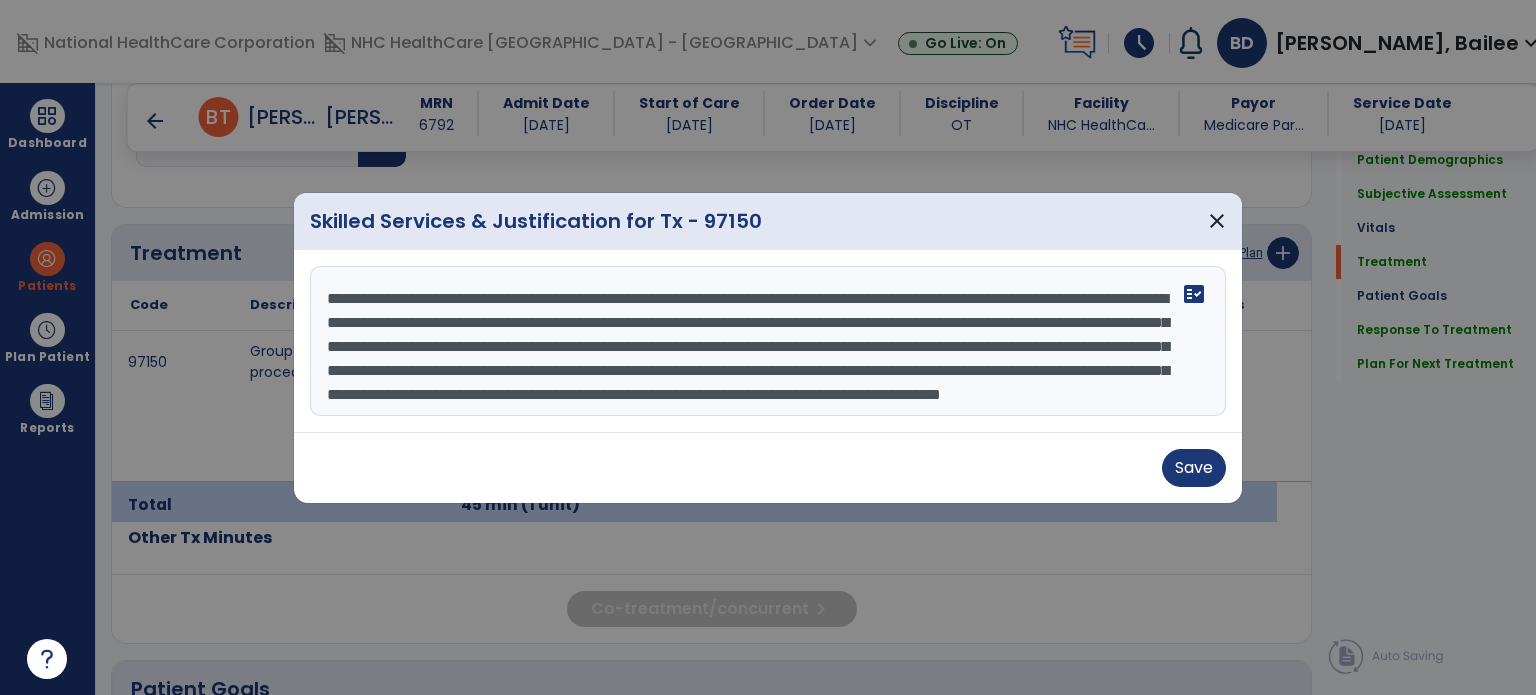 scroll, scrollTop: 48, scrollLeft: 0, axis: vertical 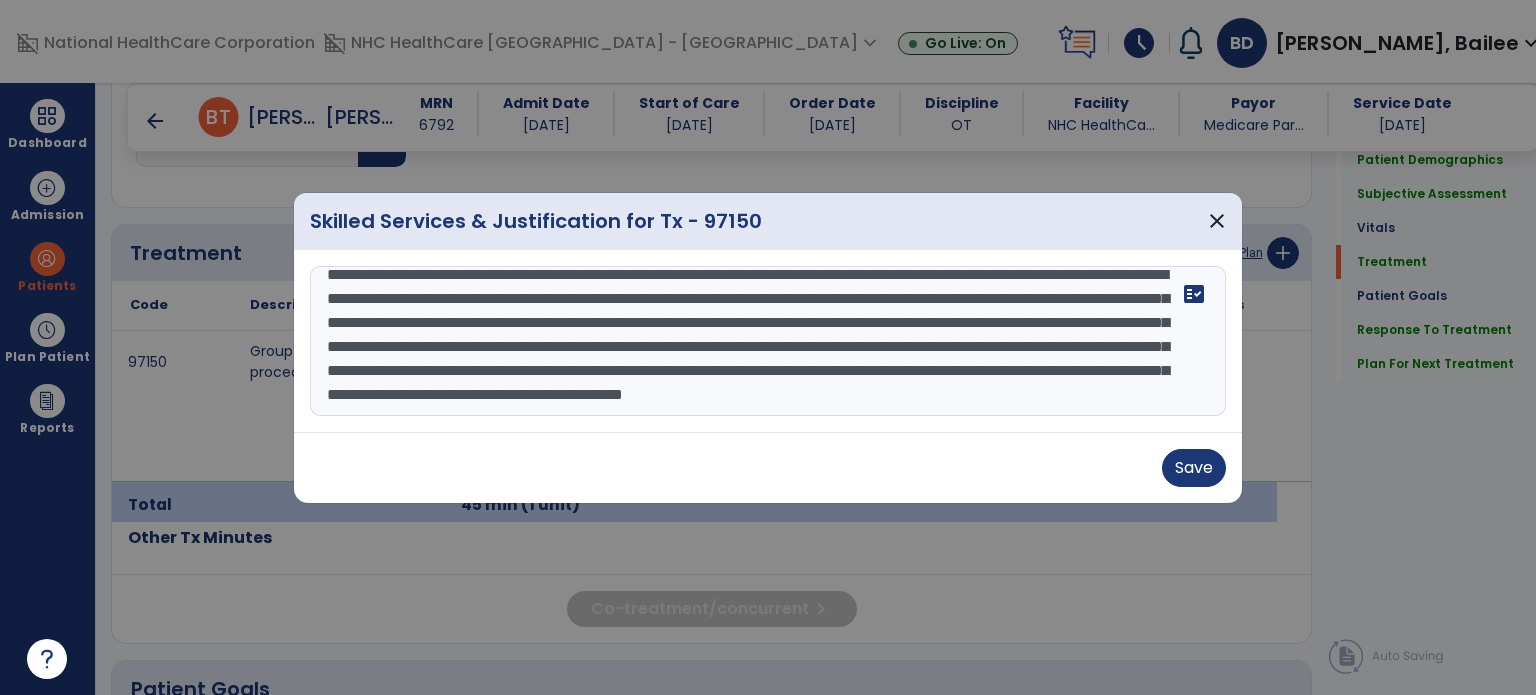 type on "**********" 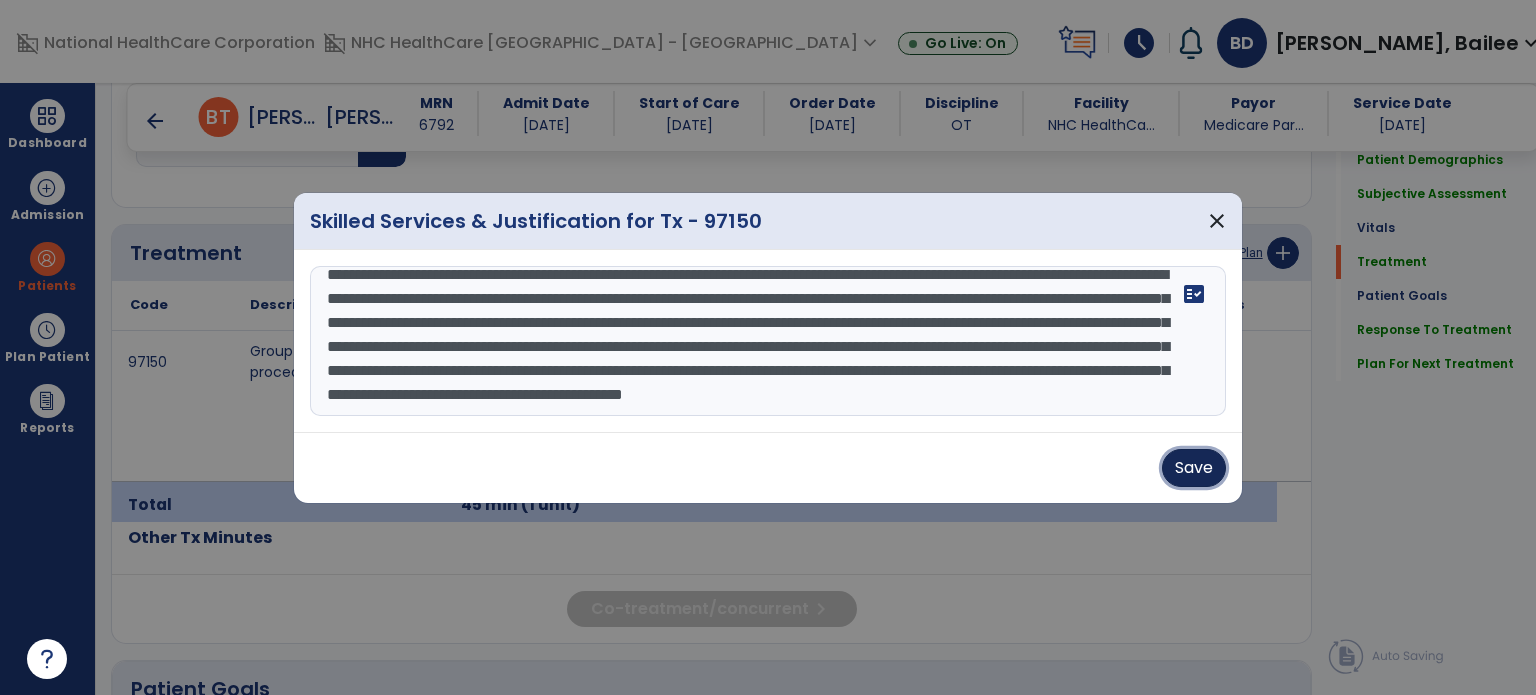 click on "Save" at bounding box center [1194, 468] 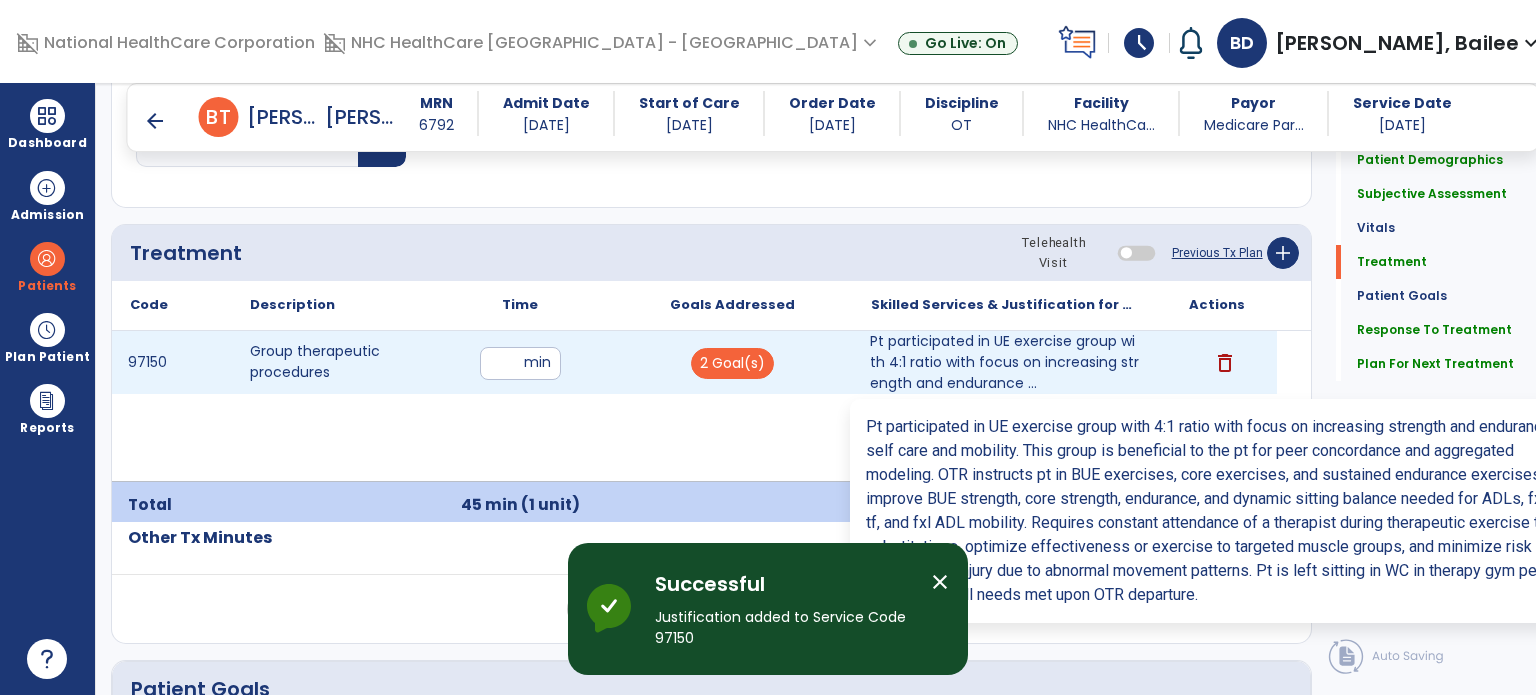 click on "Pt participated in UE exercise group with 4:1 ratio with focus on increasing strength and endurance ..." at bounding box center (1004, 362) 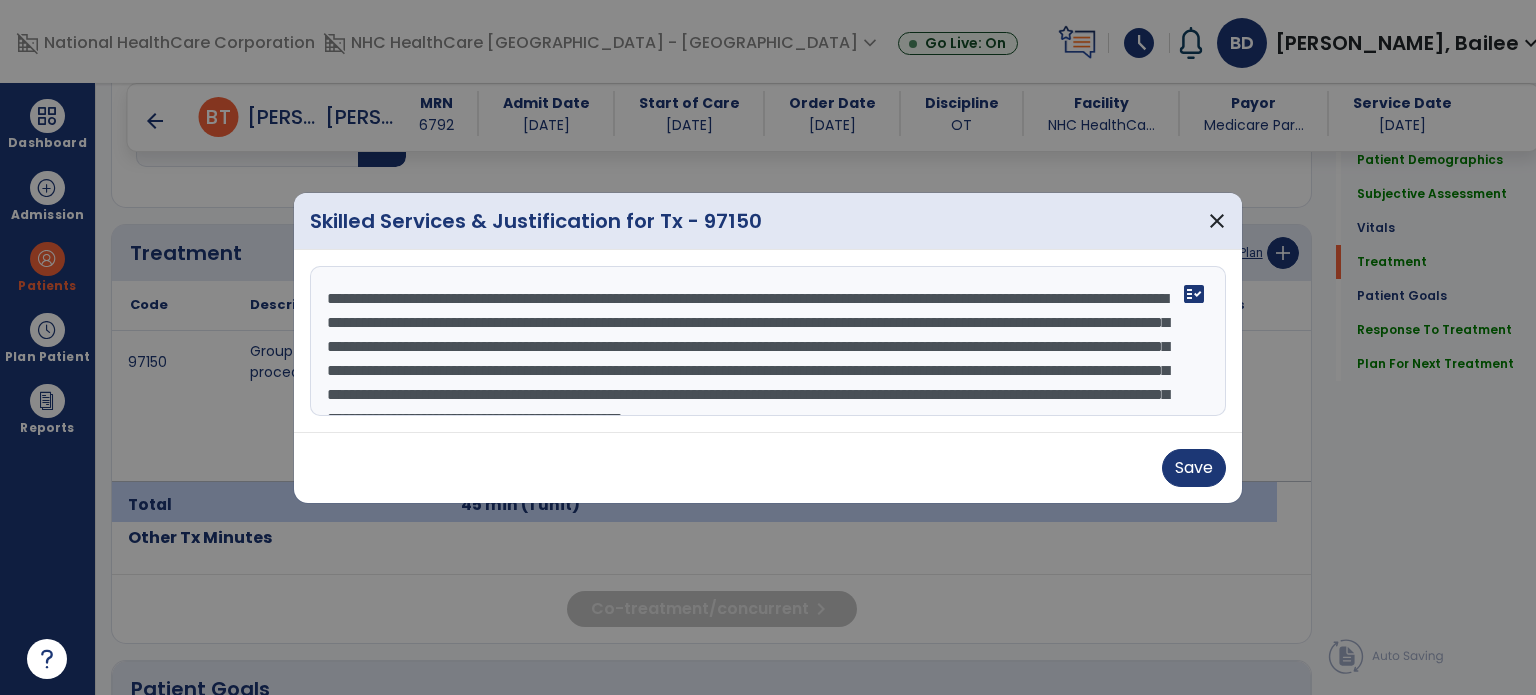 scroll, scrollTop: 72, scrollLeft: 0, axis: vertical 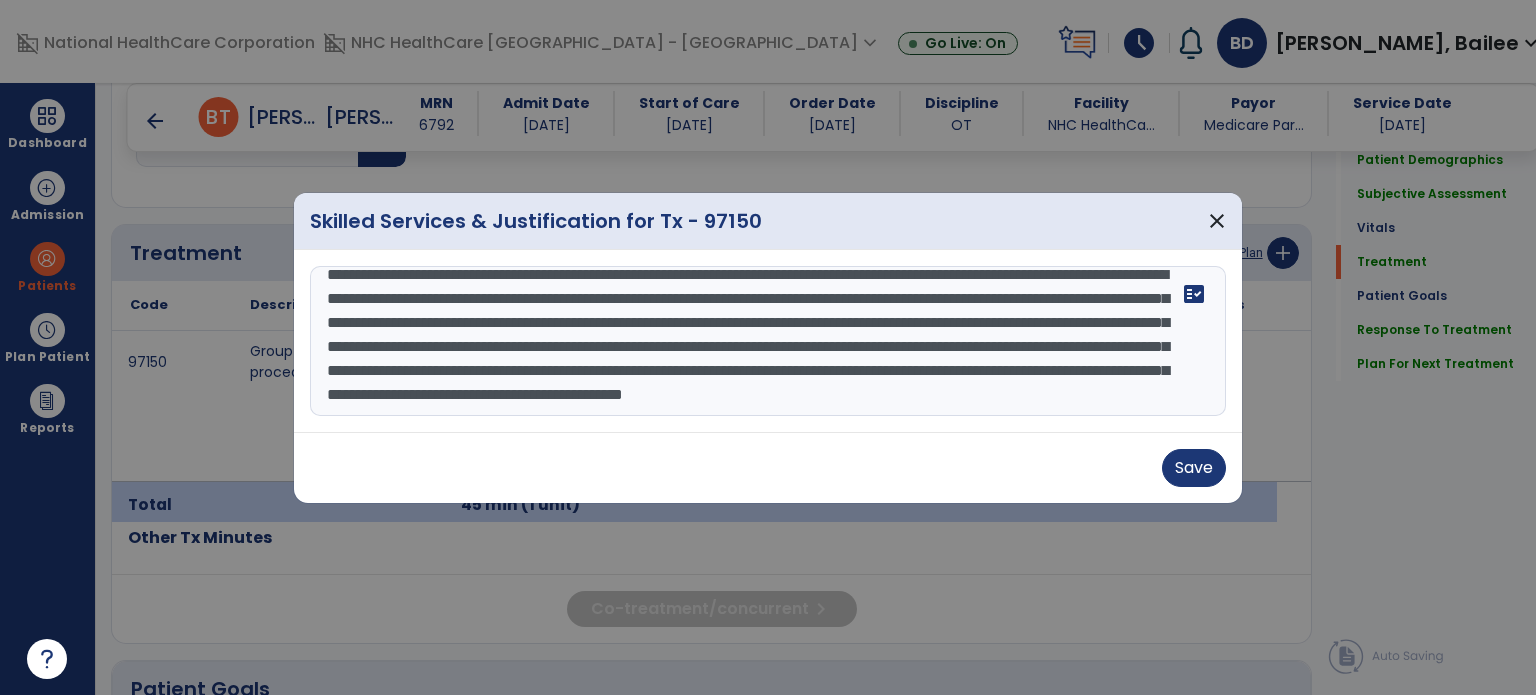 drag, startPoint x: 314, startPoint y: 293, endPoint x: 1084, endPoint y: 699, distance: 870.48035 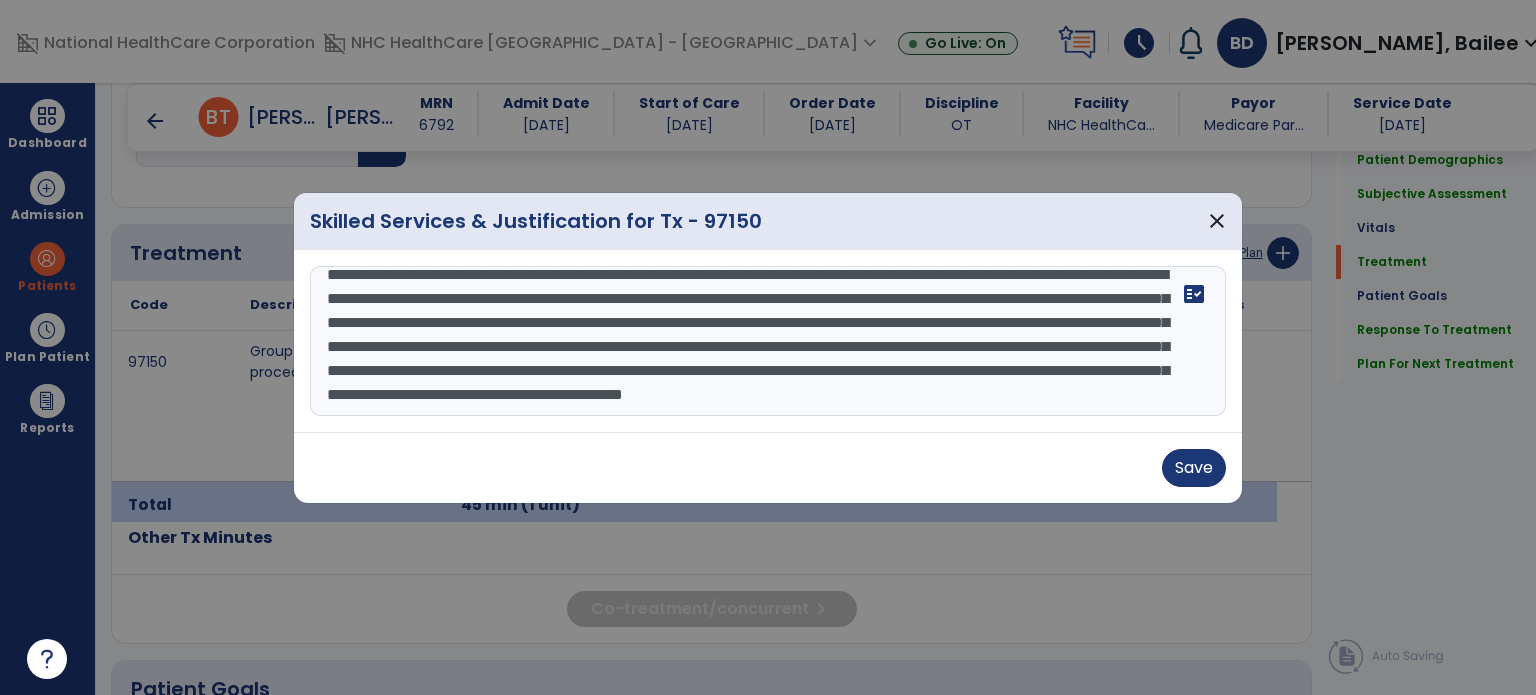 scroll, scrollTop: 0, scrollLeft: 0, axis: both 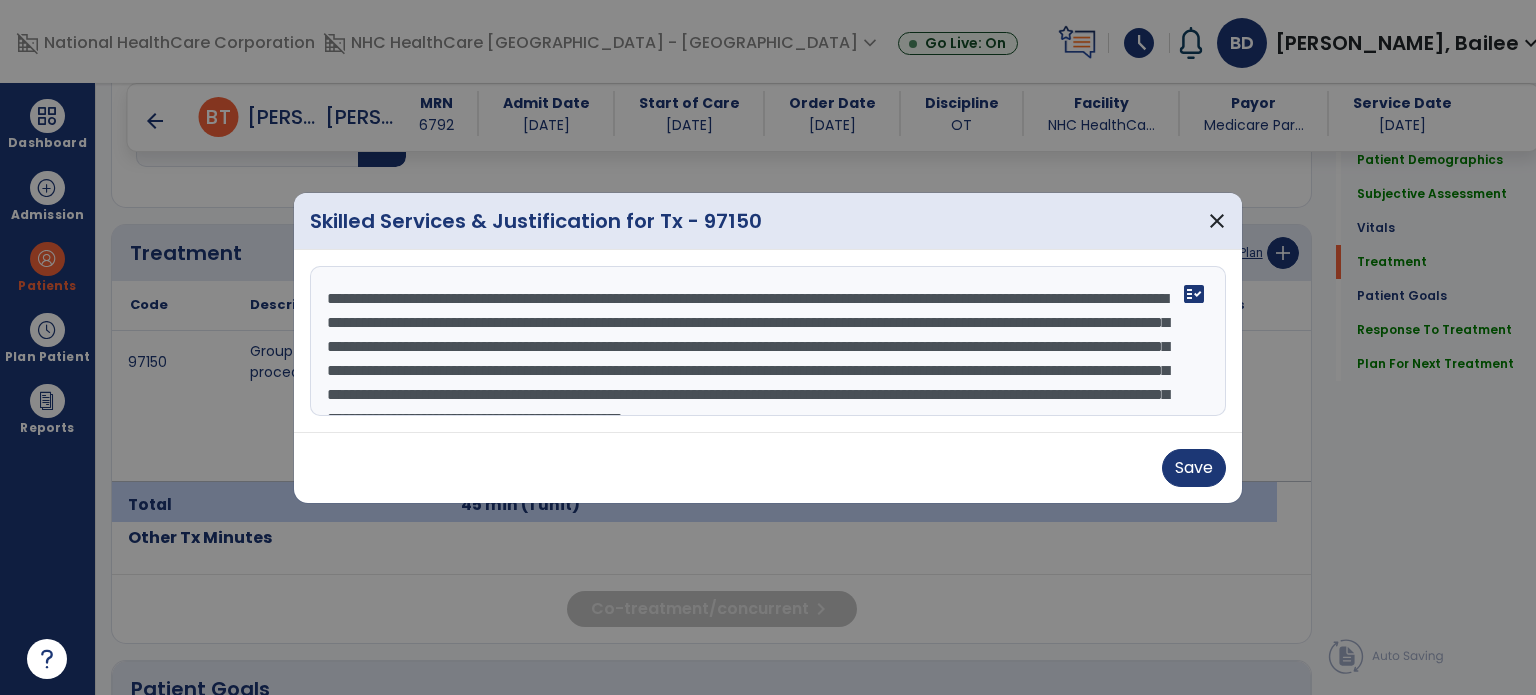 click on "**********" at bounding box center (768, 341) 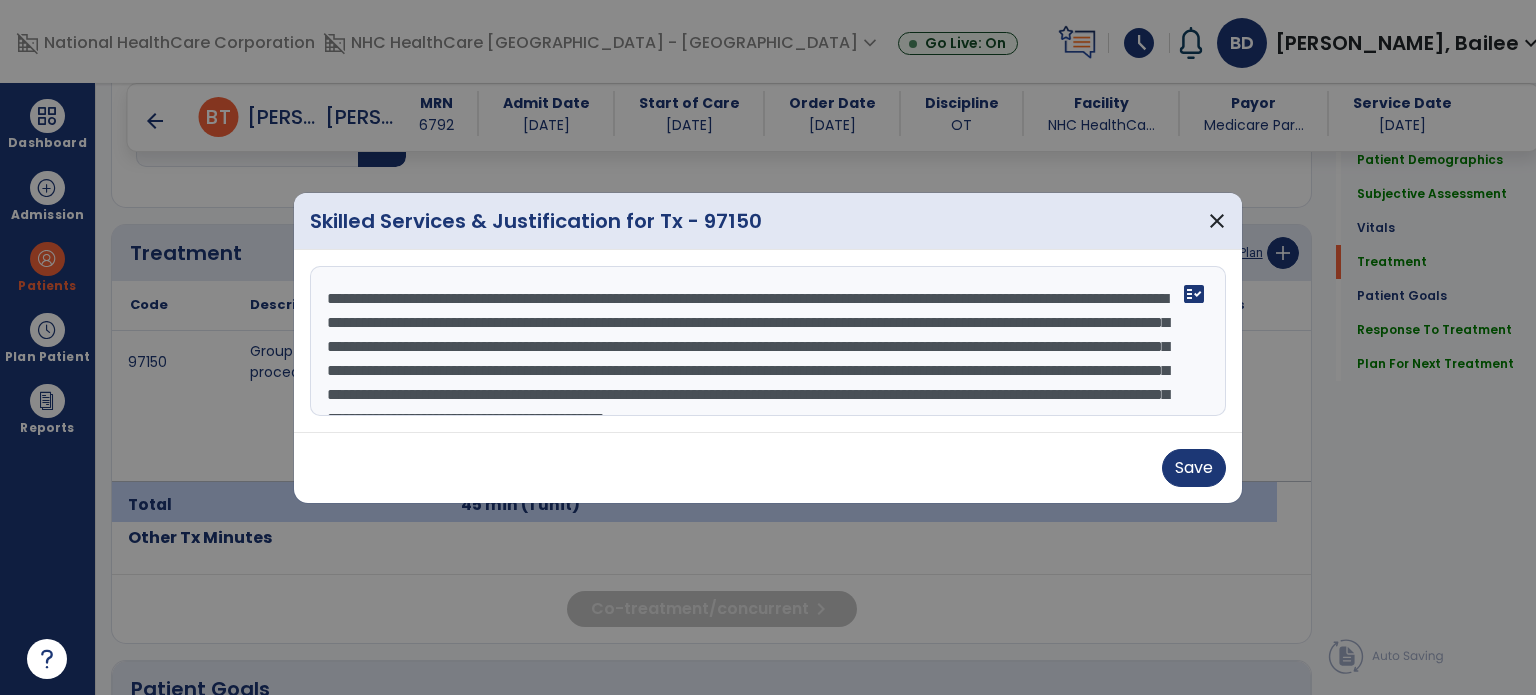 type on "**********" 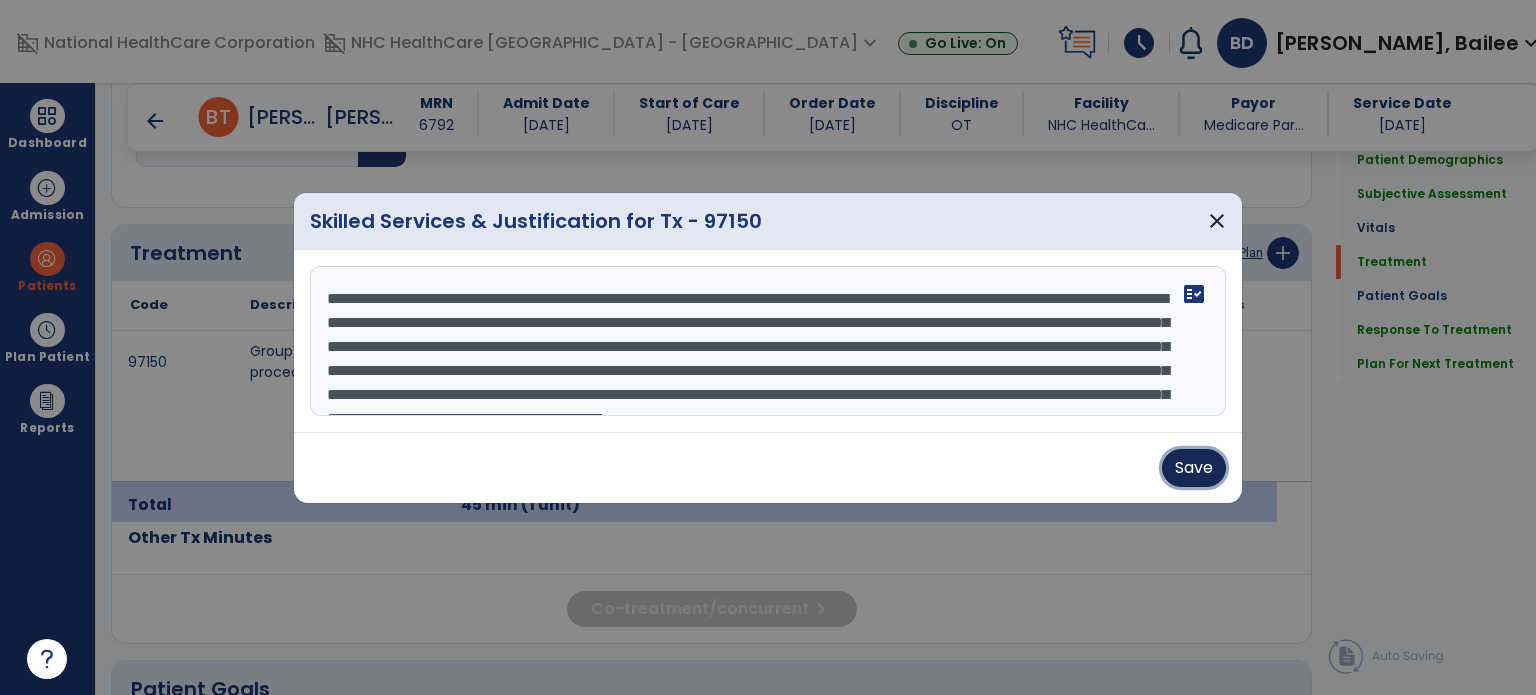 click on "Save" at bounding box center [1194, 468] 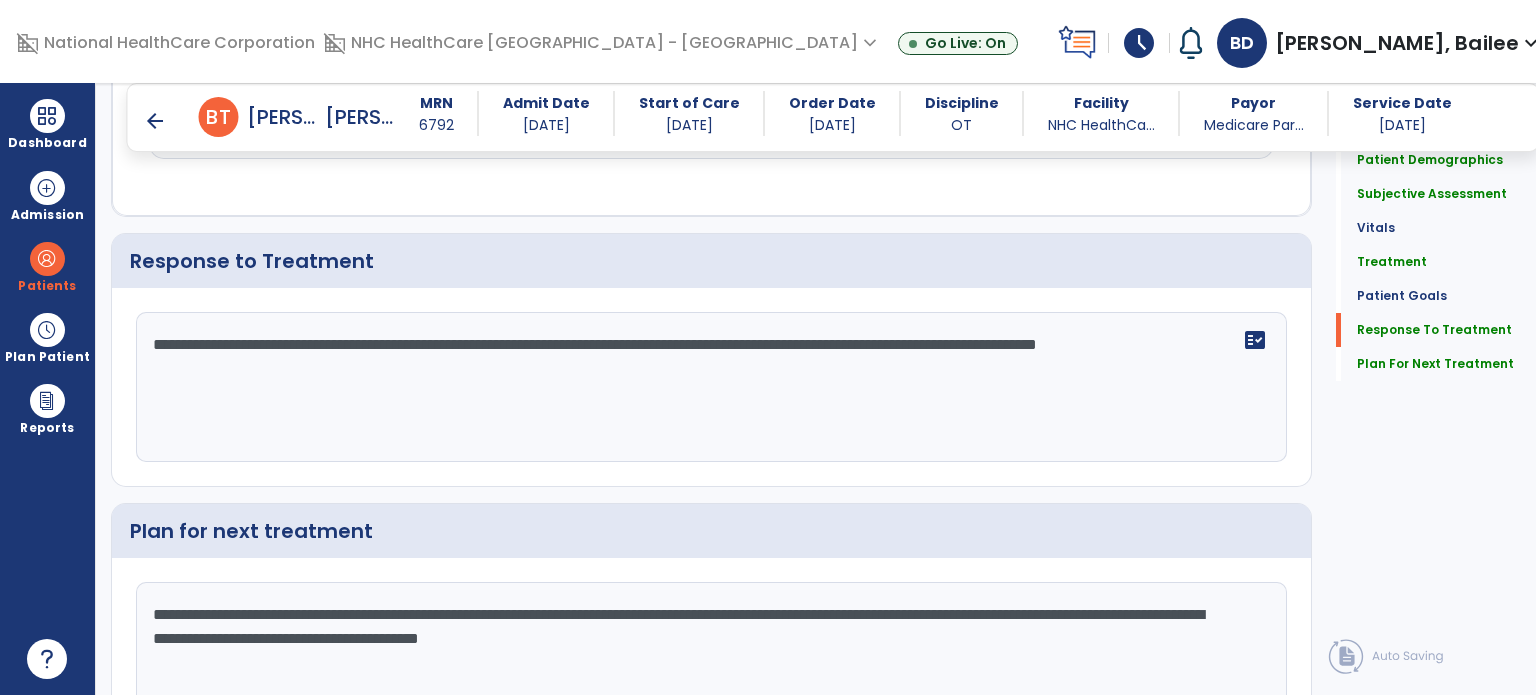 scroll, scrollTop: 3174, scrollLeft: 0, axis: vertical 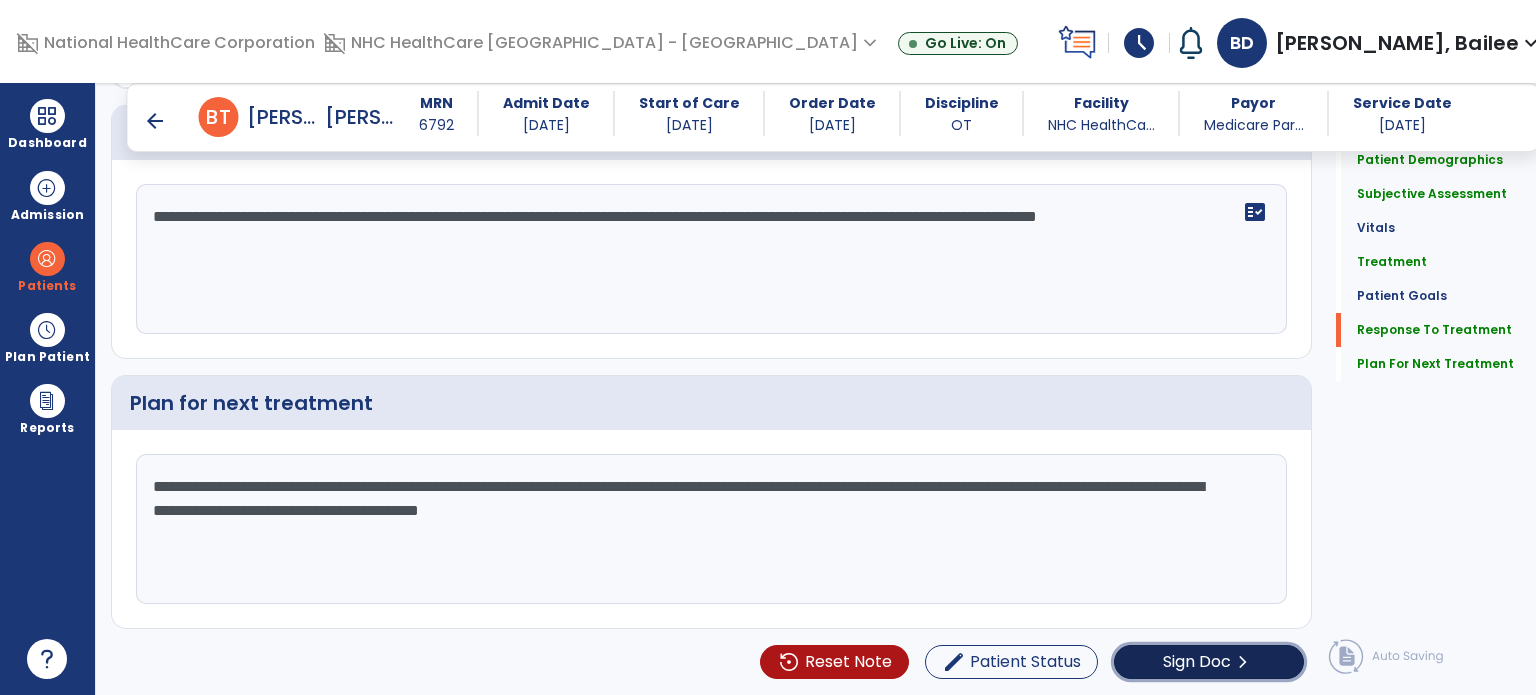 click on "Sign Doc" 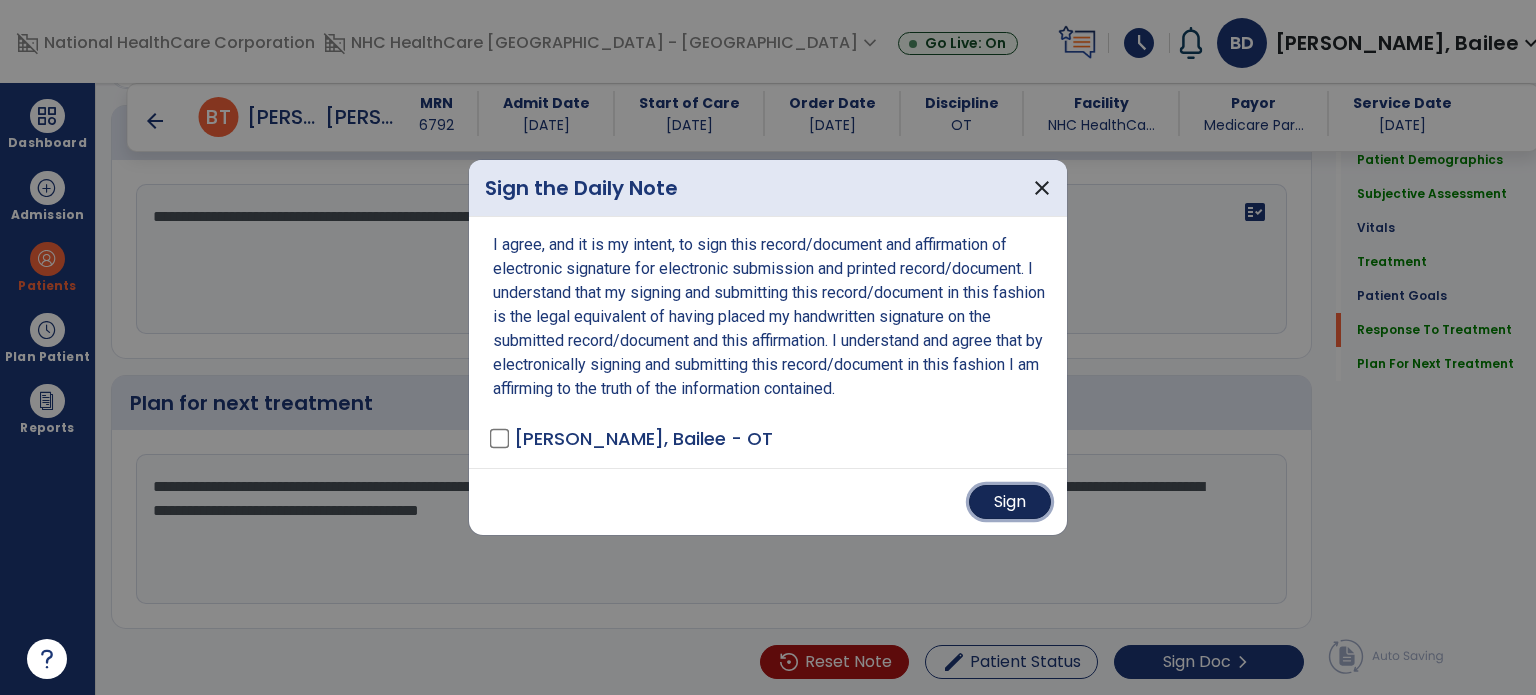 click on "Sign" at bounding box center (1010, 502) 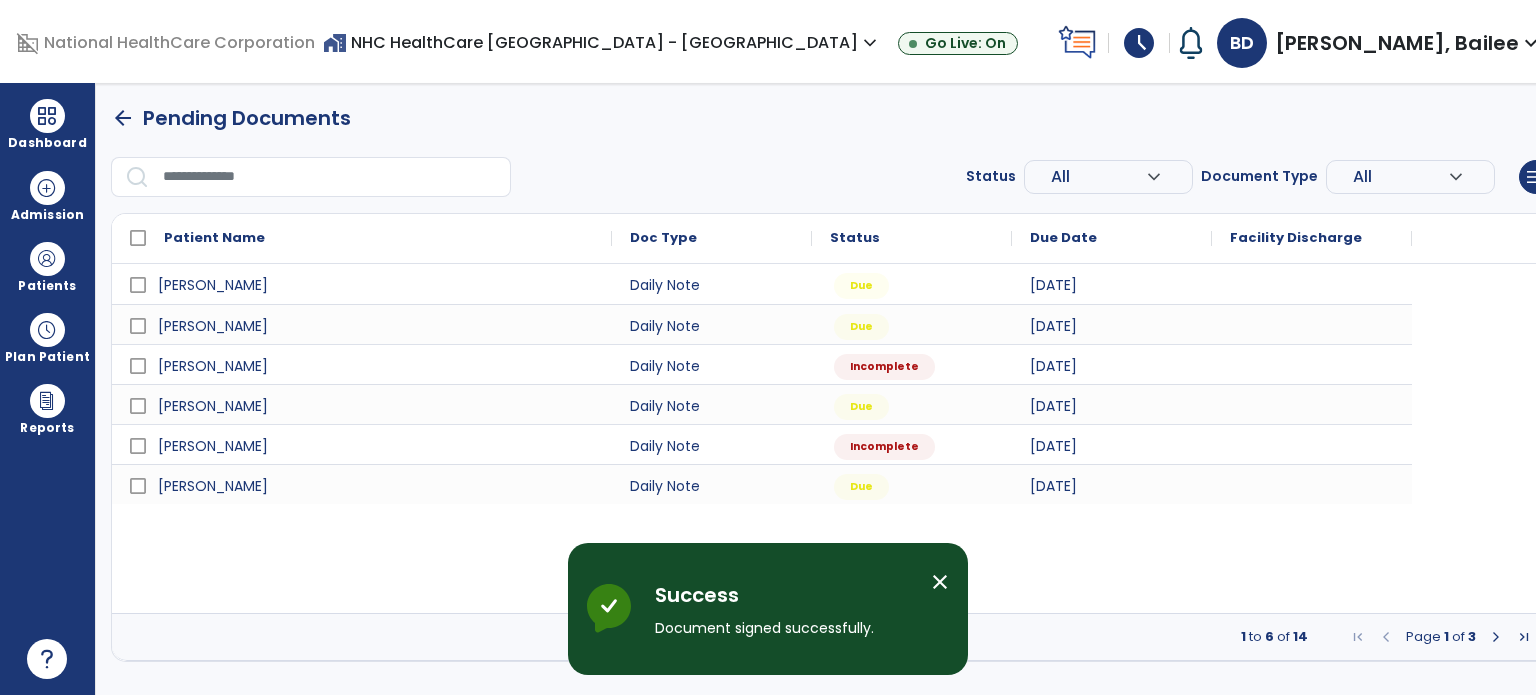 scroll, scrollTop: 0, scrollLeft: 0, axis: both 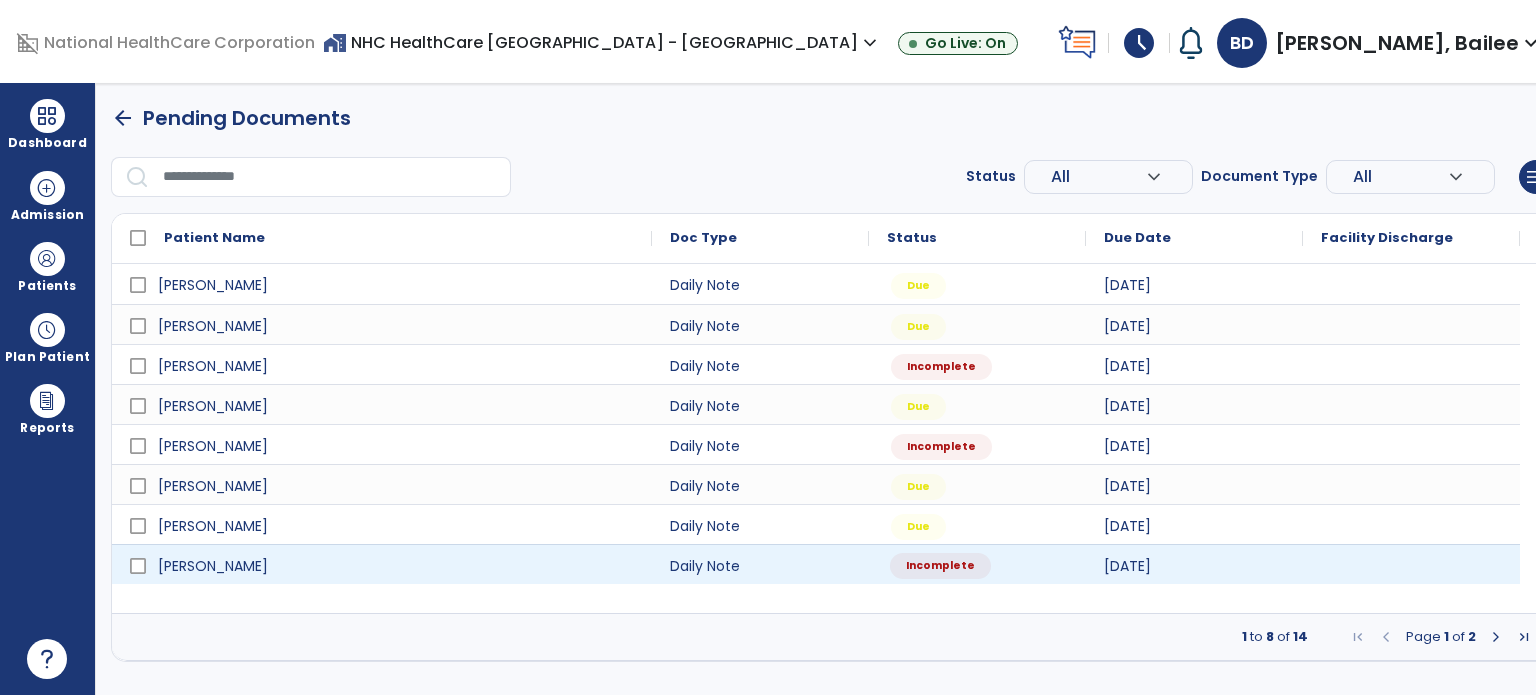 click on "Incomplete" at bounding box center (940, 566) 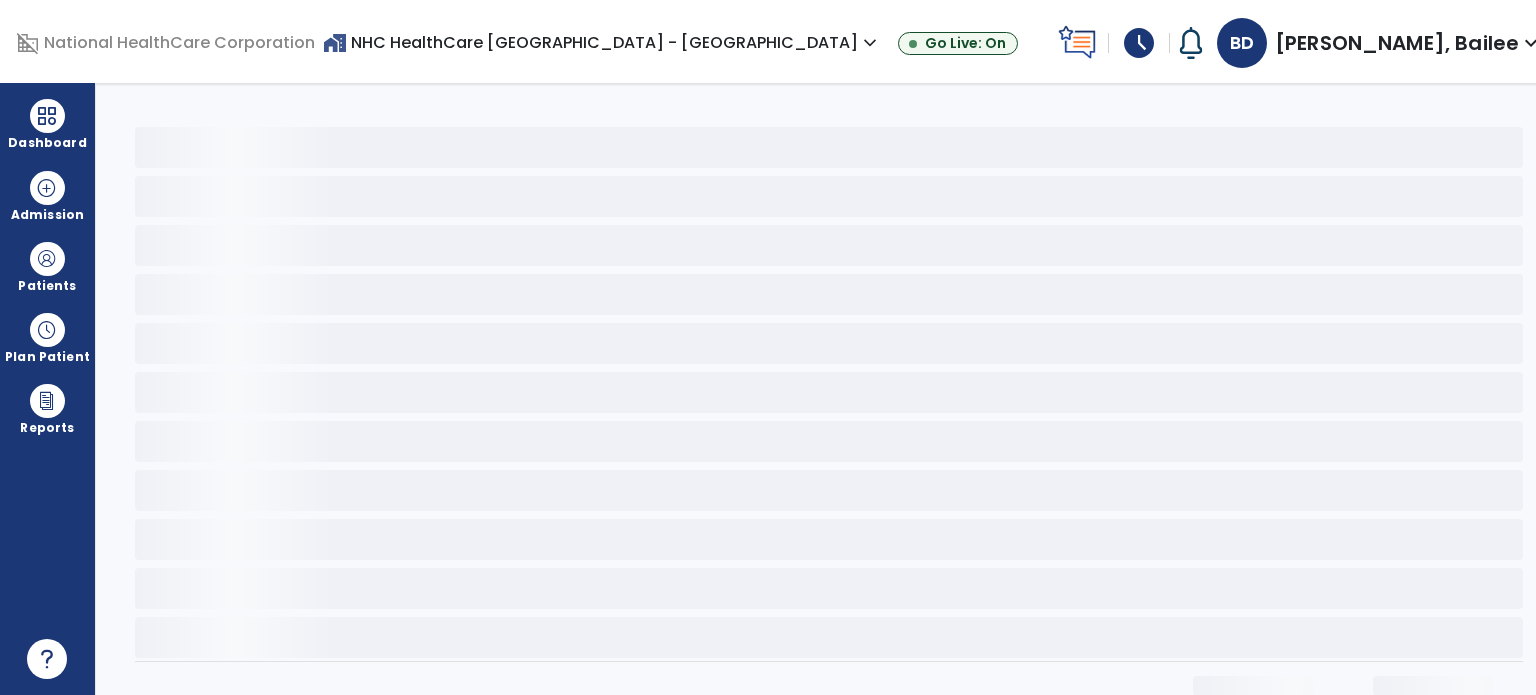 select on "*" 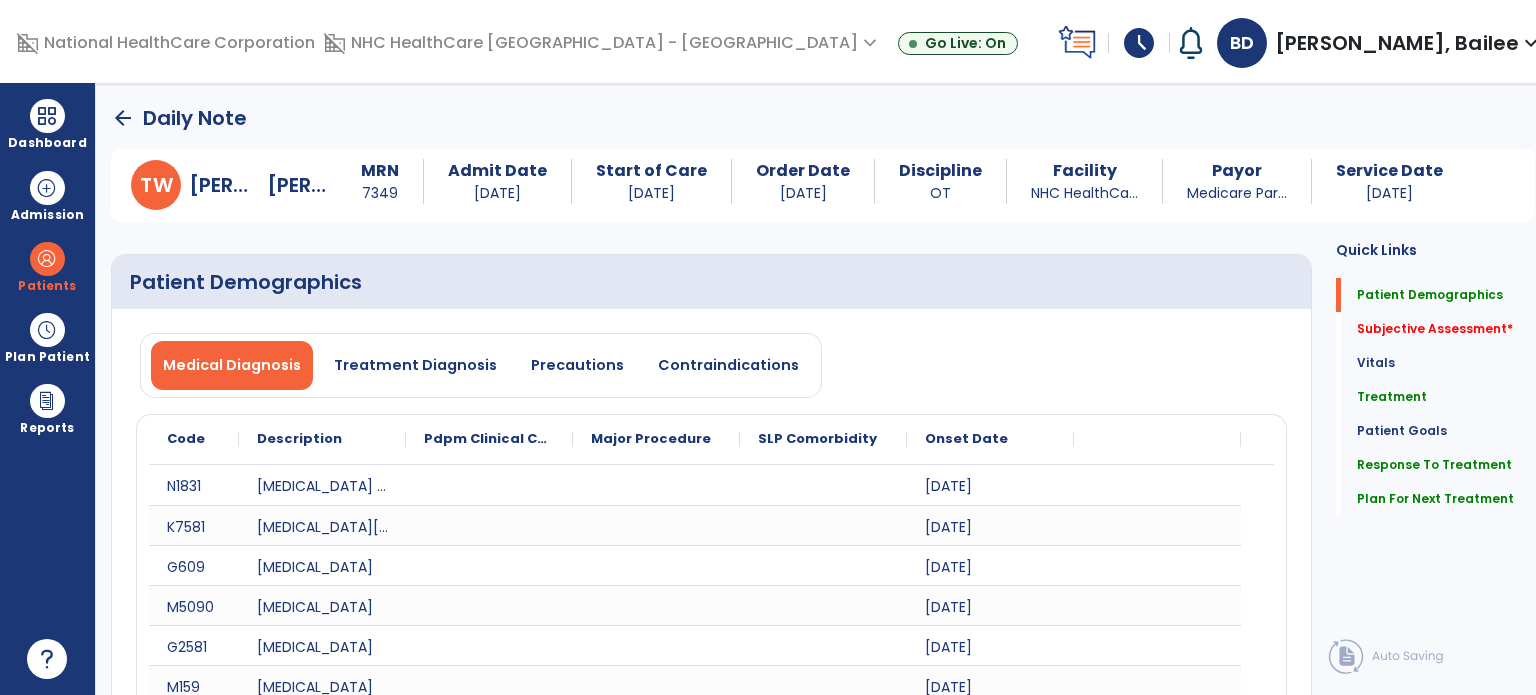 click on "Subjective Assessment   *" 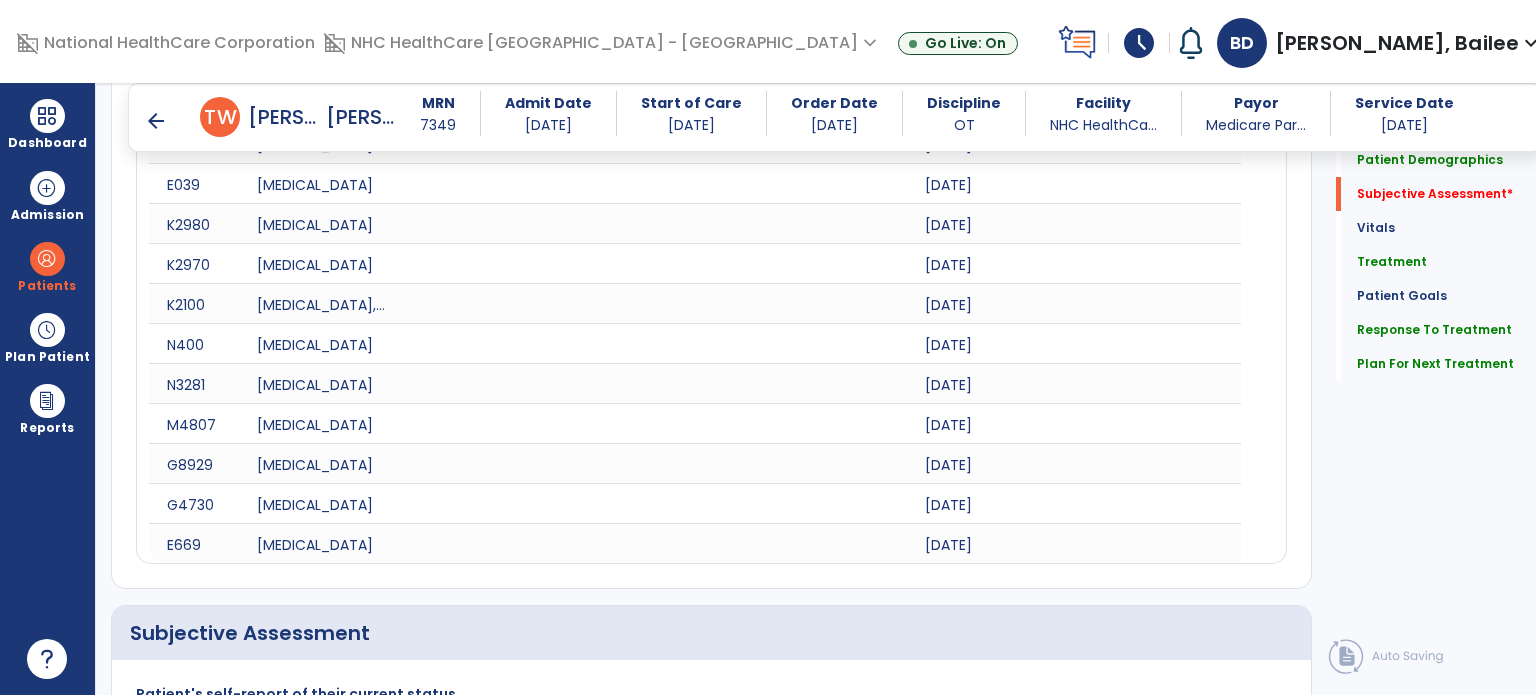 scroll, scrollTop: 1618, scrollLeft: 0, axis: vertical 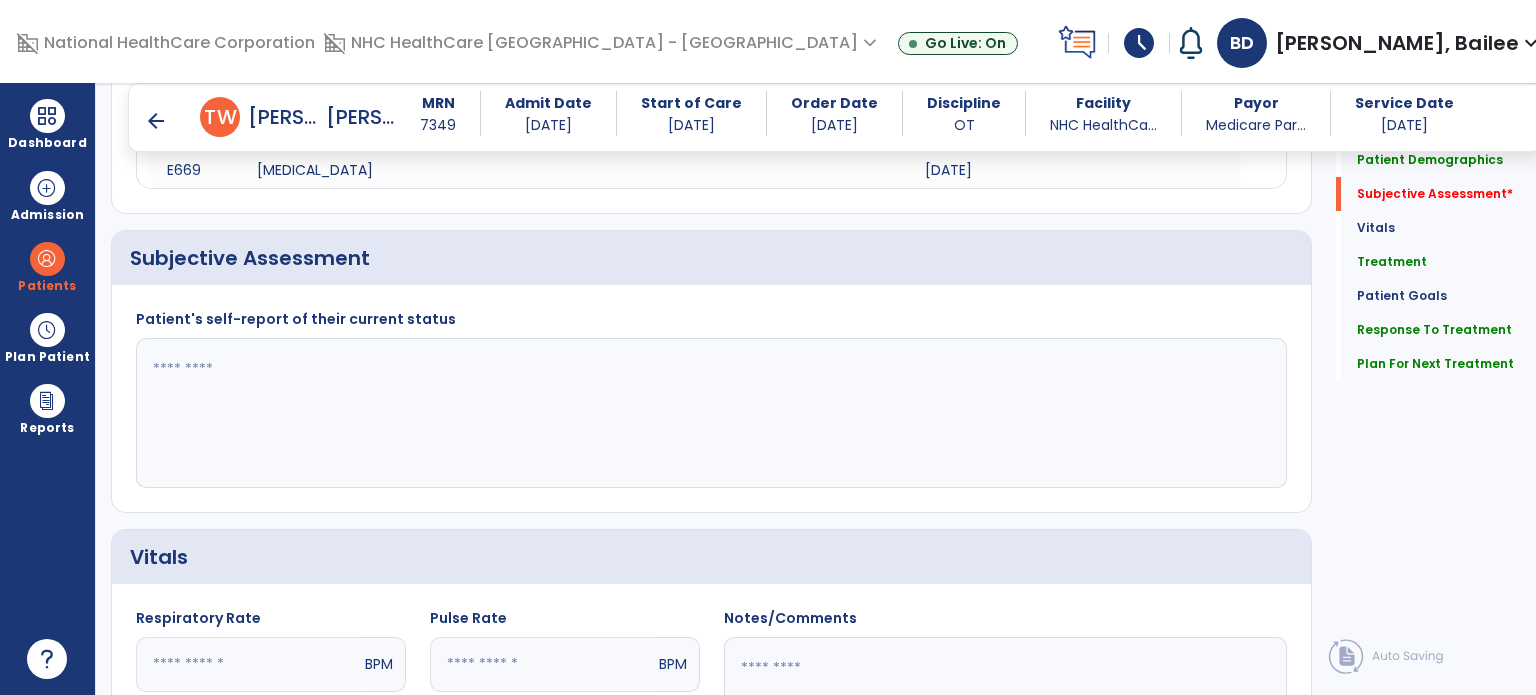 click 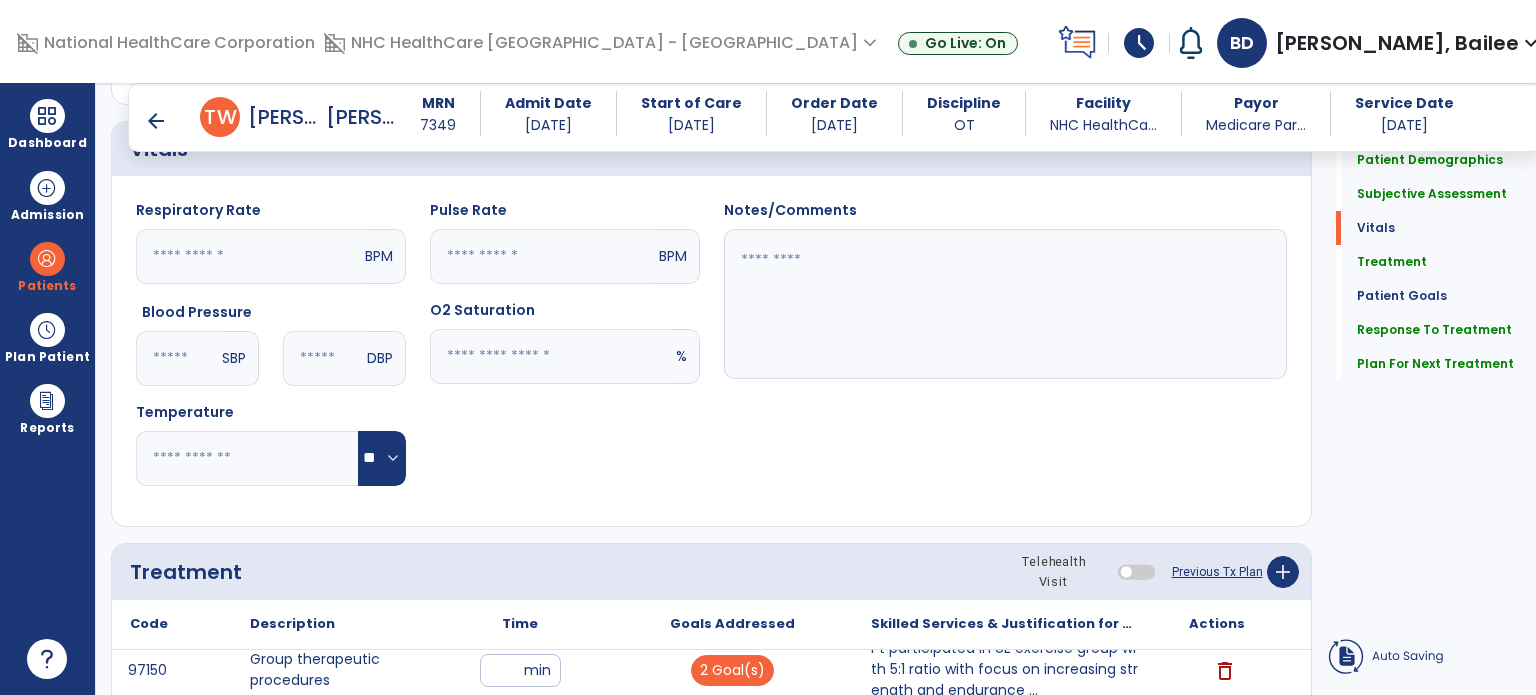 scroll, scrollTop: 2365, scrollLeft: 0, axis: vertical 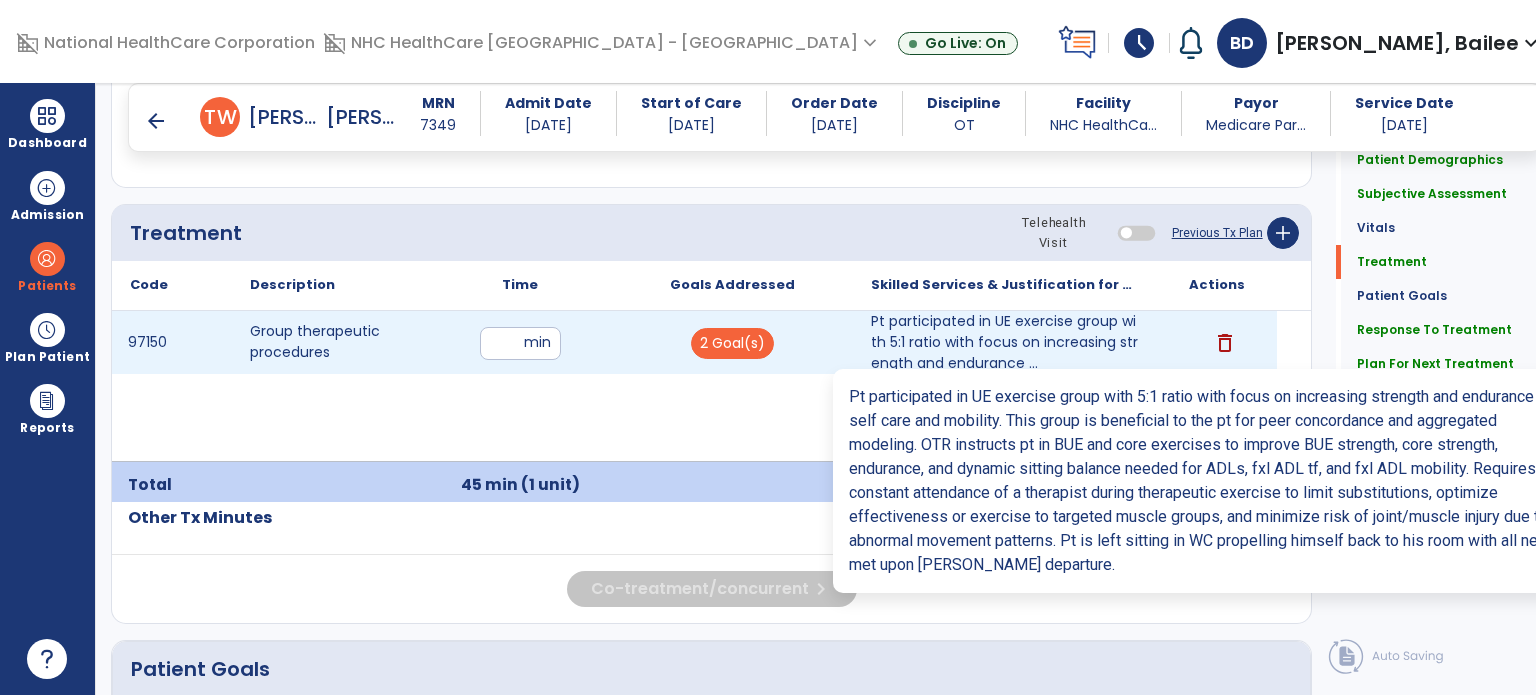 type on "**********" 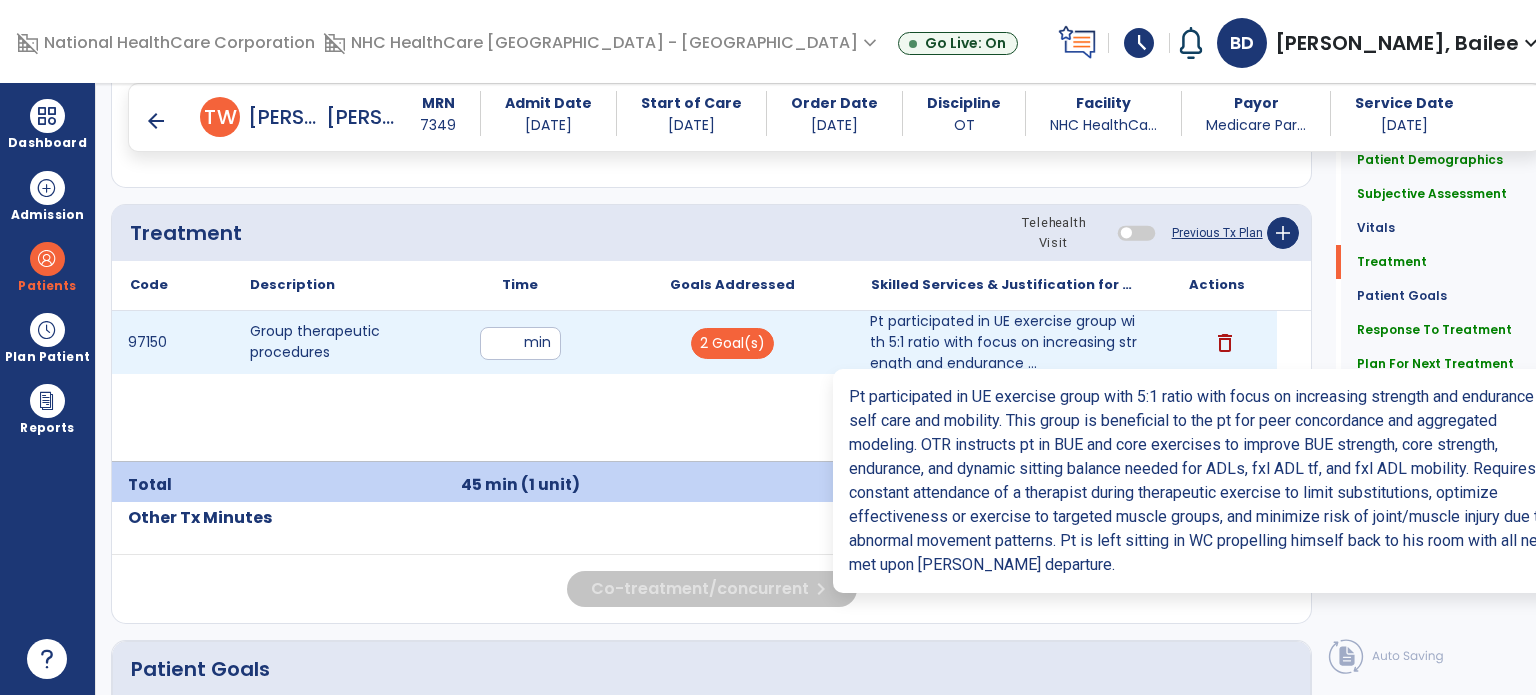click on "Pt participated in UE exercise group with 5:1 ratio with focus on increasing strength and endurance ..." at bounding box center [1004, 342] 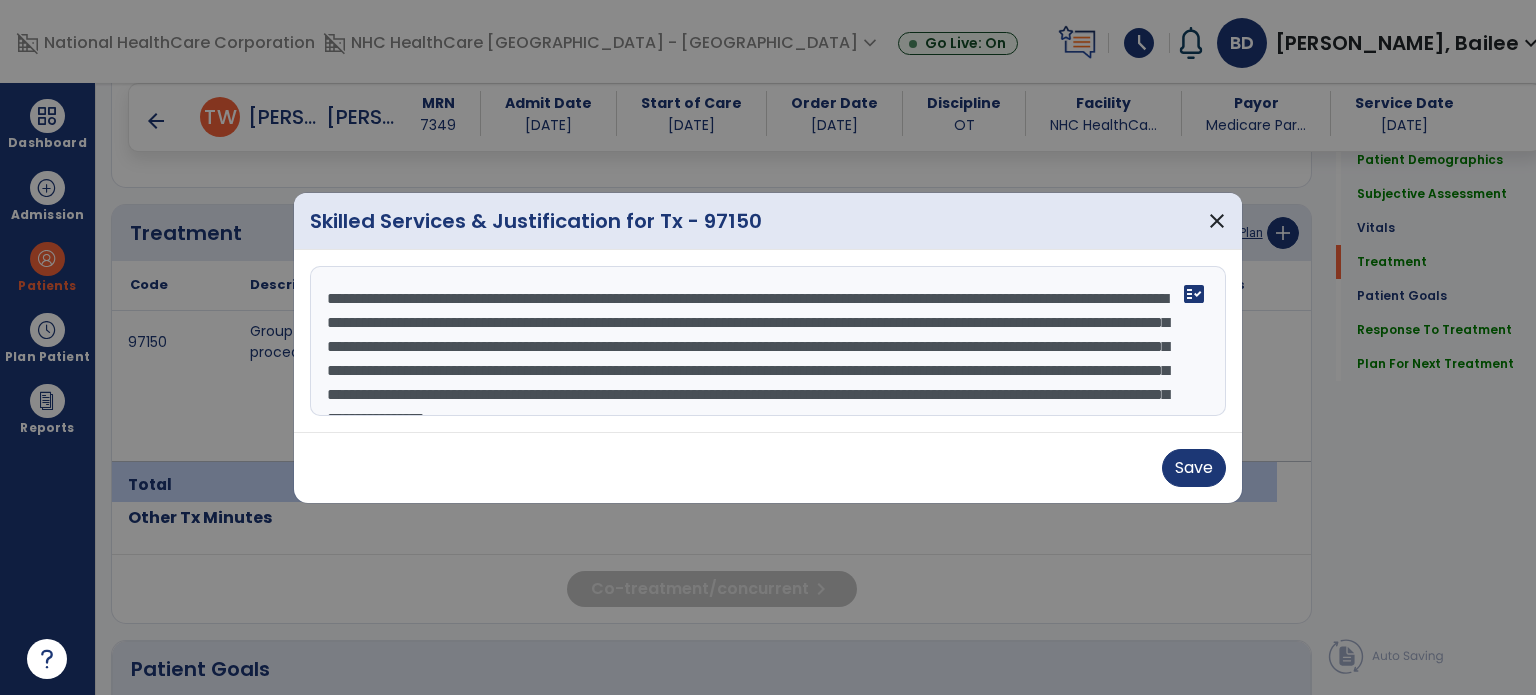 scroll, scrollTop: 48, scrollLeft: 0, axis: vertical 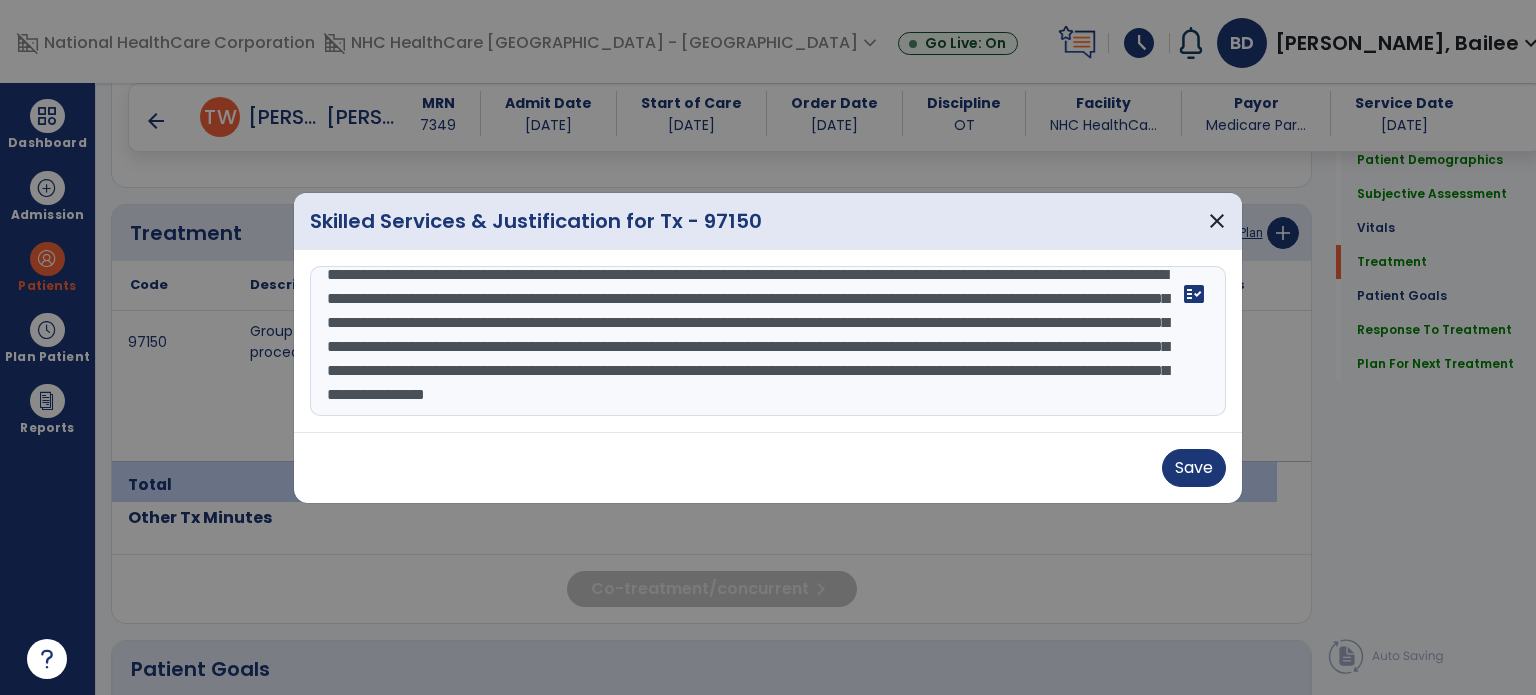 drag, startPoint x: 322, startPoint y: 295, endPoint x: 1127, endPoint y: 742, distance: 920.779 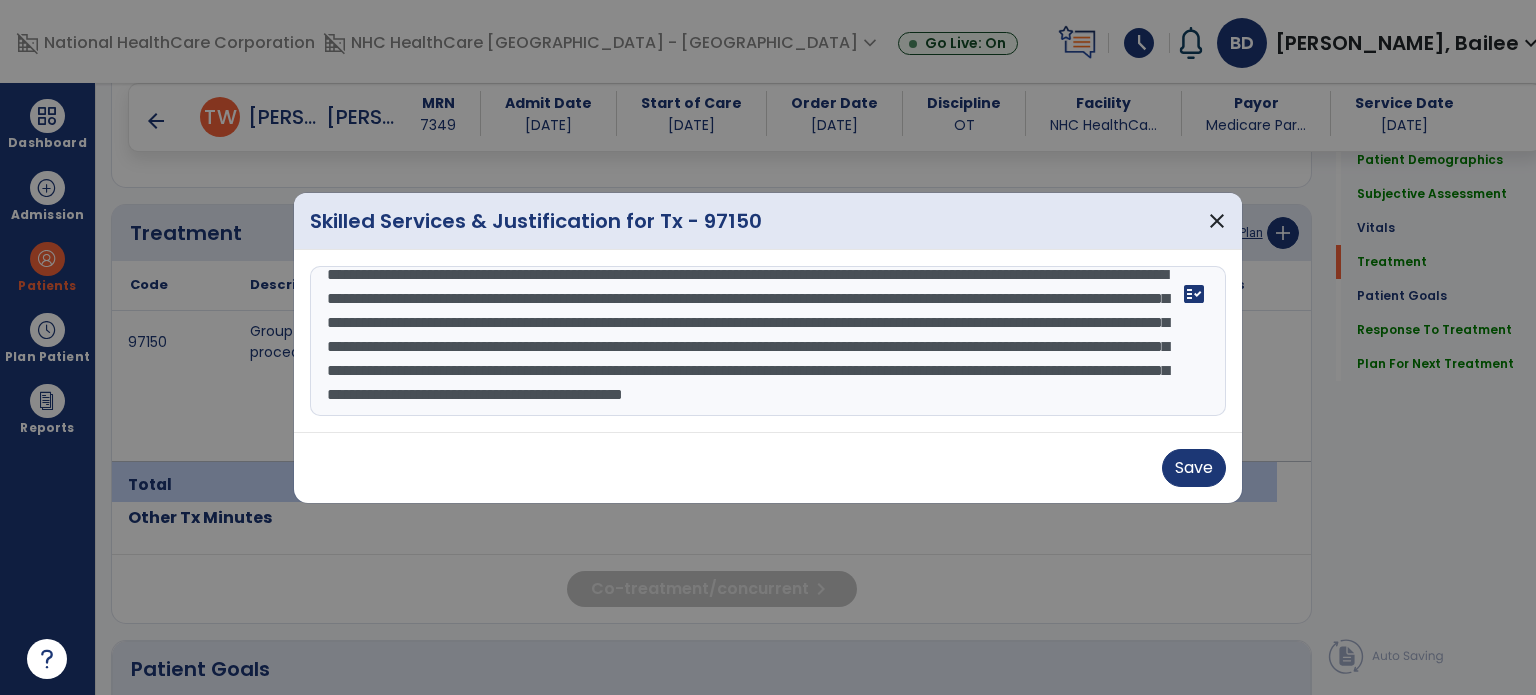 scroll, scrollTop: 63, scrollLeft: 0, axis: vertical 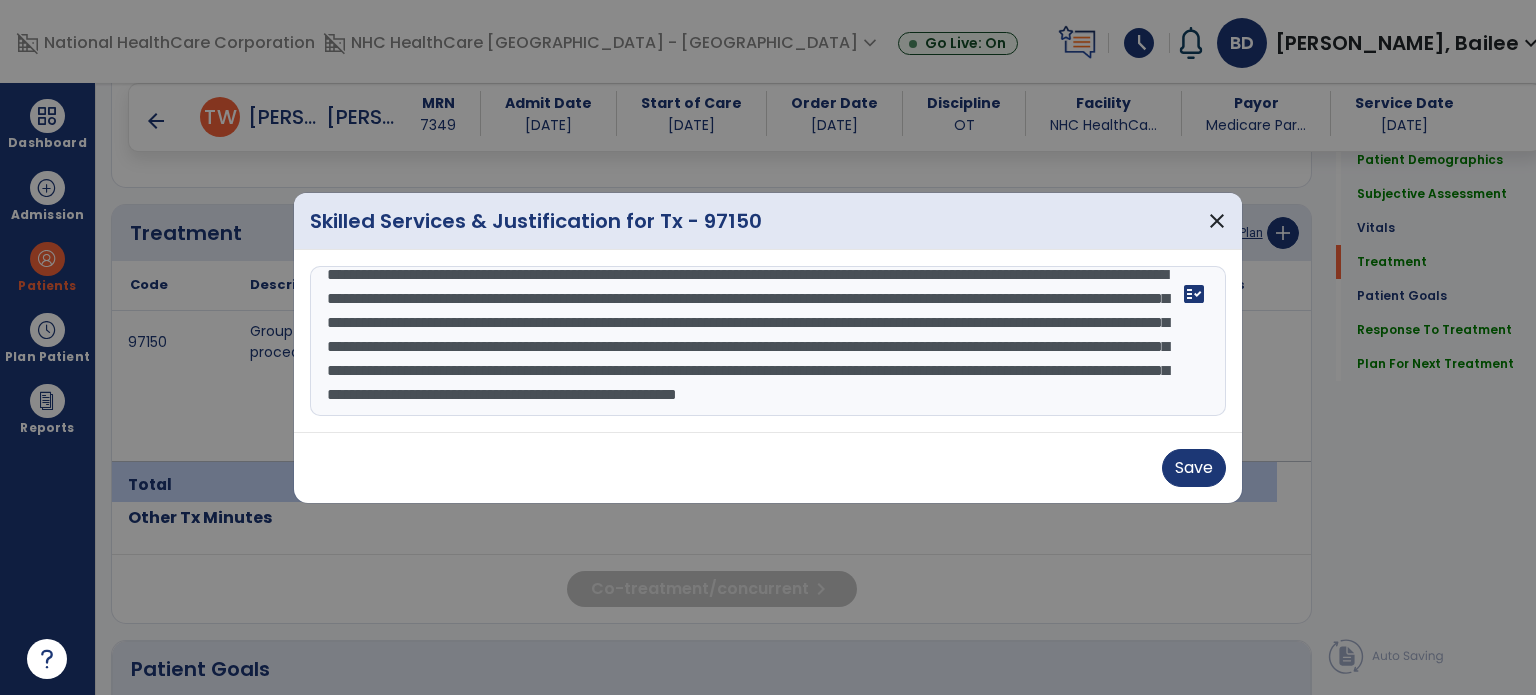 type on "**********" 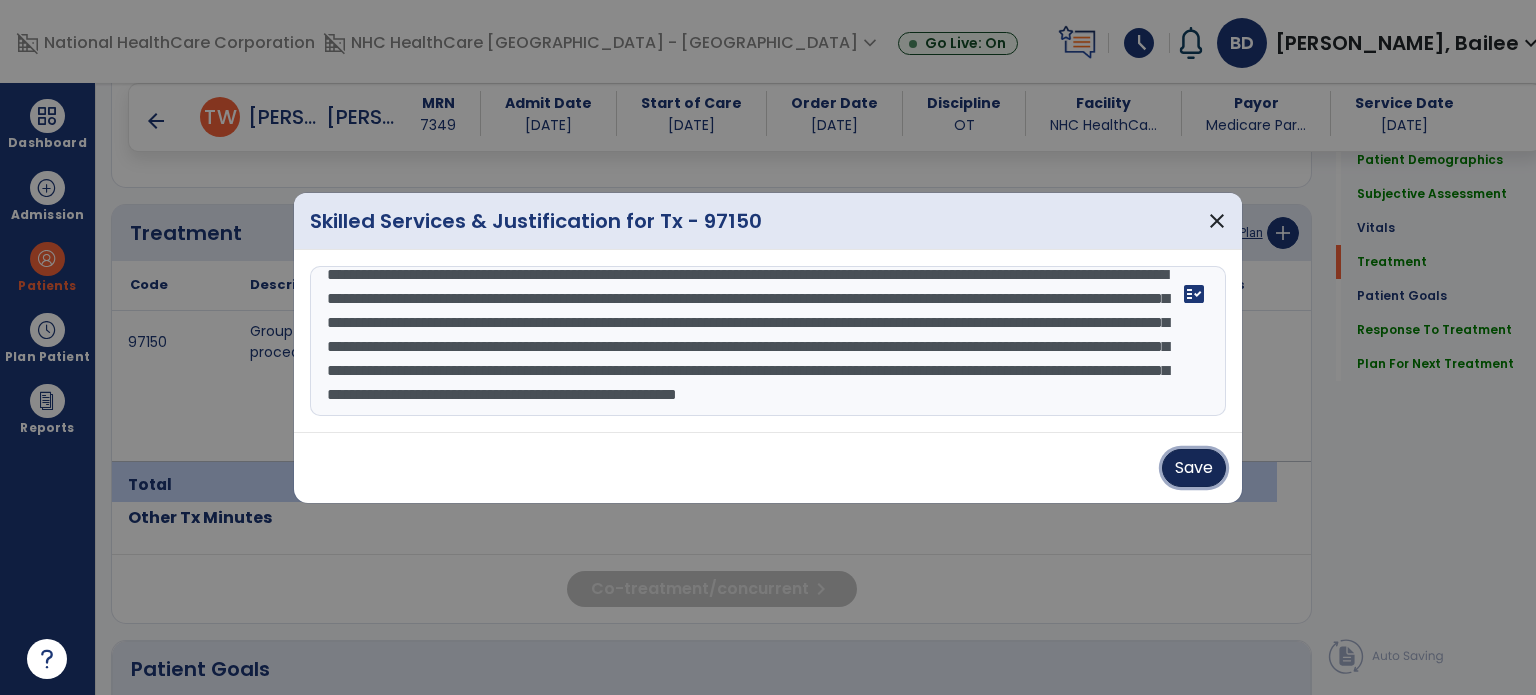 click on "Save" at bounding box center (1194, 468) 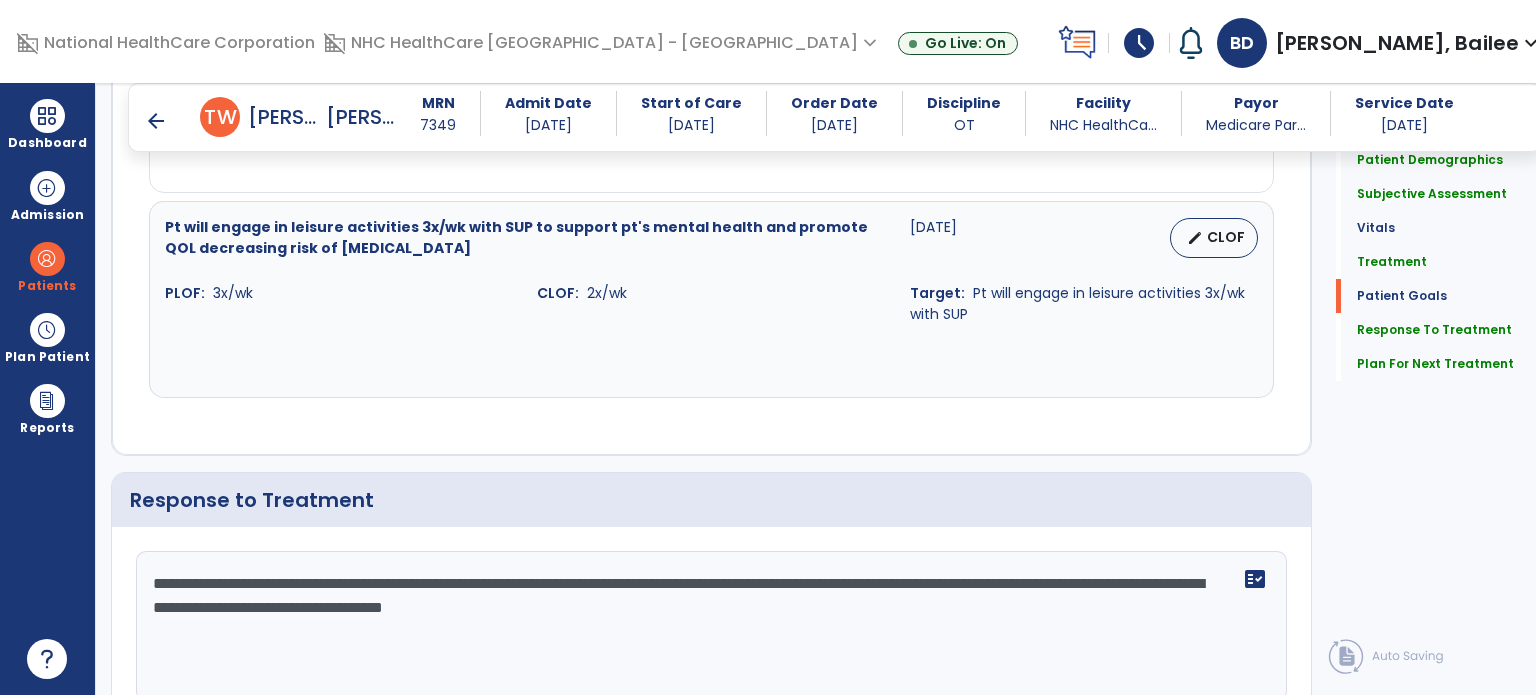 scroll, scrollTop: 4615, scrollLeft: 0, axis: vertical 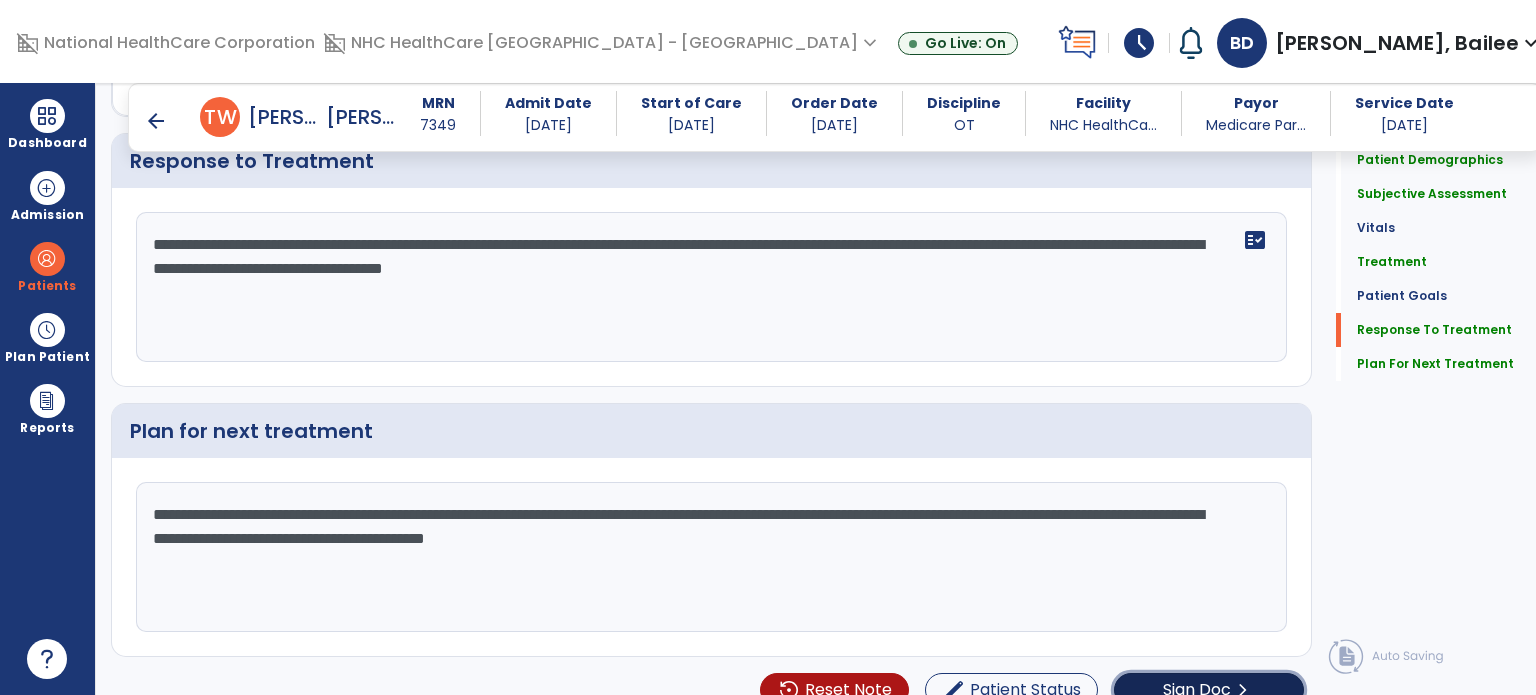 click on "Sign Doc" 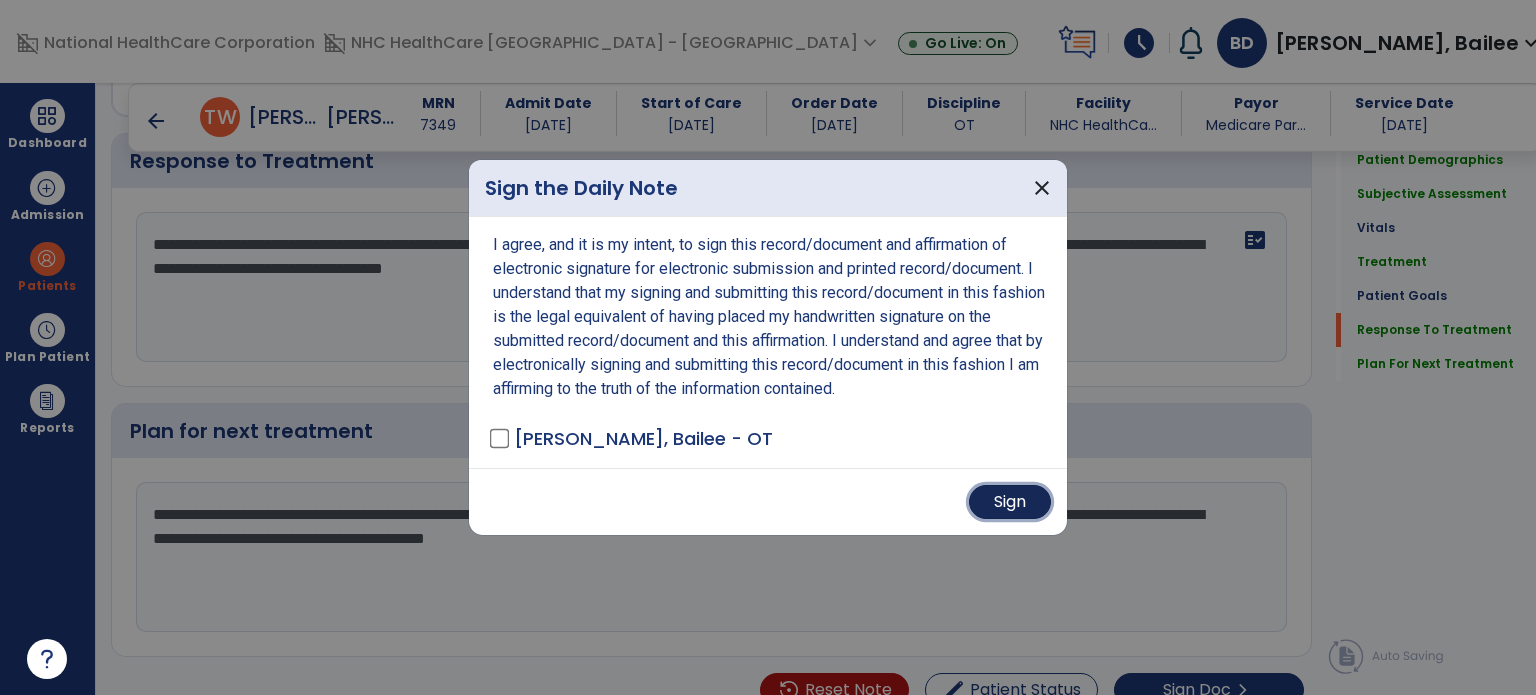 click on "Sign" at bounding box center (1010, 502) 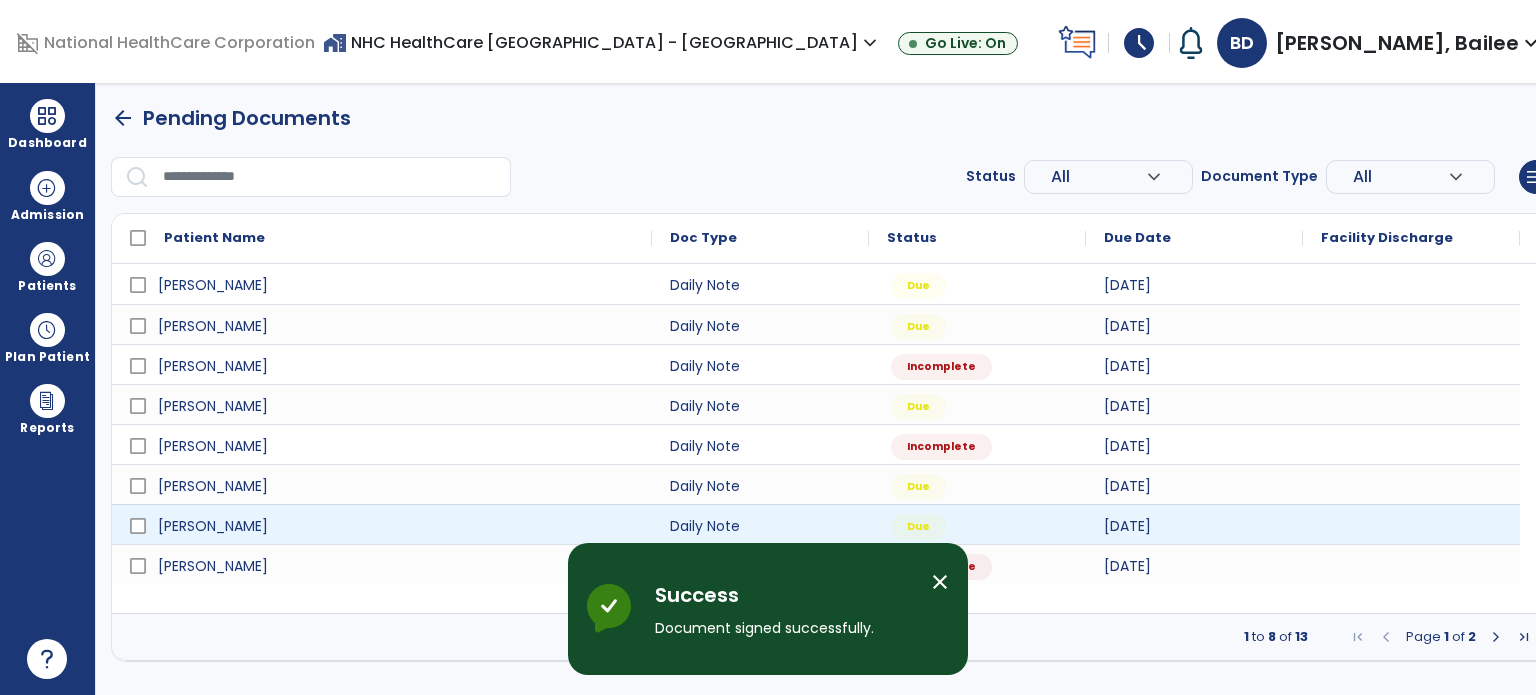 scroll, scrollTop: 0, scrollLeft: 0, axis: both 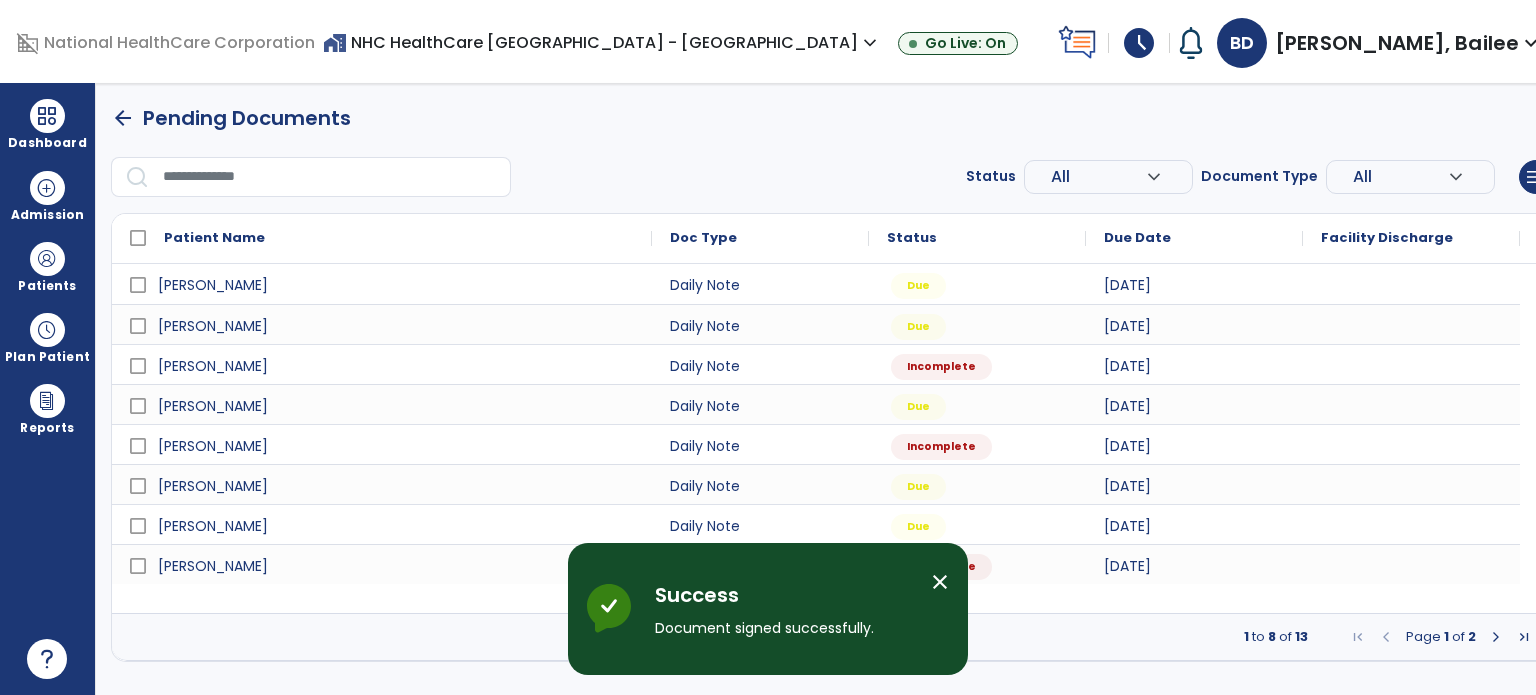 click at bounding box center (1496, 637) 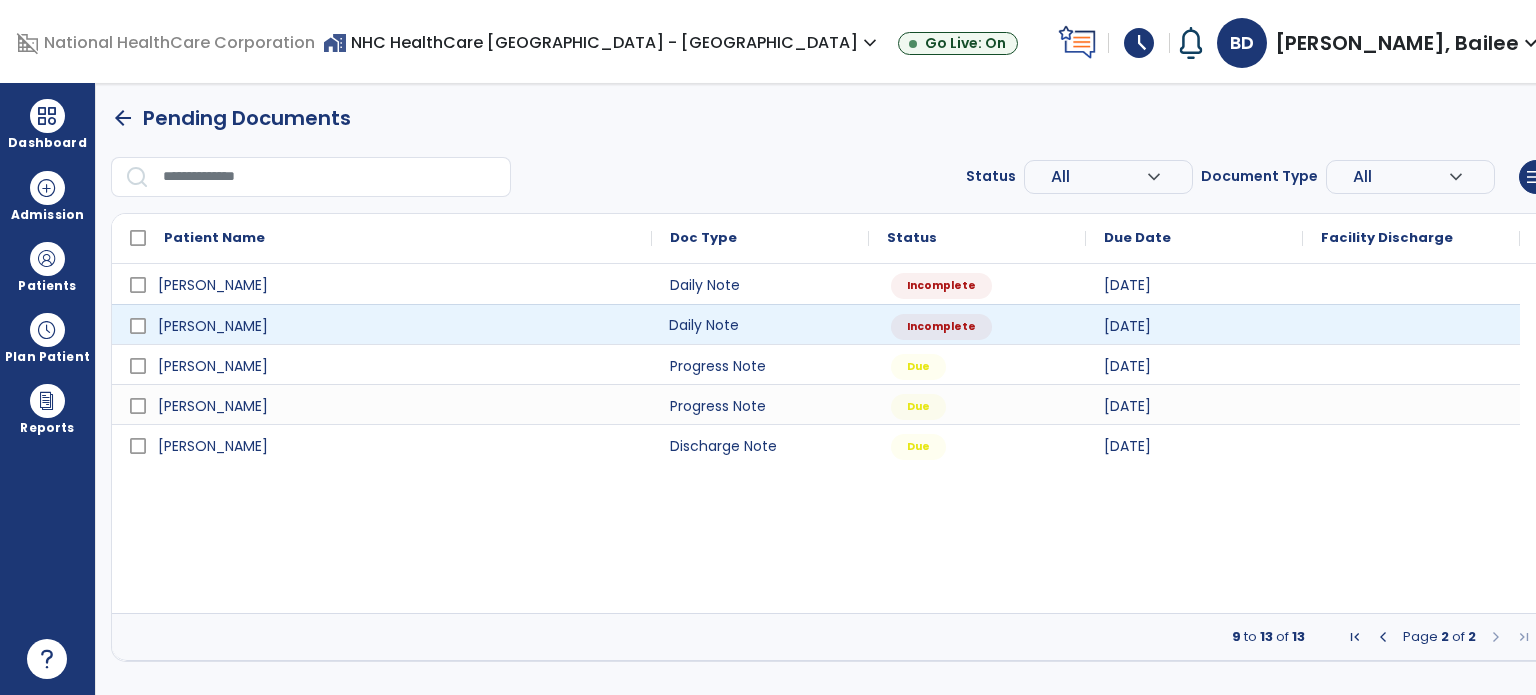 click on "Daily Note" at bounding box center [760, 324] 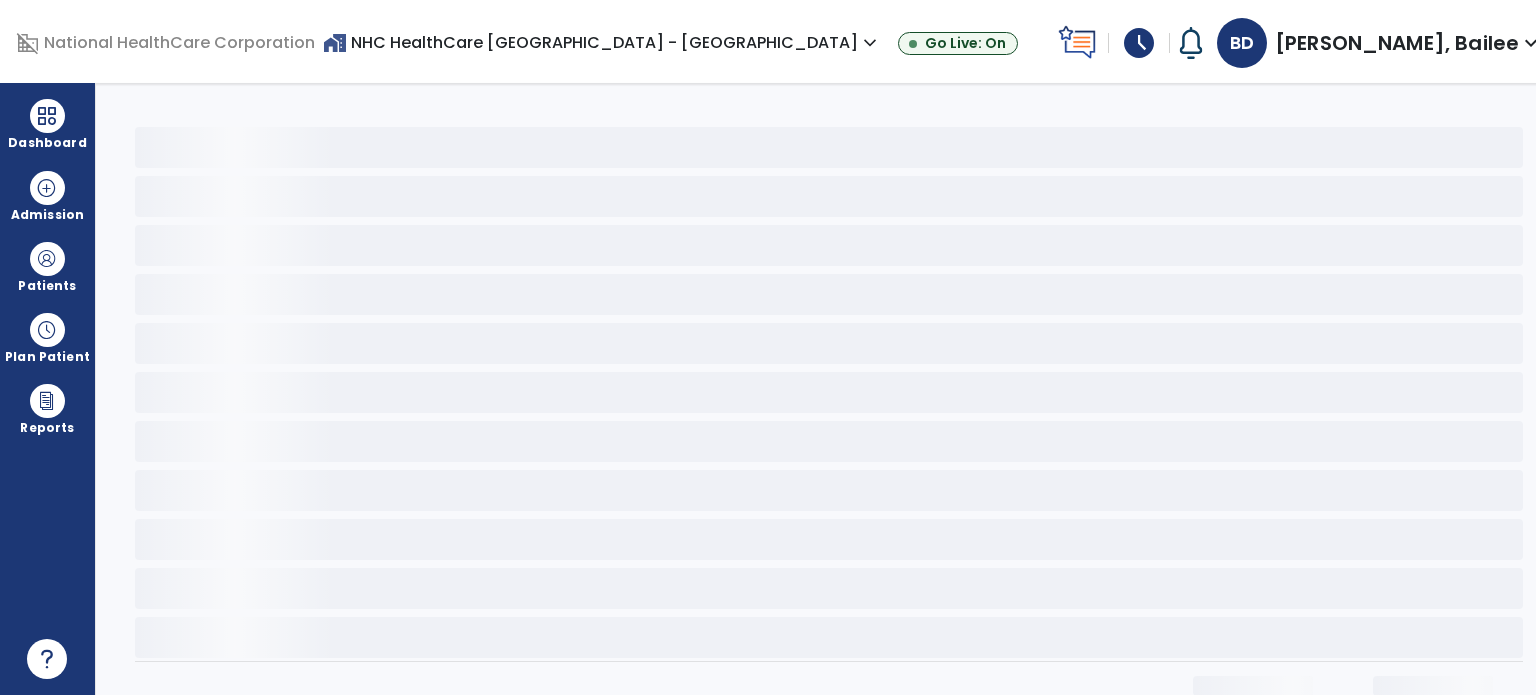 select on "*" 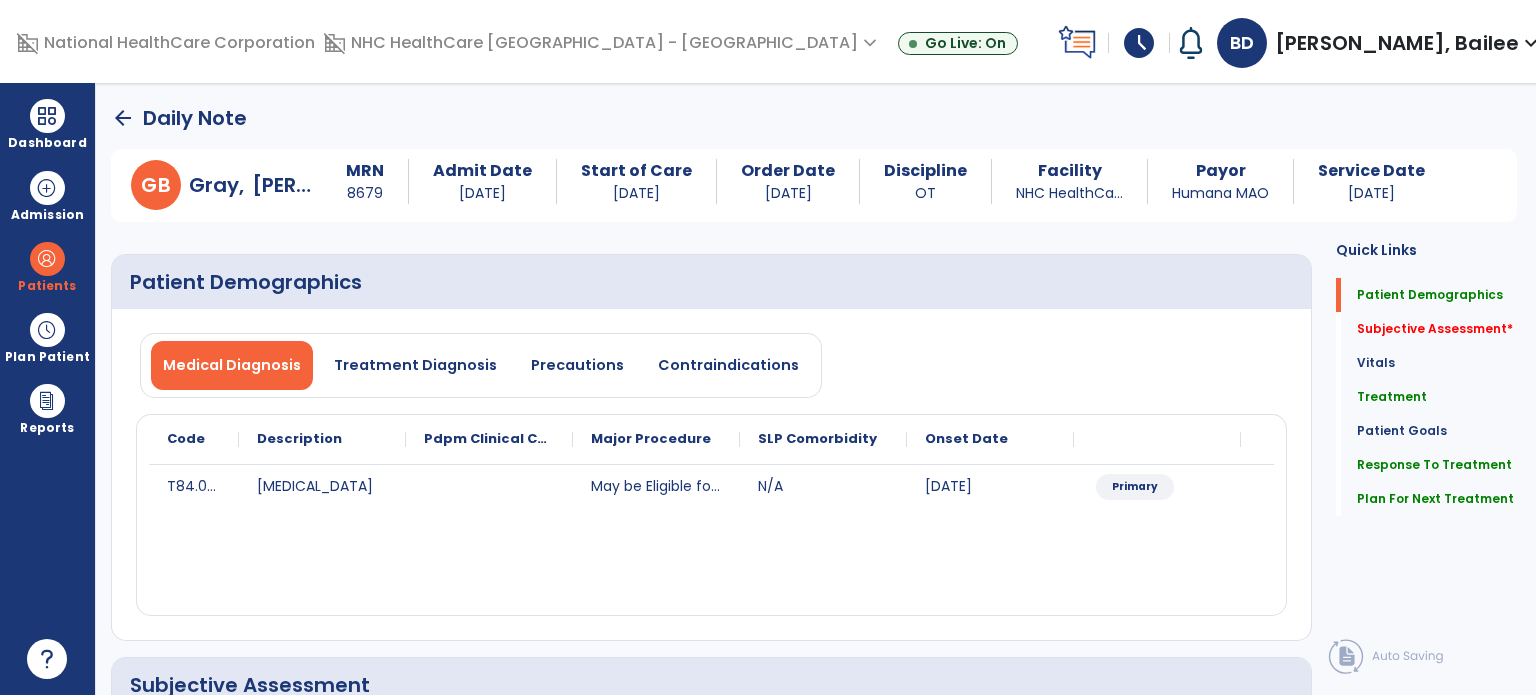 click on "Subjective Assessment   *" 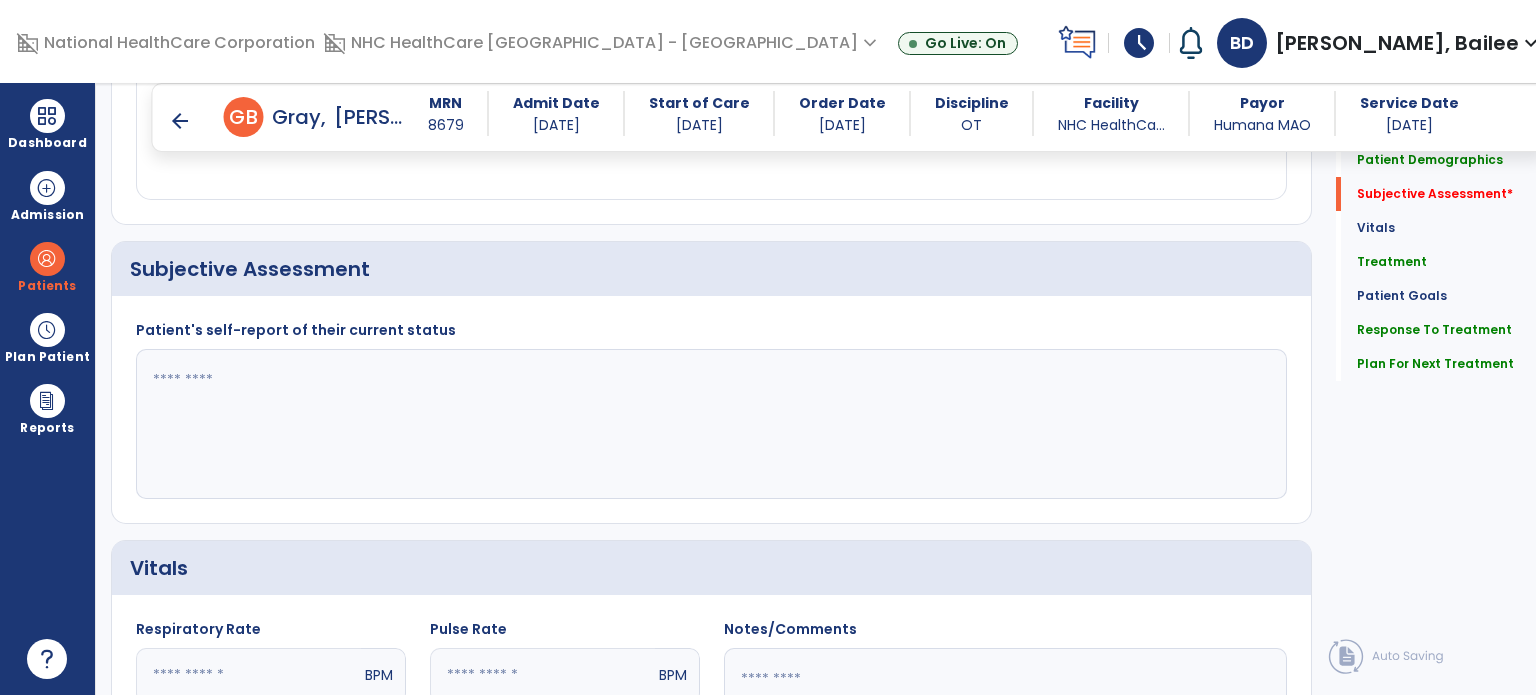 scroll, scrollTop: 408, scrollLeft: 0, axis: vertical 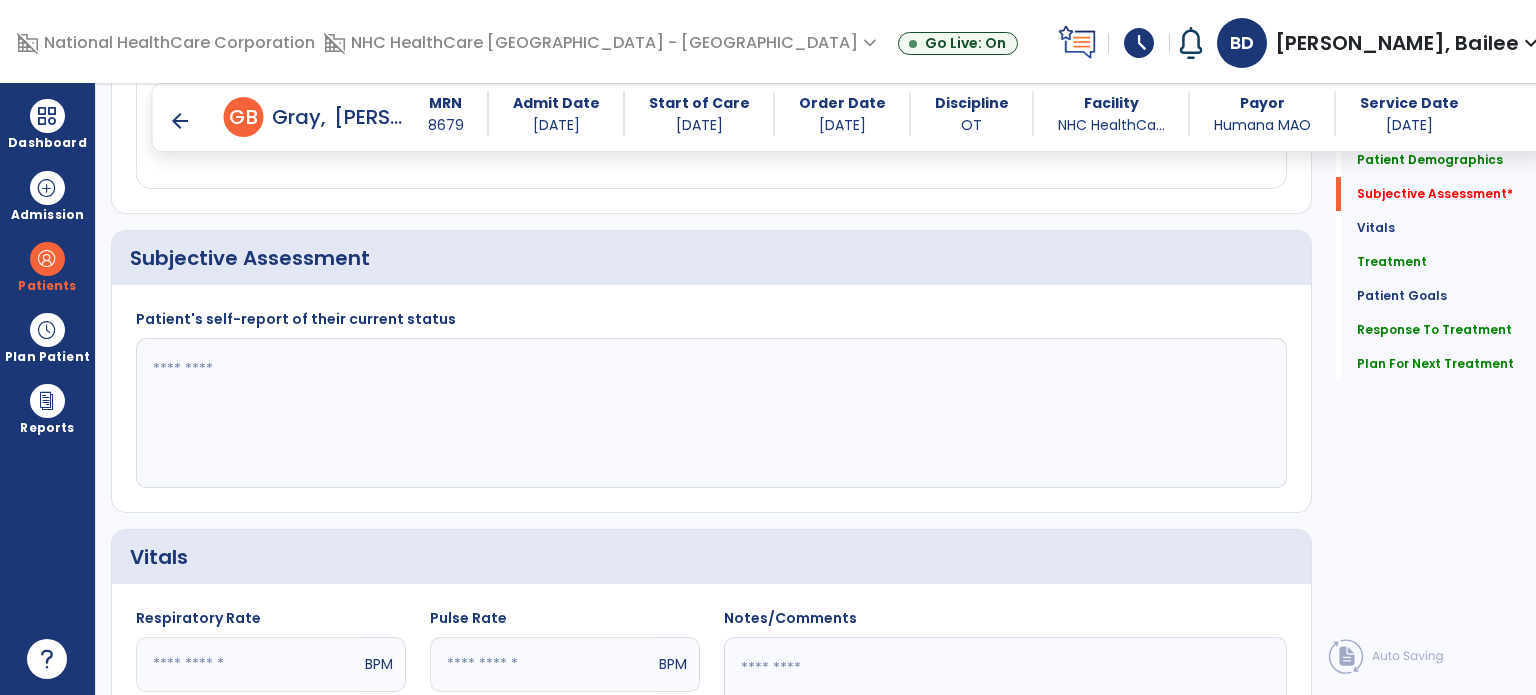 click 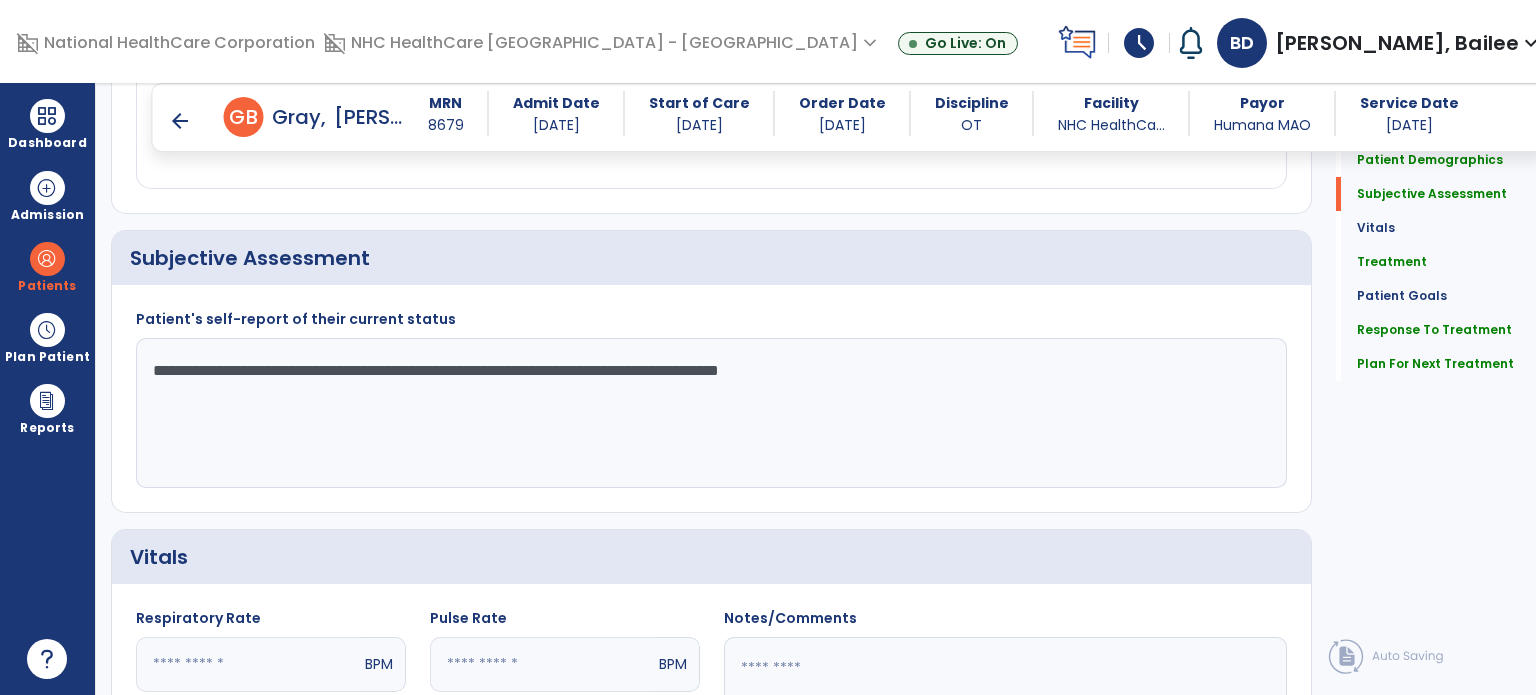 type on "**********" 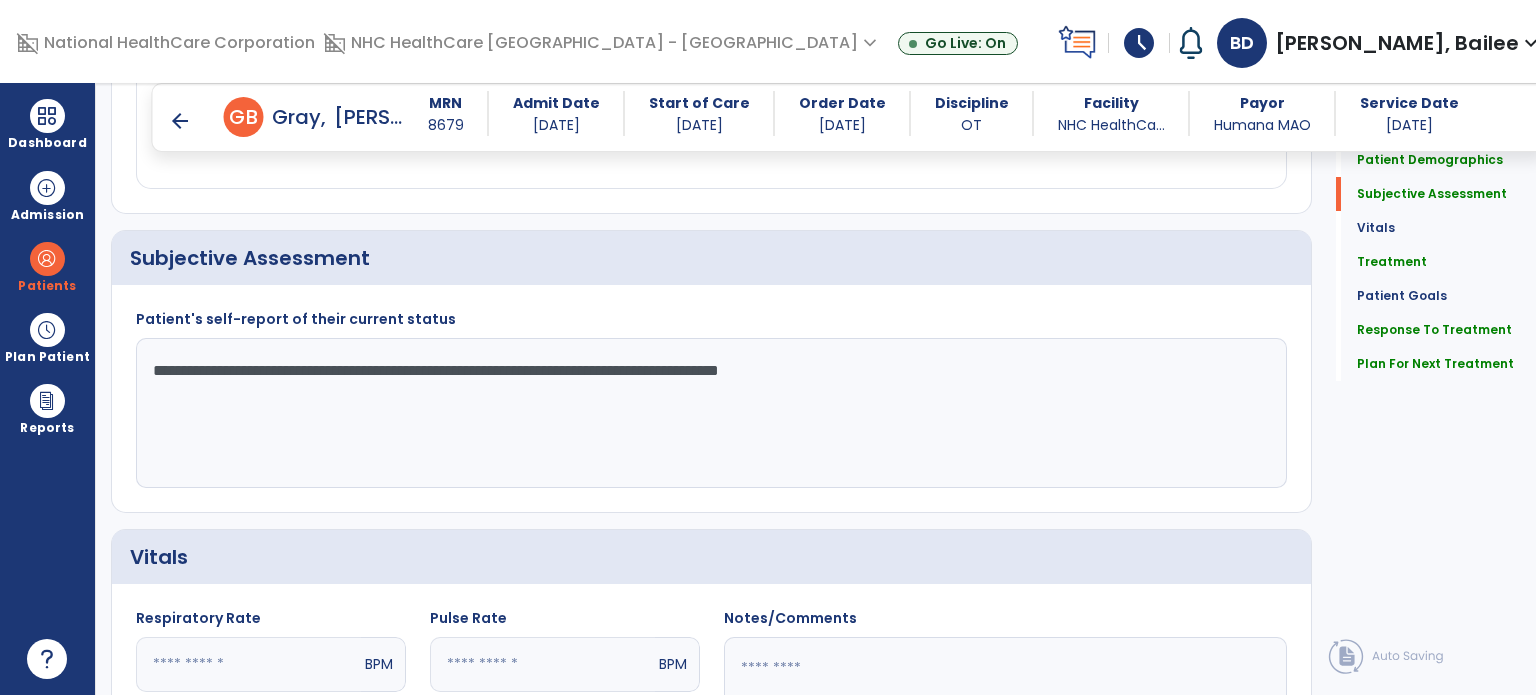 click on "**********" 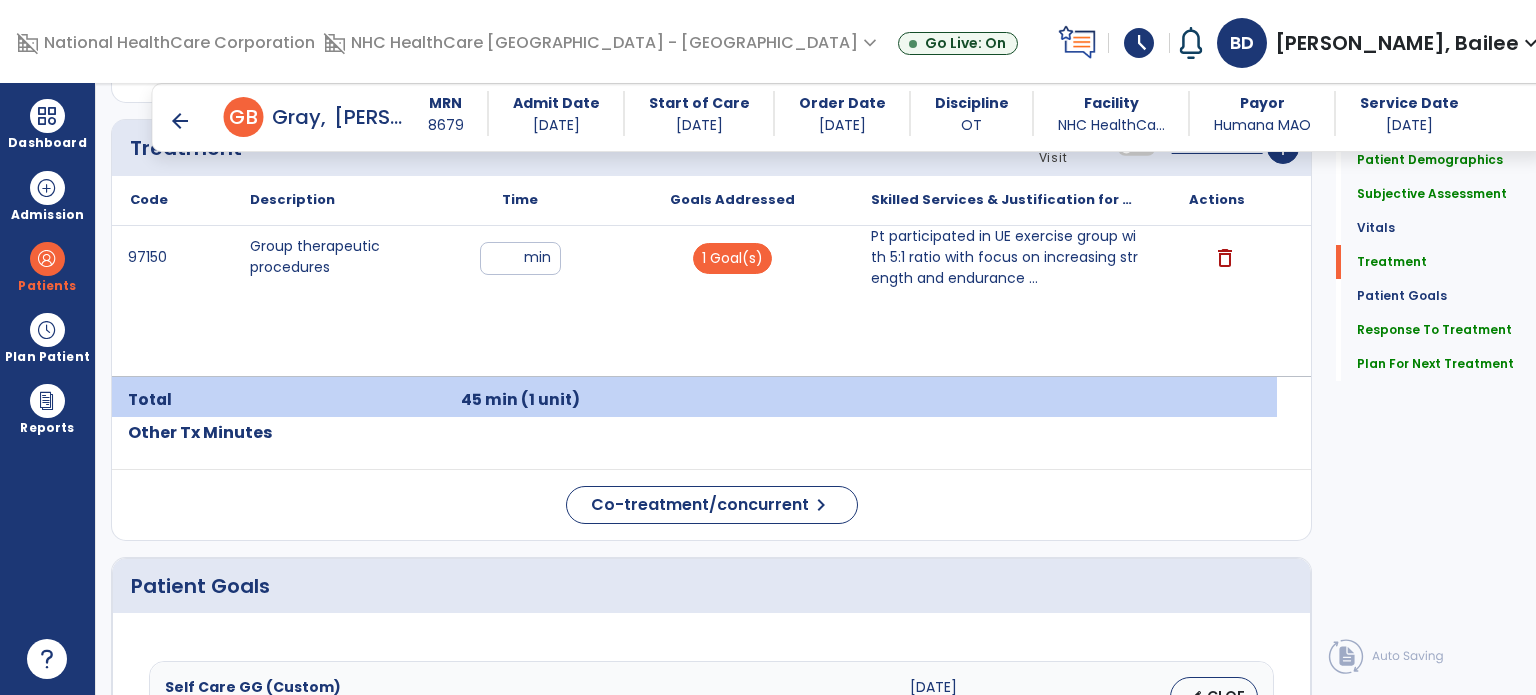 scroll, scrollTop: 1239, scrollLeft: 0, axis: vertical 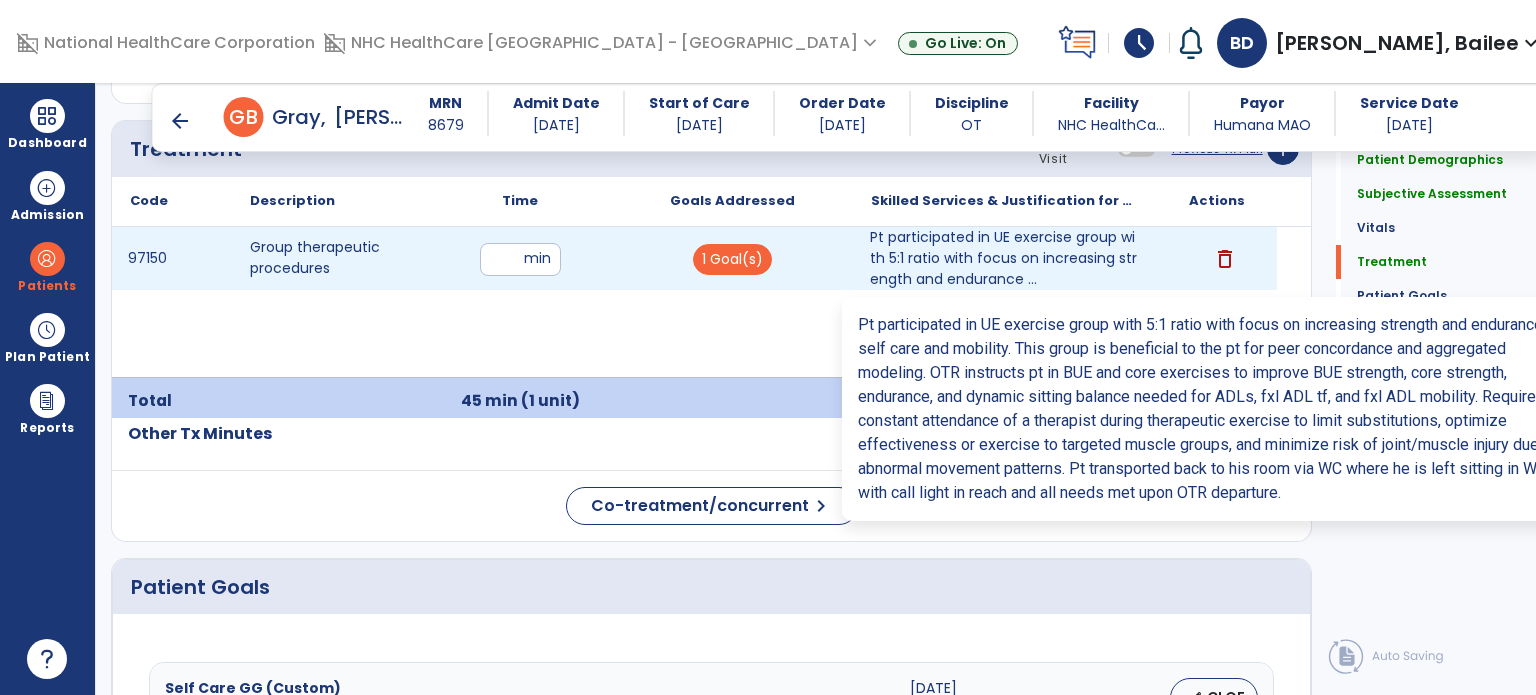 click on "Pt participated in UE exercise group with 5:1 ratio with focus on increasing strength and endurance ..." at bounding box center (1004, 258) 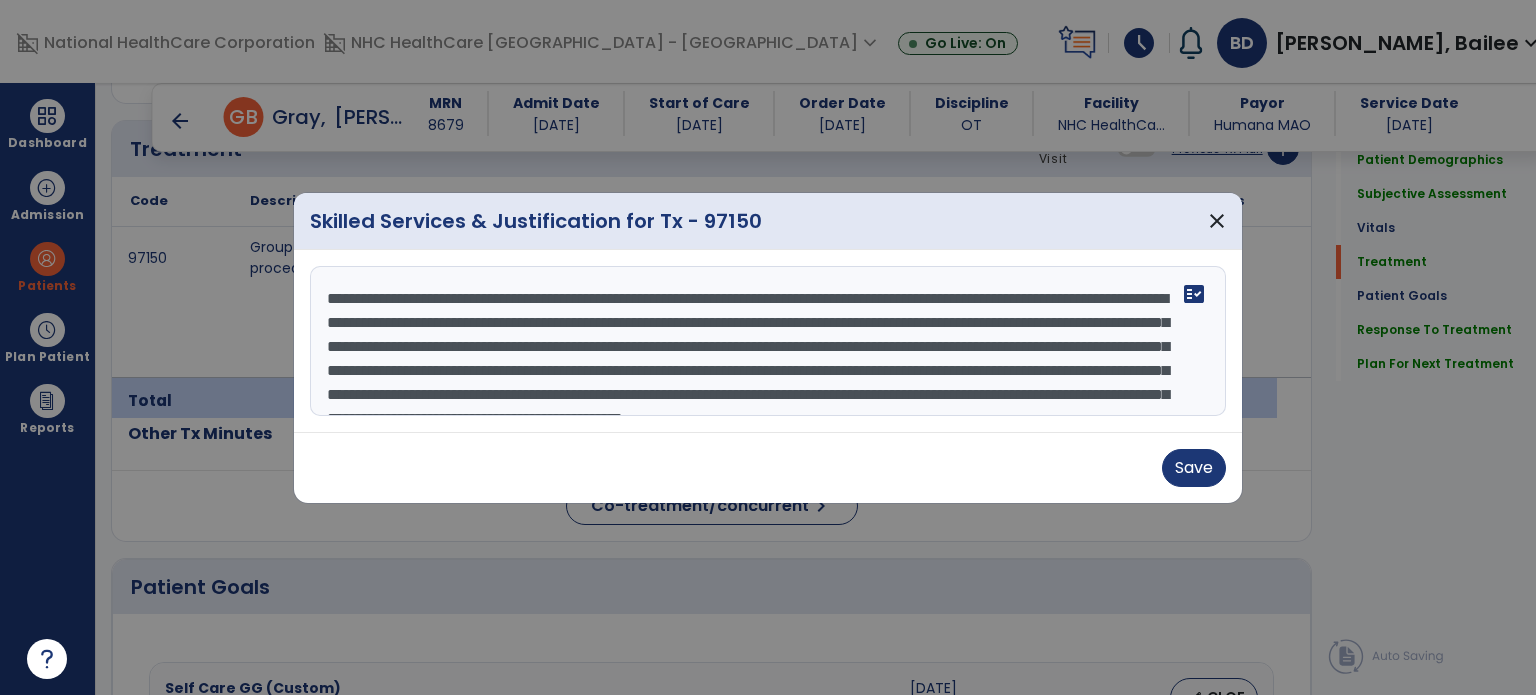scroll, scrollTop: 72, scrollLeft: 0, axis: vertical 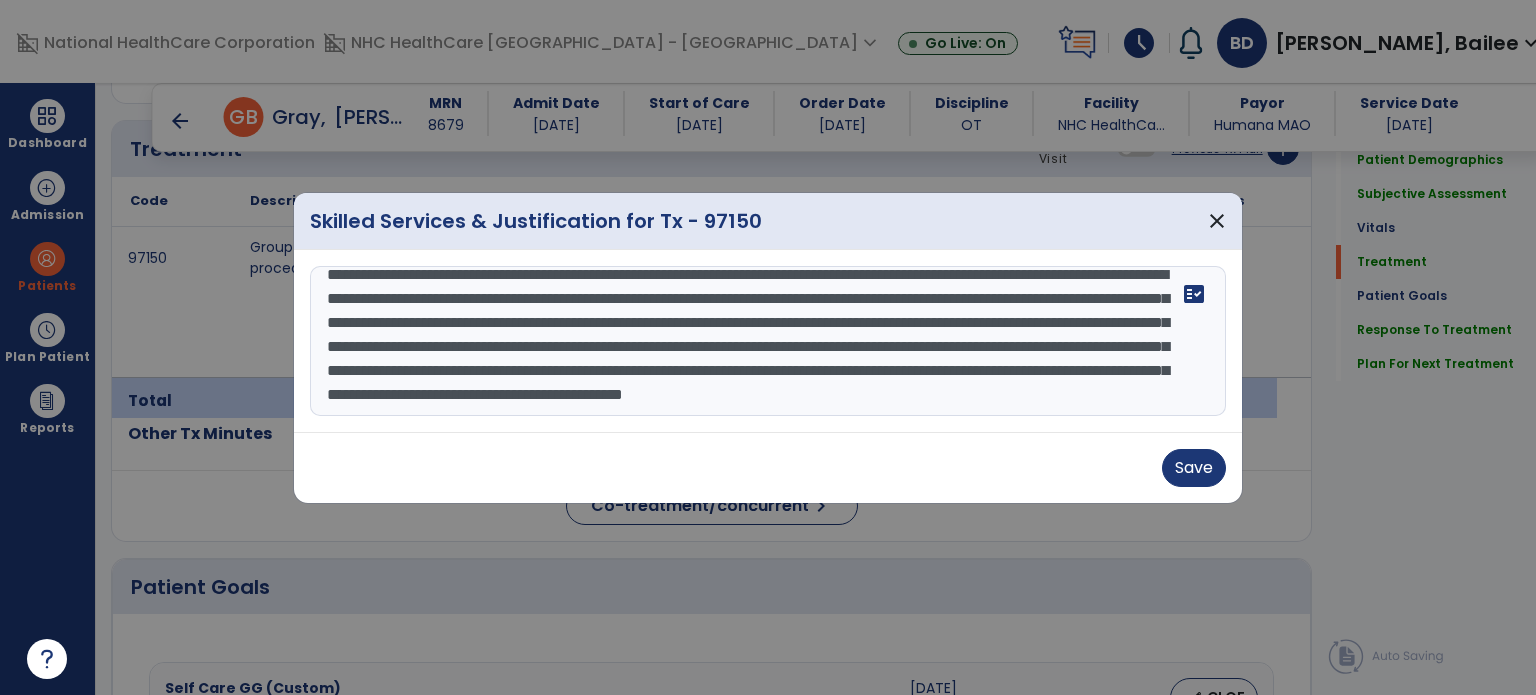 drag, startPoint x: 312, startPoint y: 296, endPoint x: 1064, endPoint y: 680, distance: 844.36957 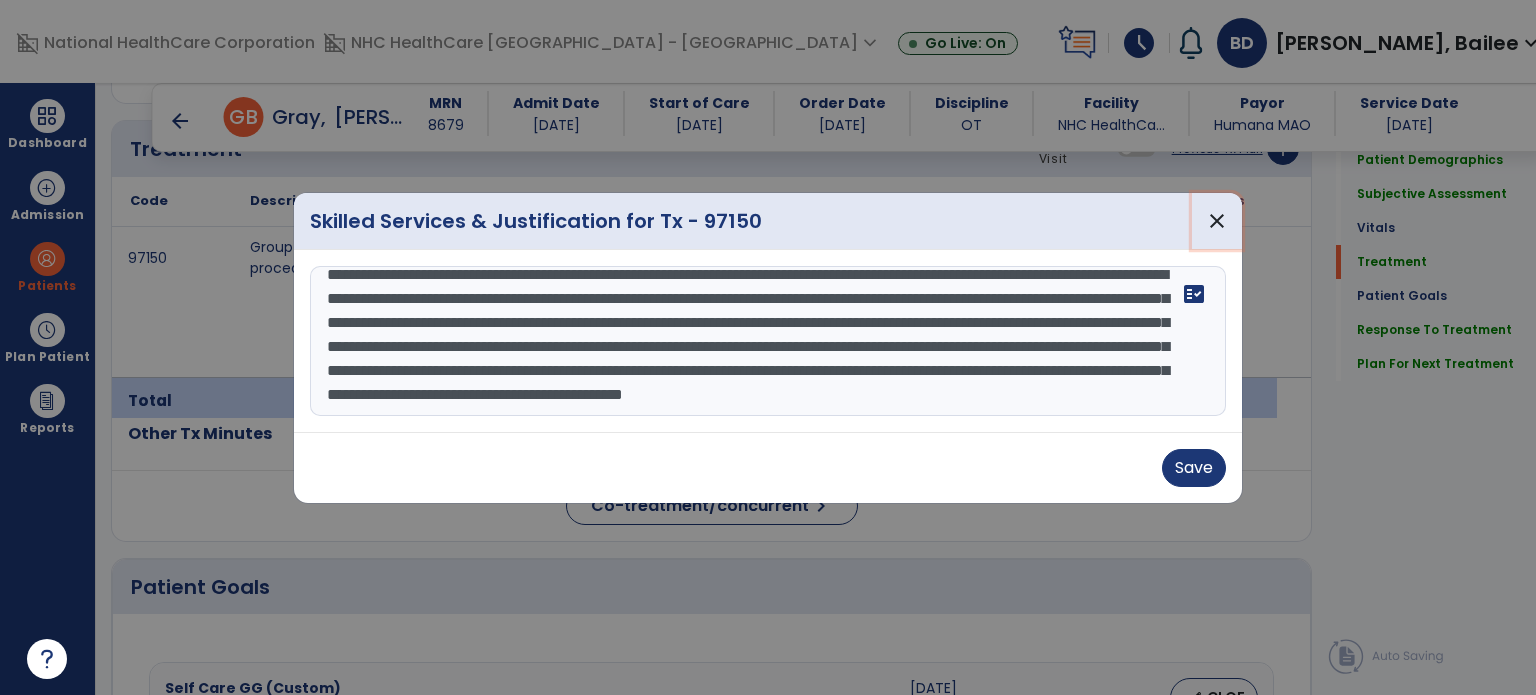 click on "close" at bounding box center [1217, 221] 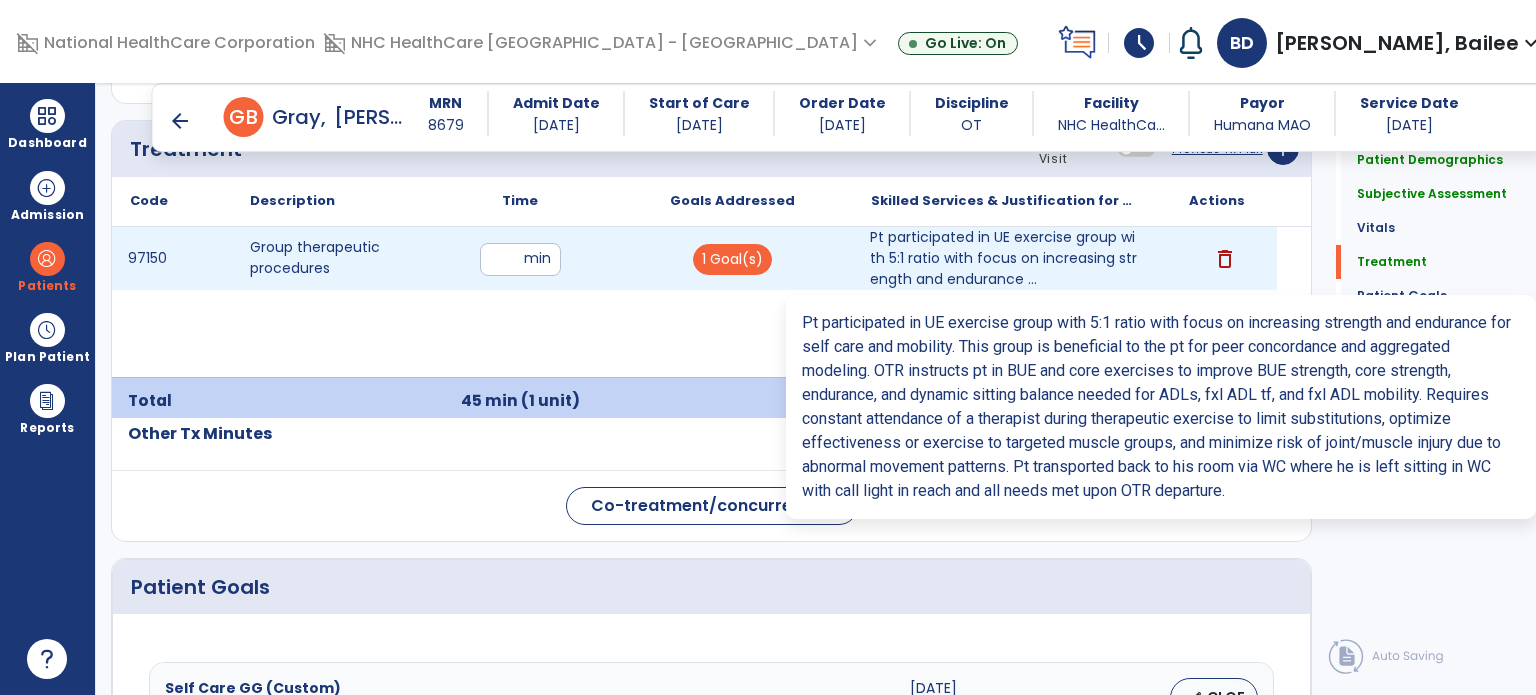 click on "Pt participated in UE exercise group with 5:1 ratio with focus on increasing strength and endurance ..." at bounding box center (1004, 258) 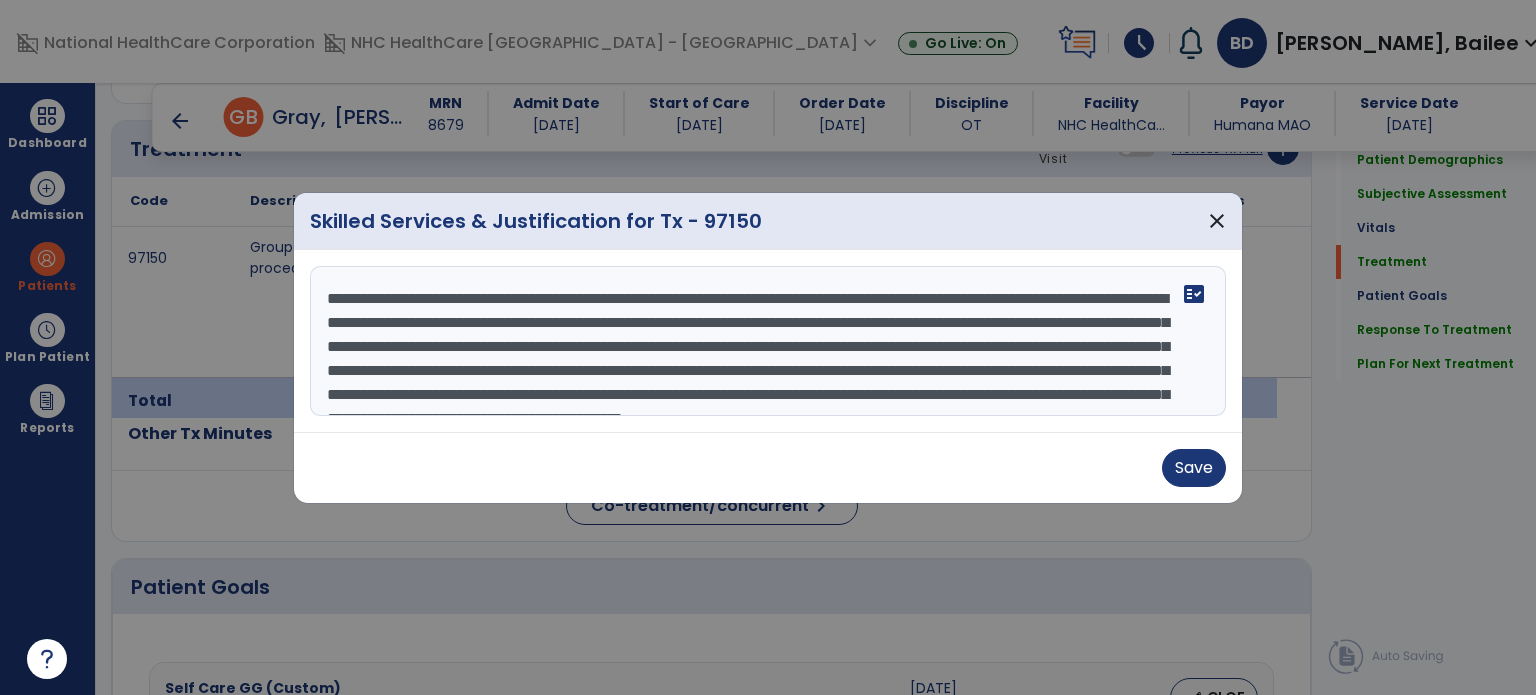 click on "**********" at bounding box center [768, 341] 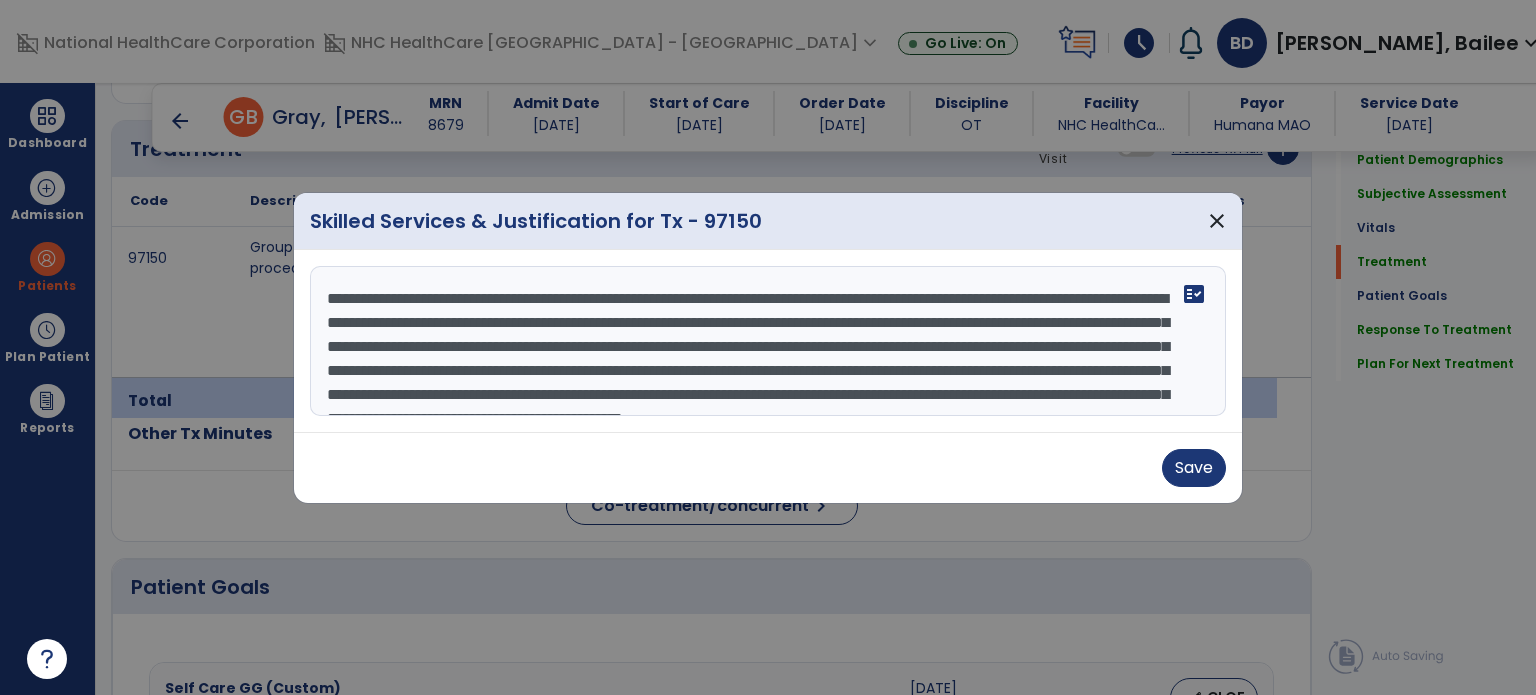 click on "**********" at bounding box center [768, 341] 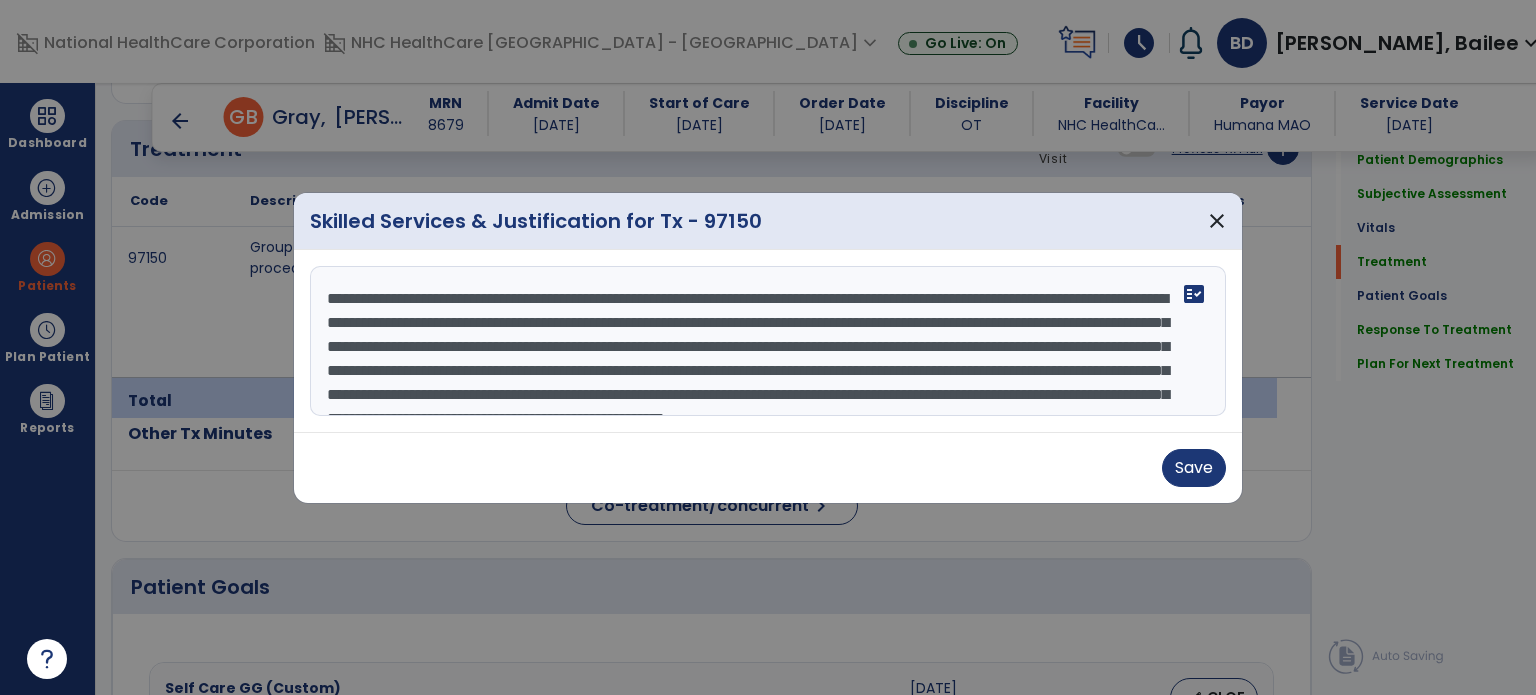 click on "**********" at bounding box center (768, 341) 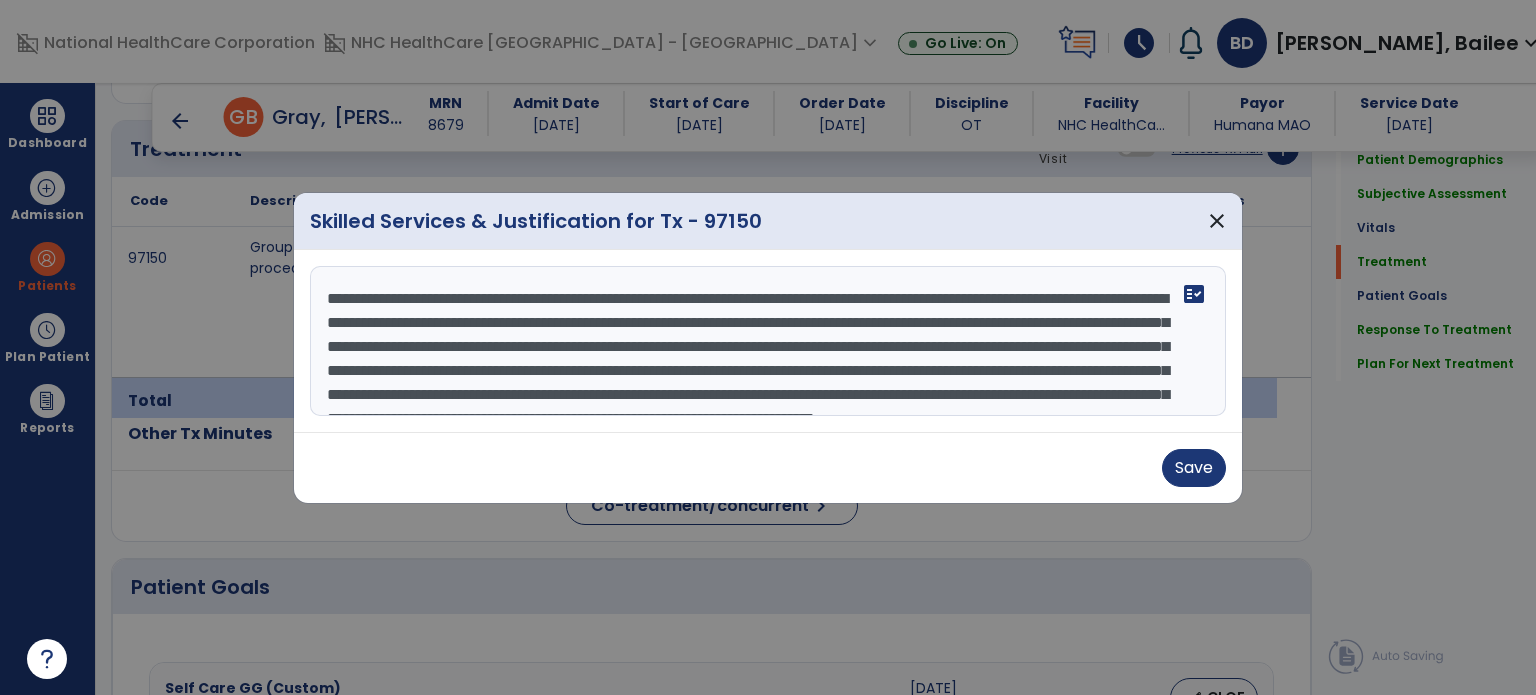 scroll, scrollTop: 64, scrollLeft: 0, axis: vertical 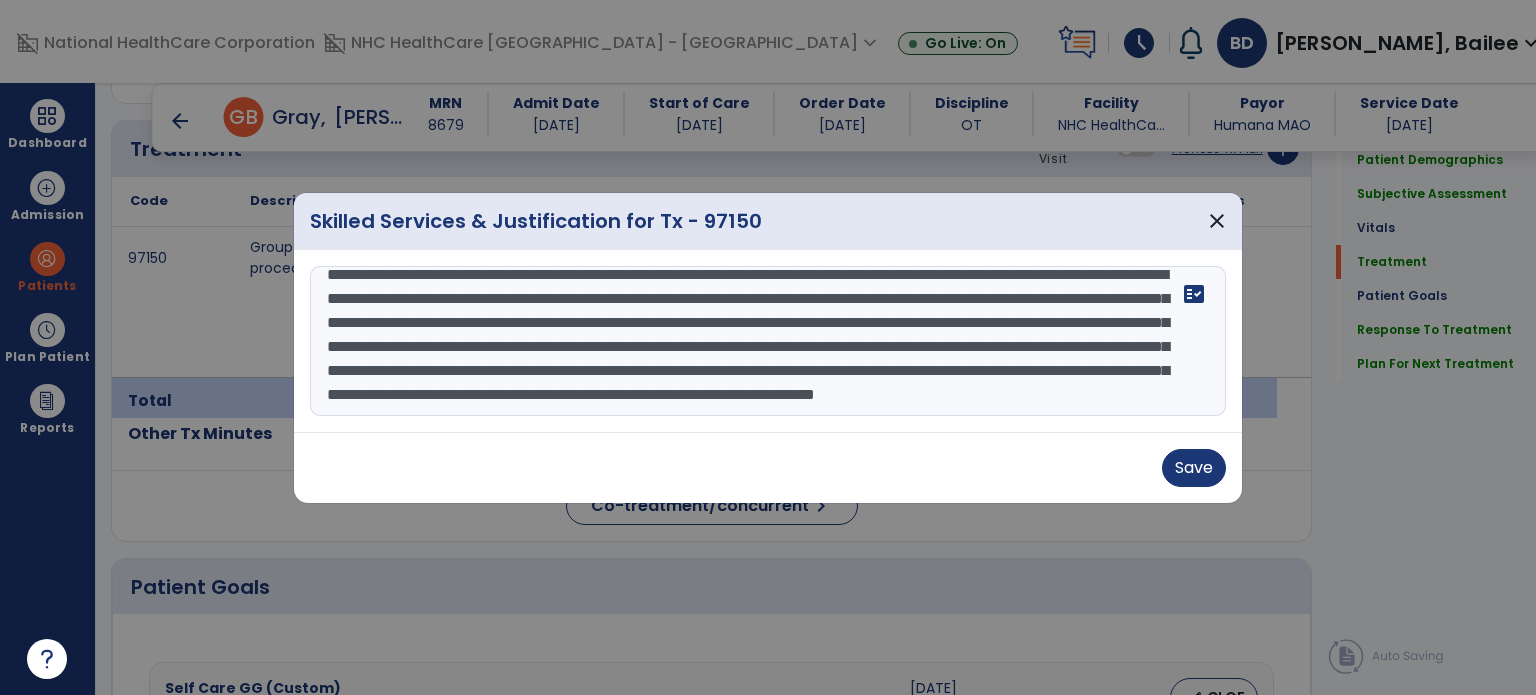type on "**********" 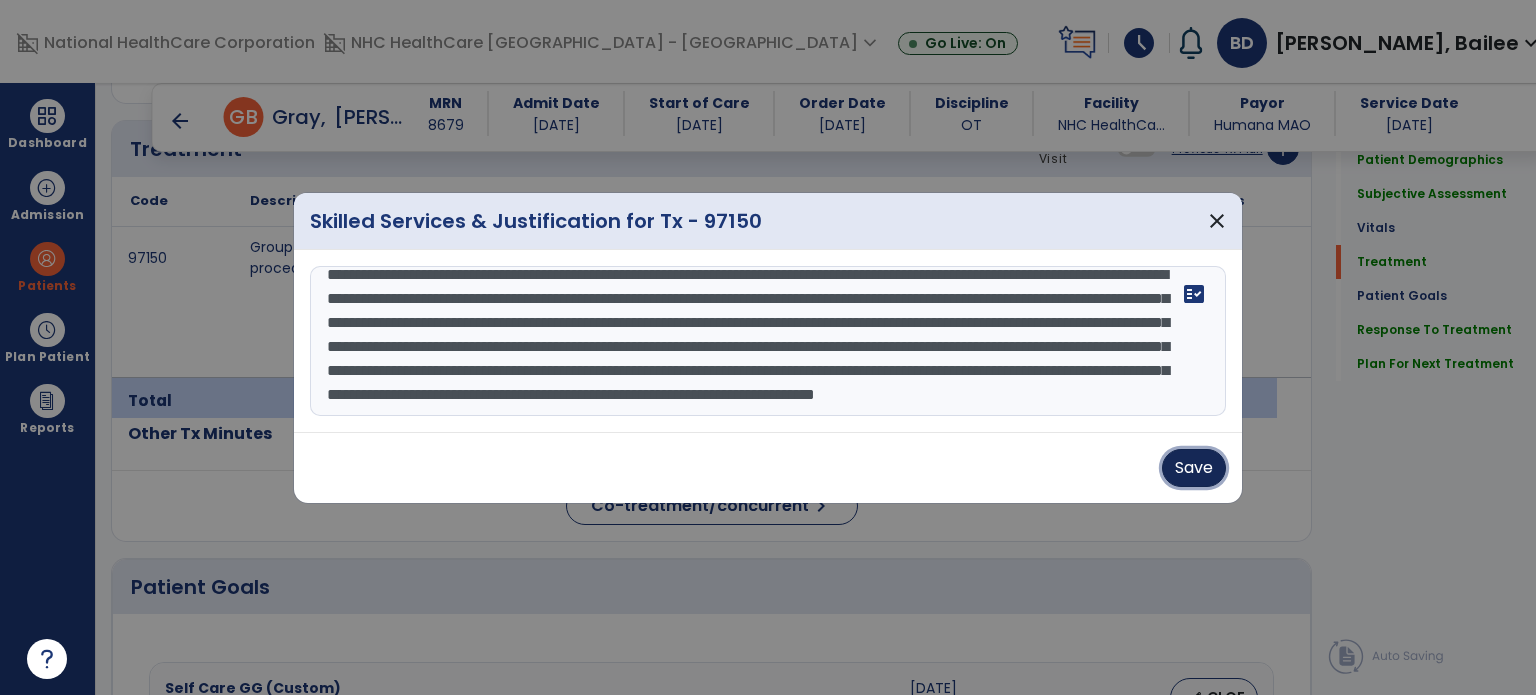 click on "Save" at bounding box center [1194, 468] 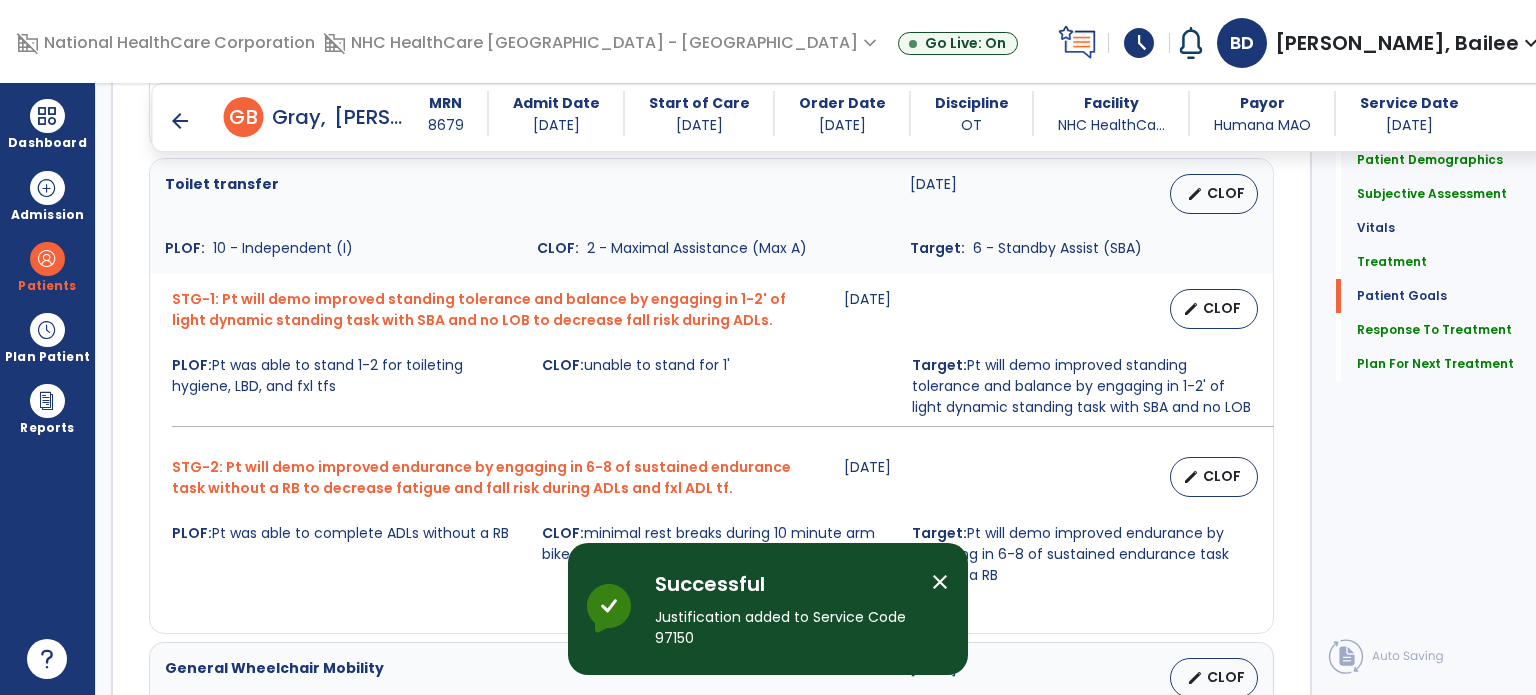 scroll, scrollTop: 3457, scrollLeft: 0, axis: vertical 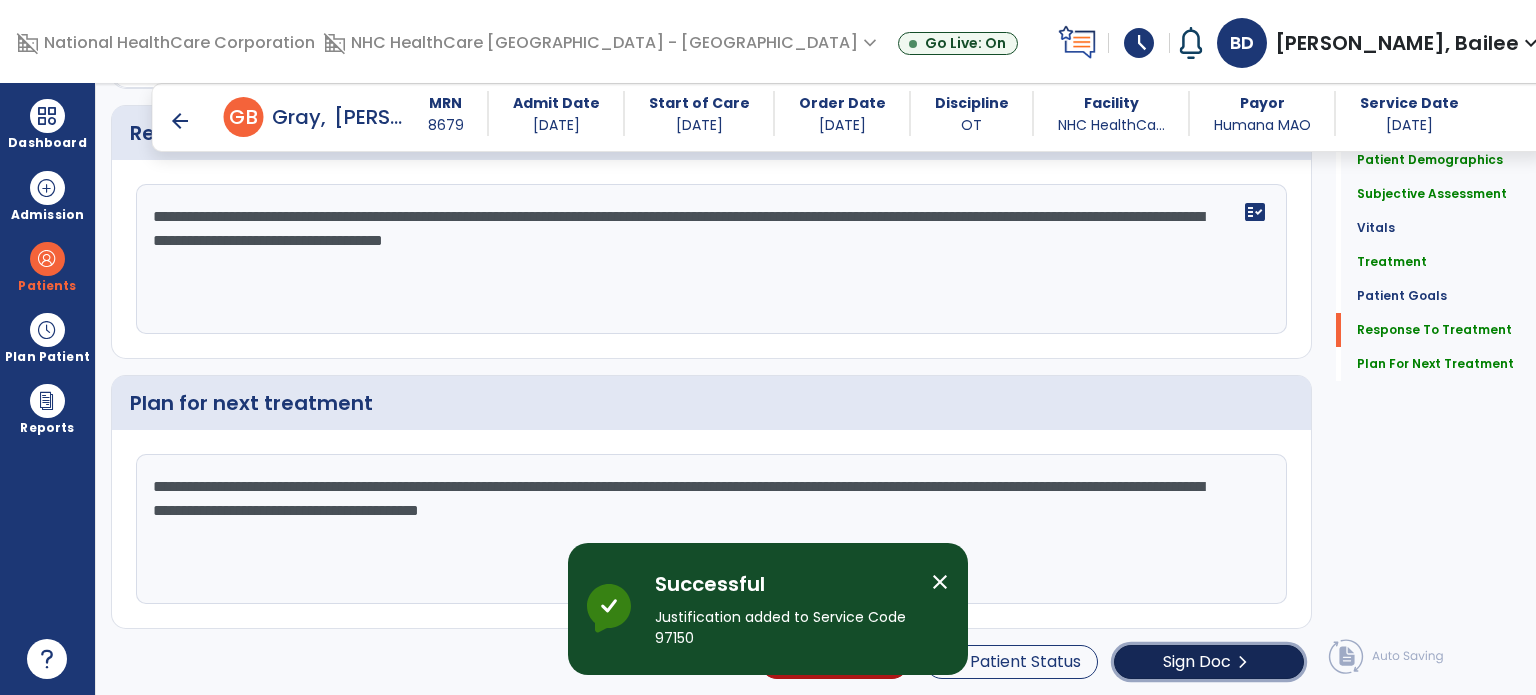 click on "Sign Doc" 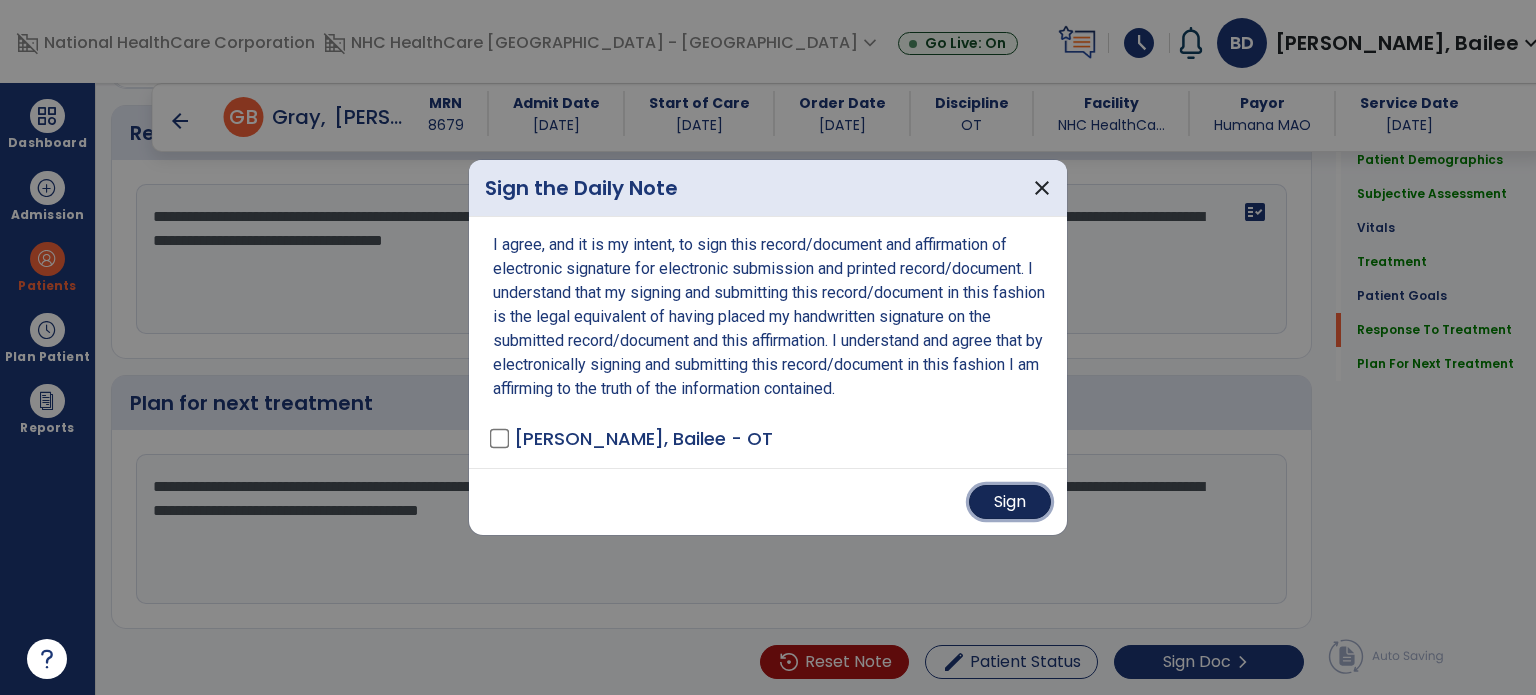 click on "Sign" at bounding box center [1010, 502] 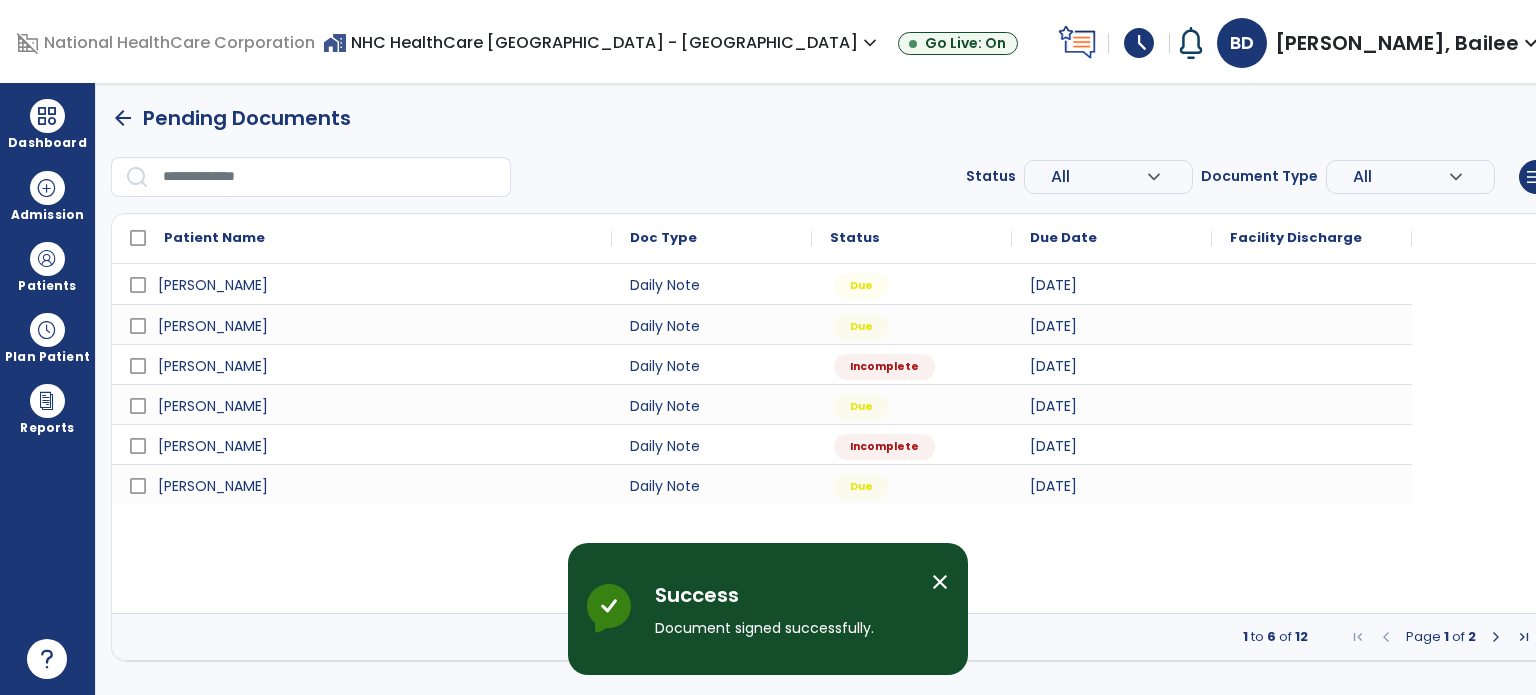 scroll, scrollTop: 0, scrollLeft: 0, axis: both 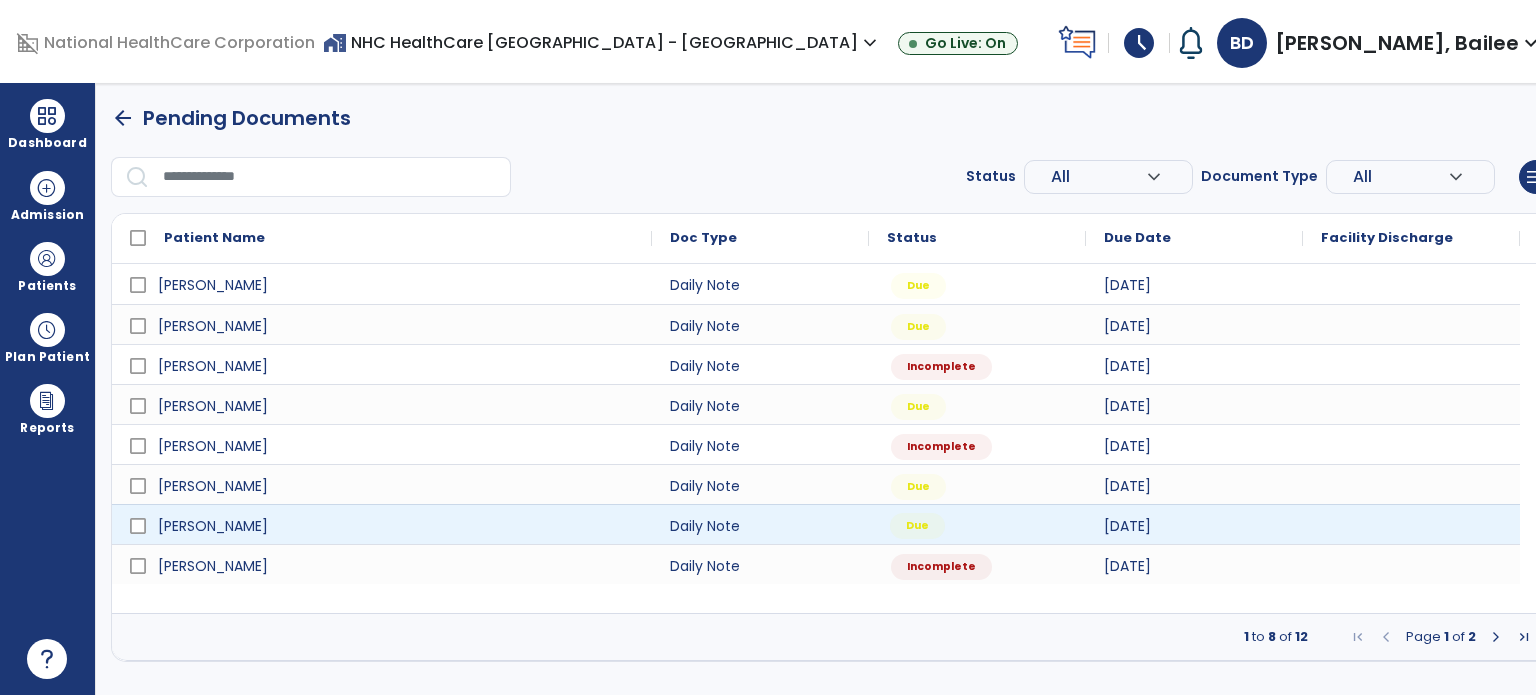 click on "Due" at bounding box center [977, 524] 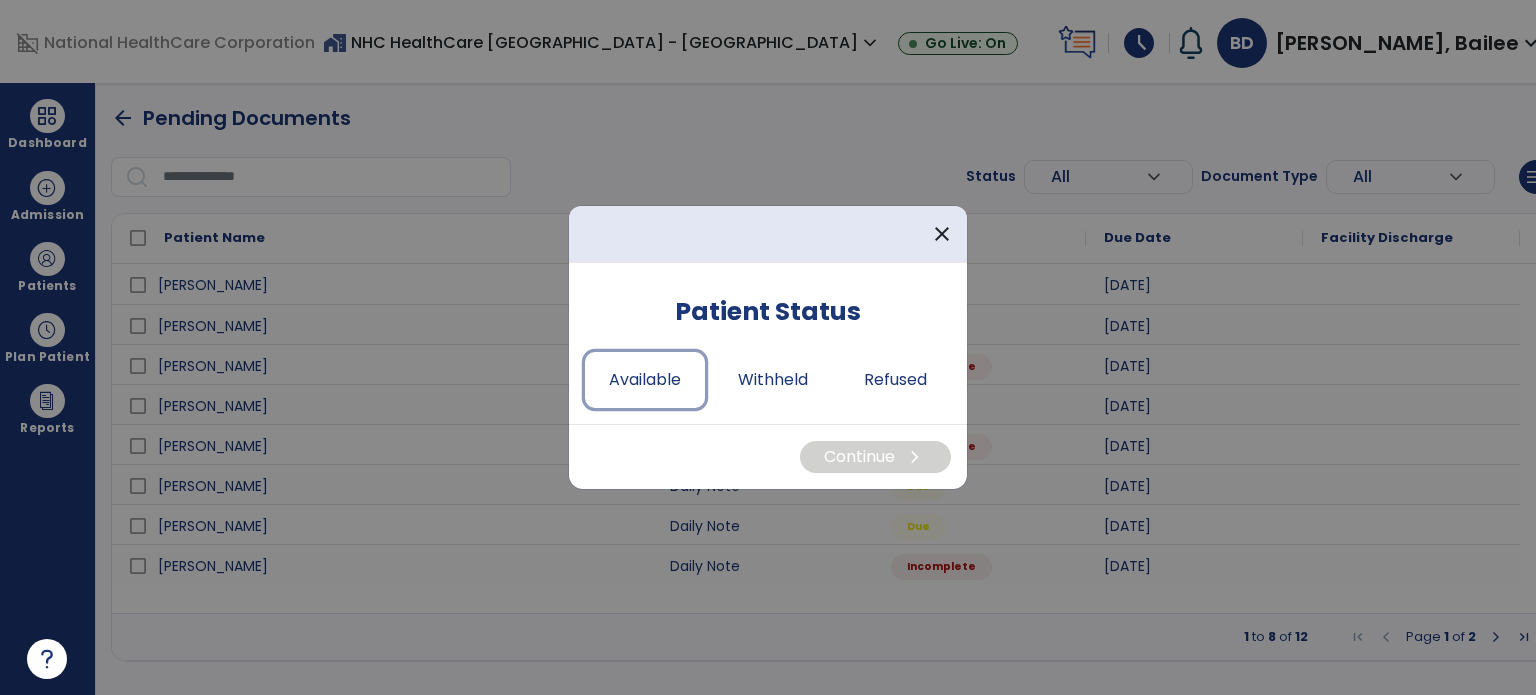 click on "Available" at bounding box center [645, 380] 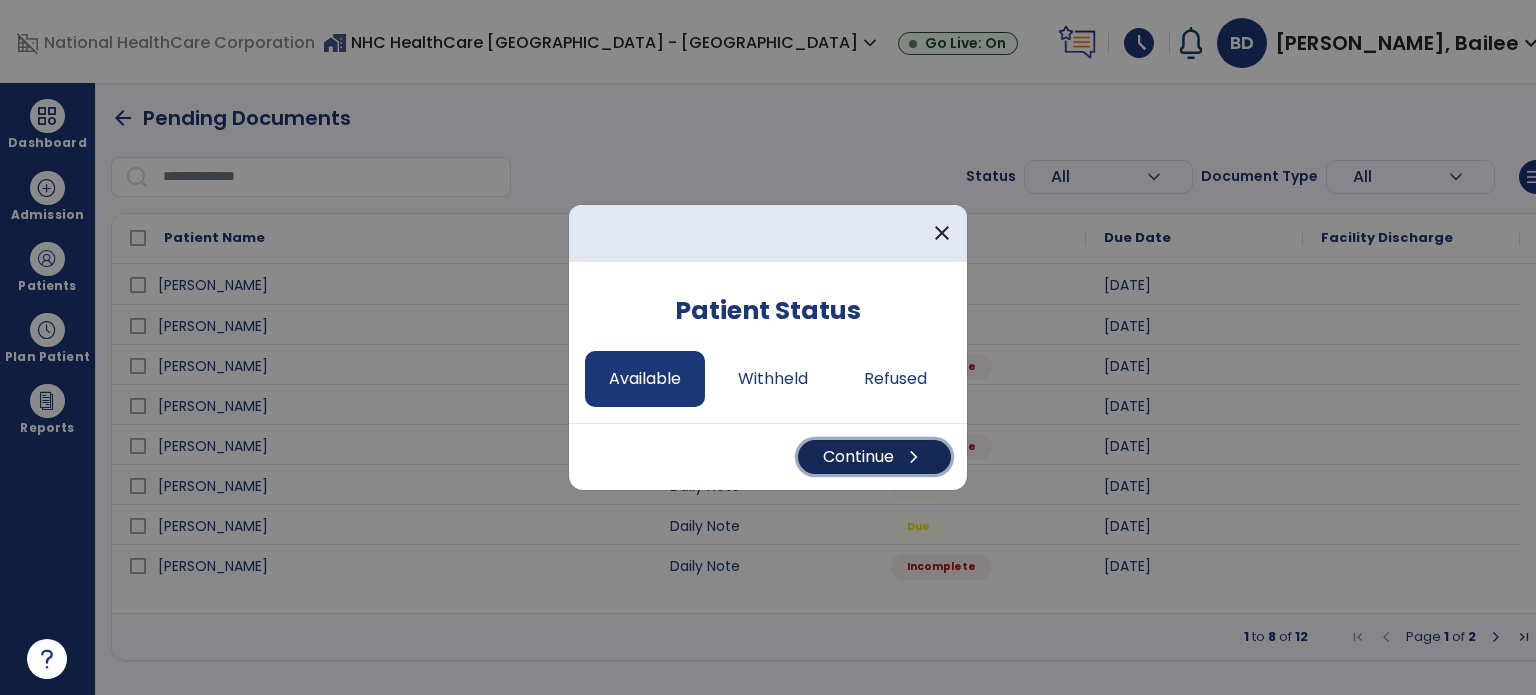 click on "Continue   chevron_right" at bounding box center (874, 457) 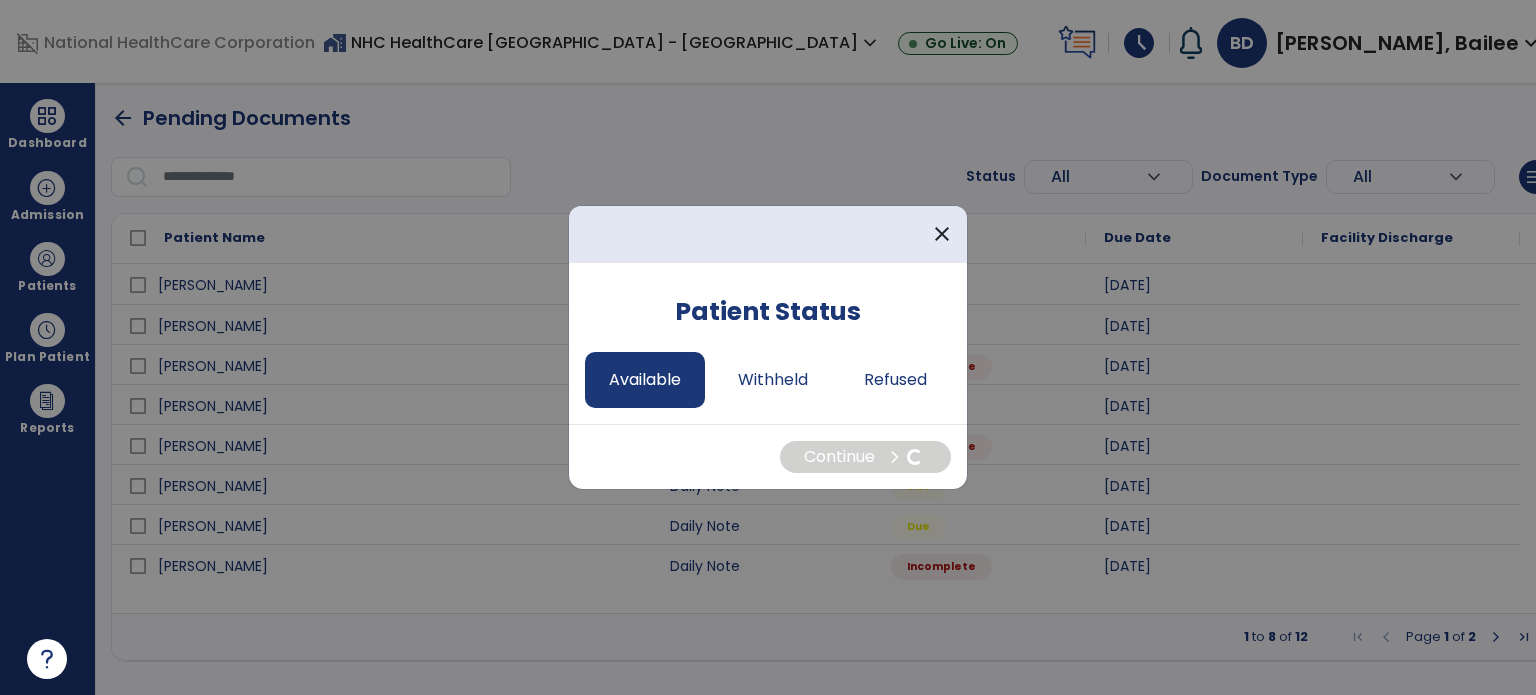 select on "*" 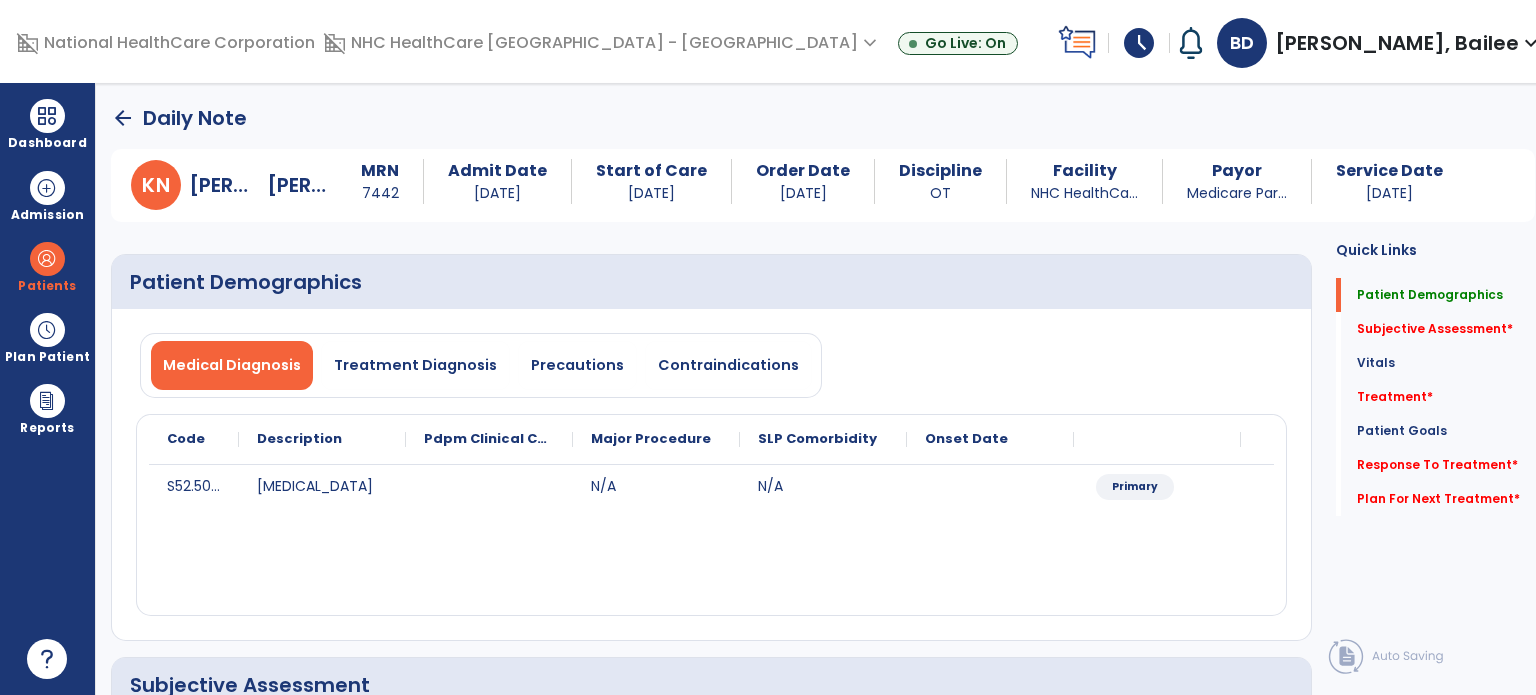 click on "Subjective Assessment   *" 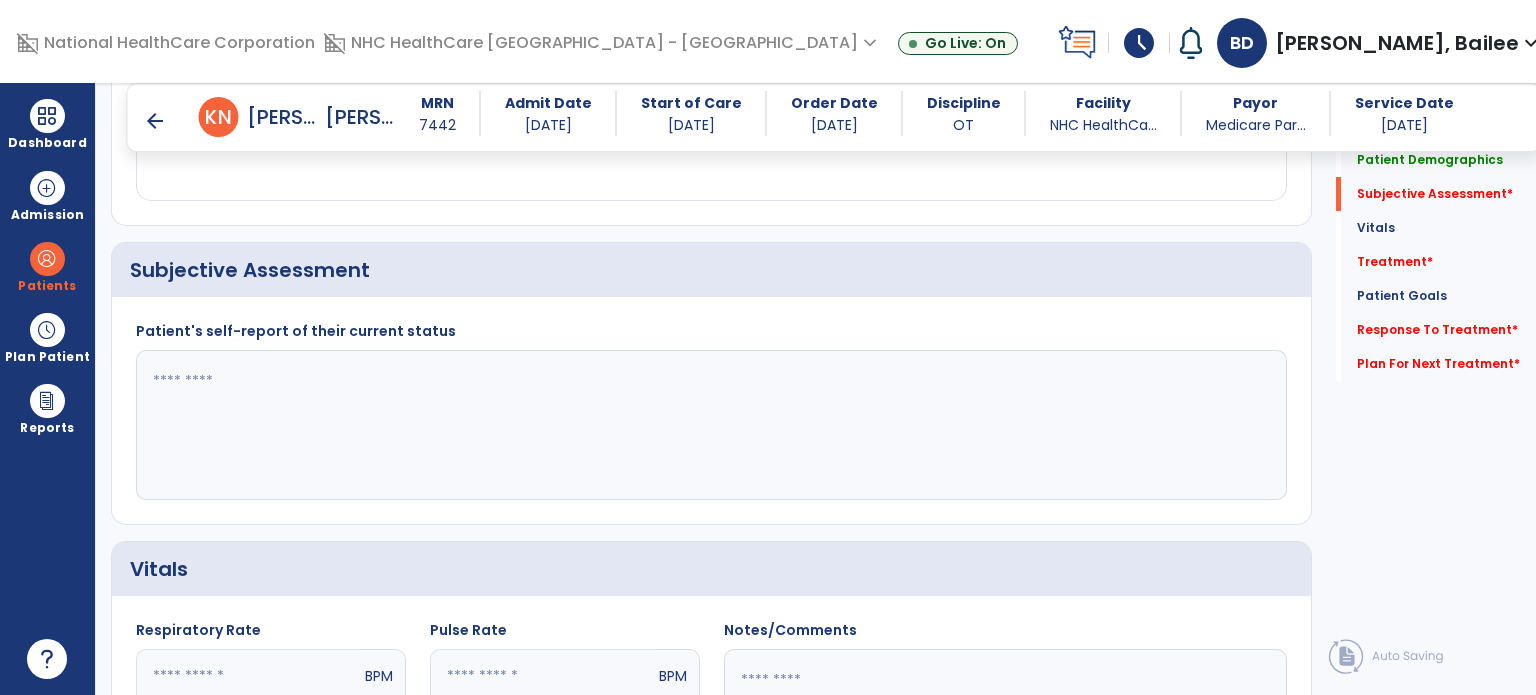 scroll, scrollTop: 408, scrollLeft: 0, axis: vertical 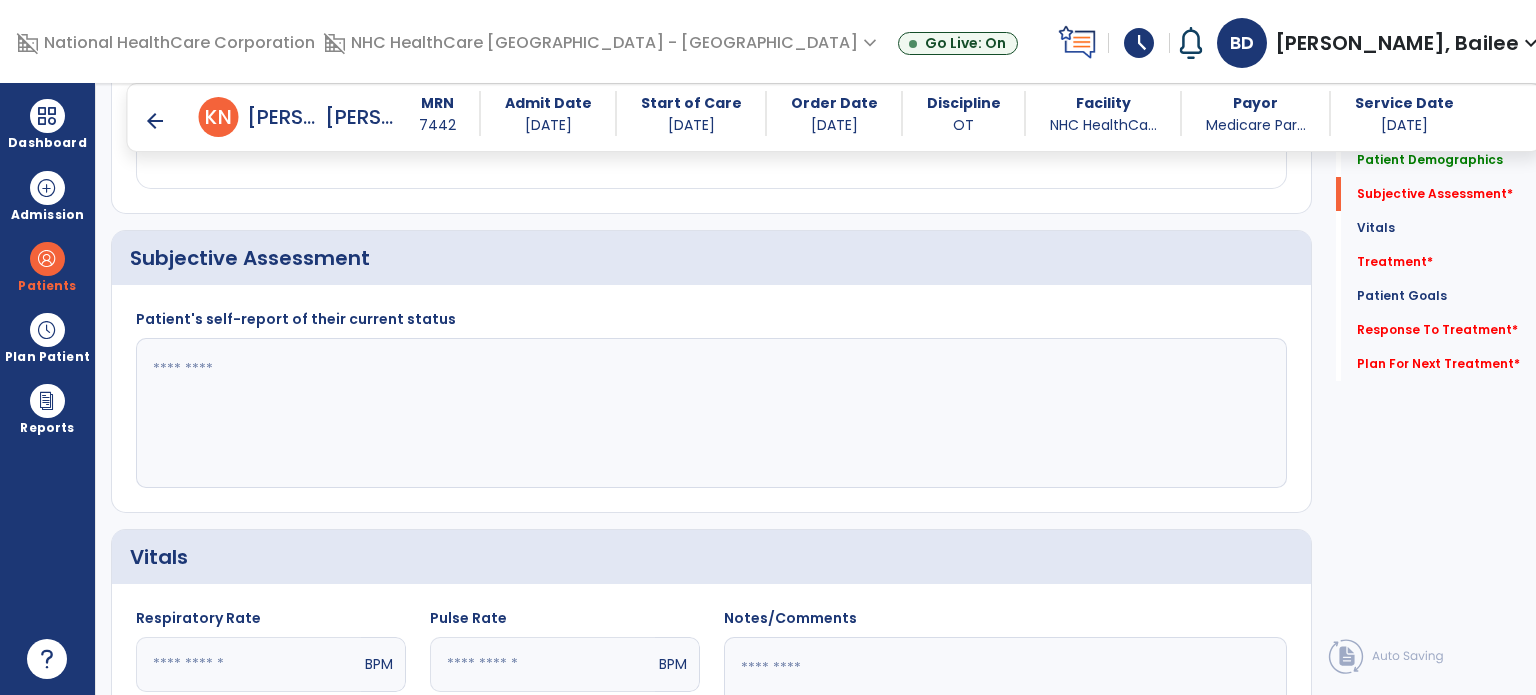 click 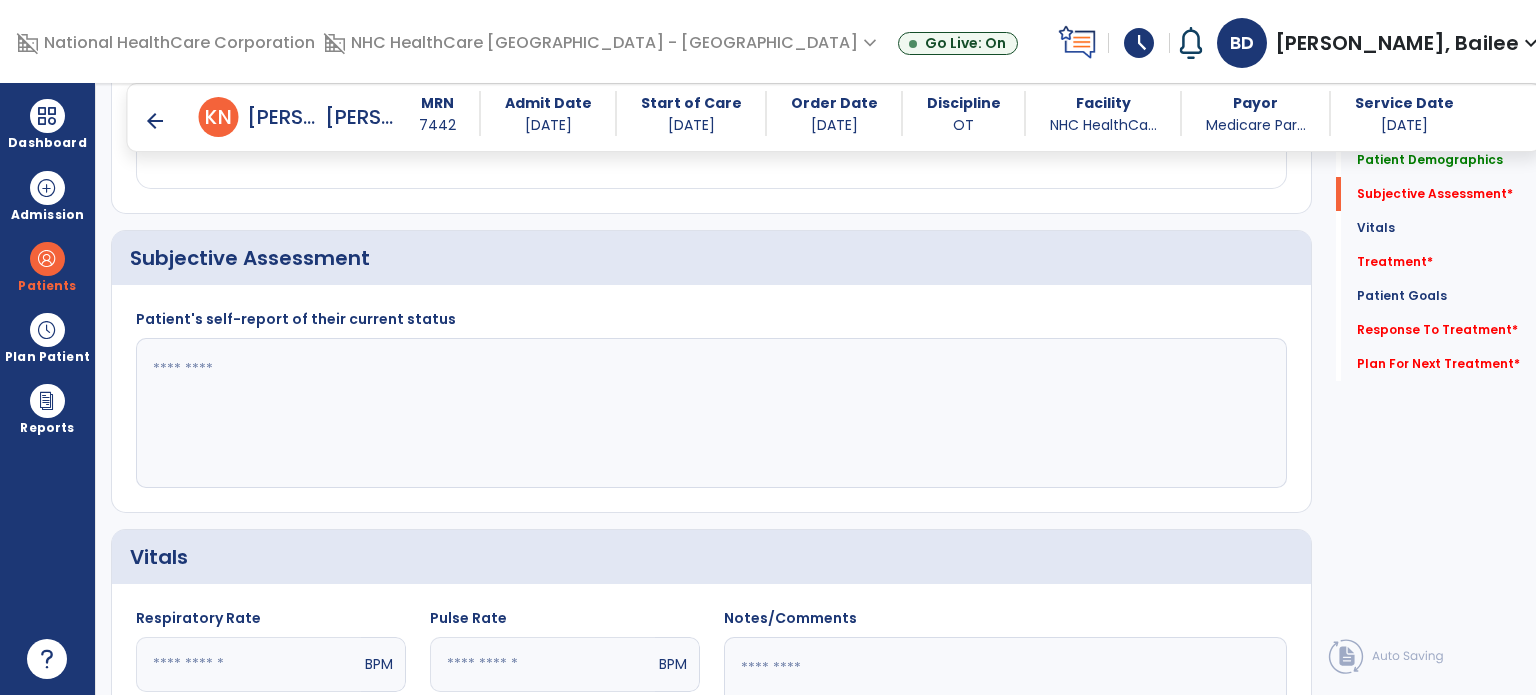 type on "*" 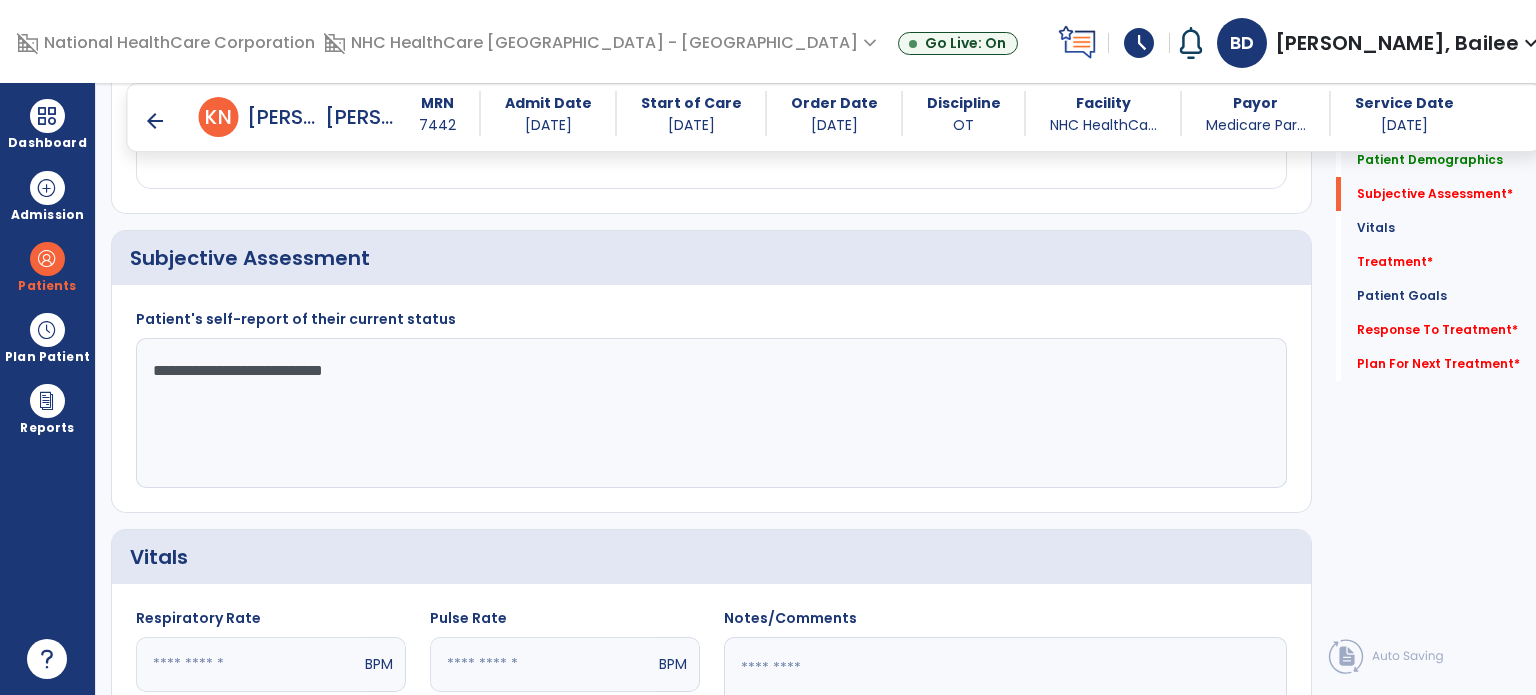 click on "**********" 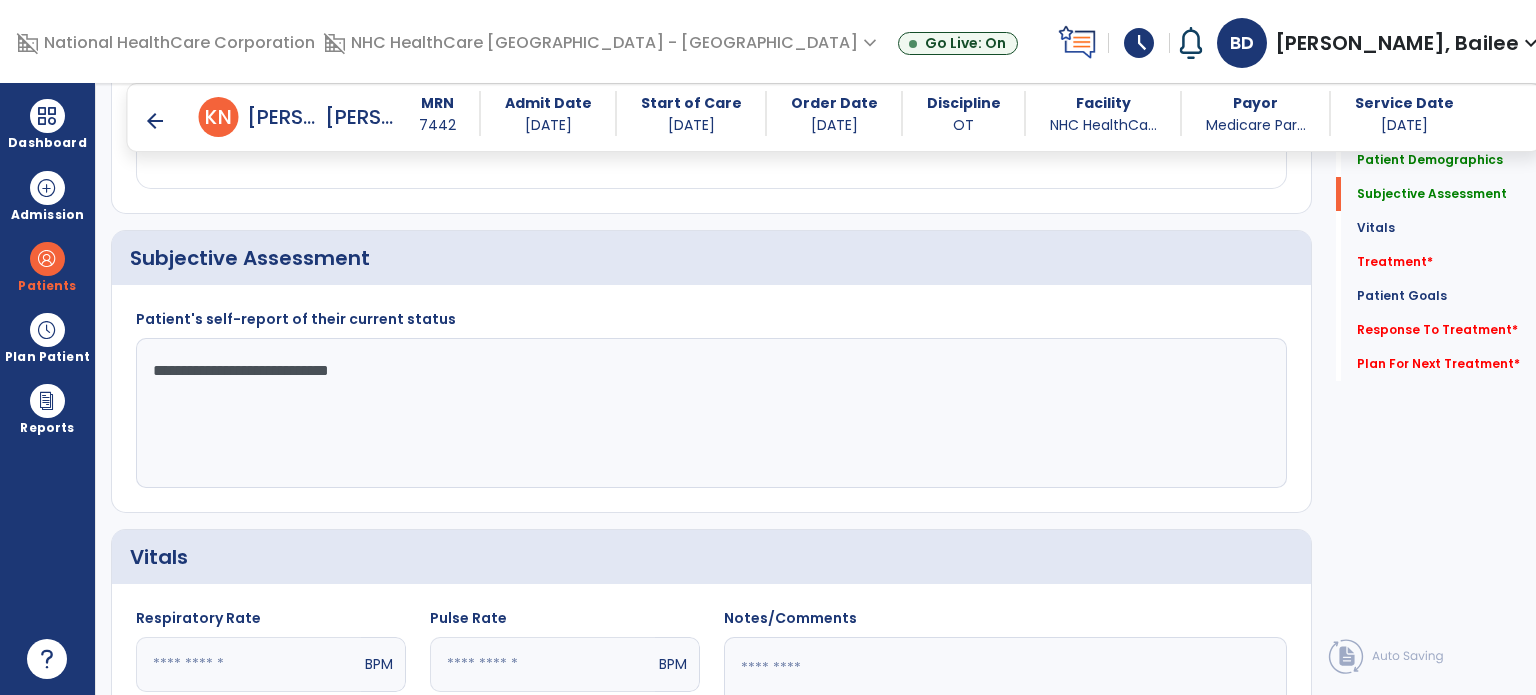 type on "**********" 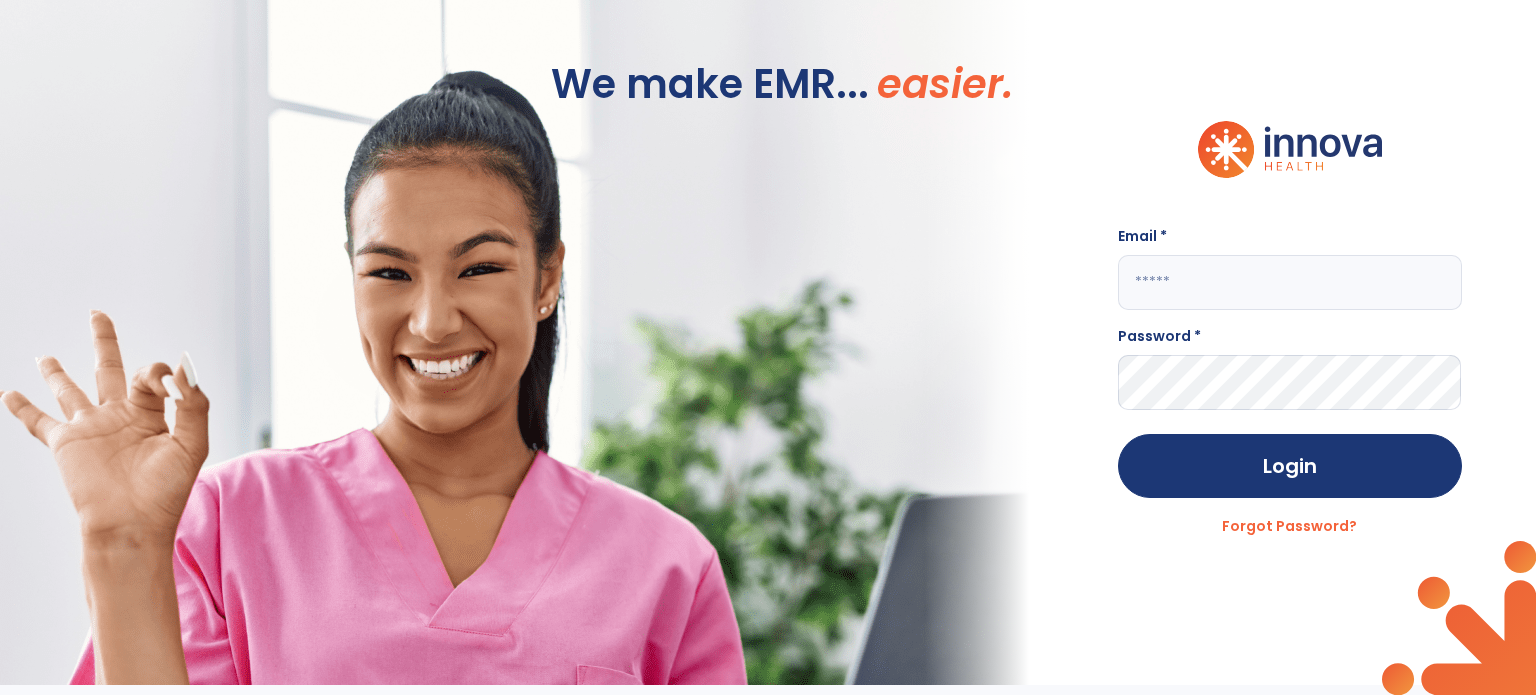 scroll, scrollTop: 0, scrollLeft: 0, axis: both 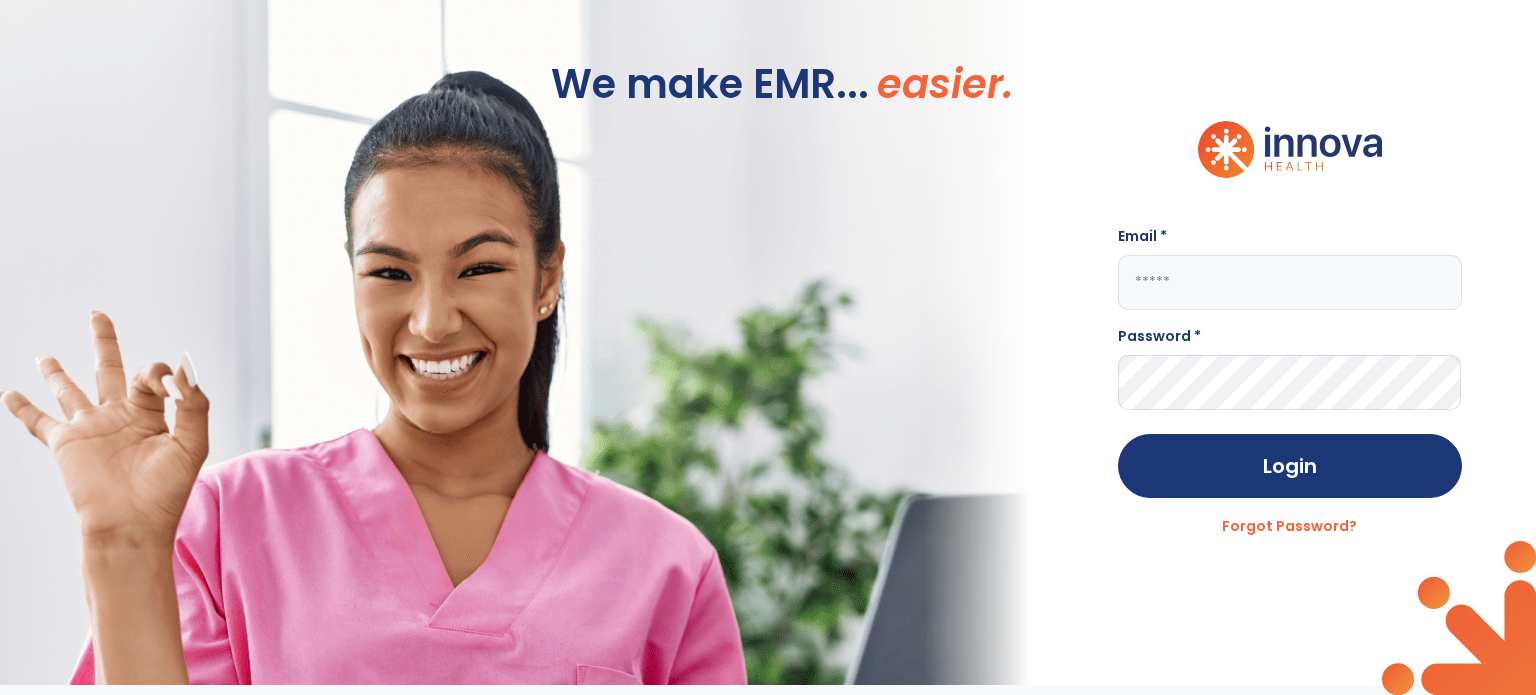 type on "**********" 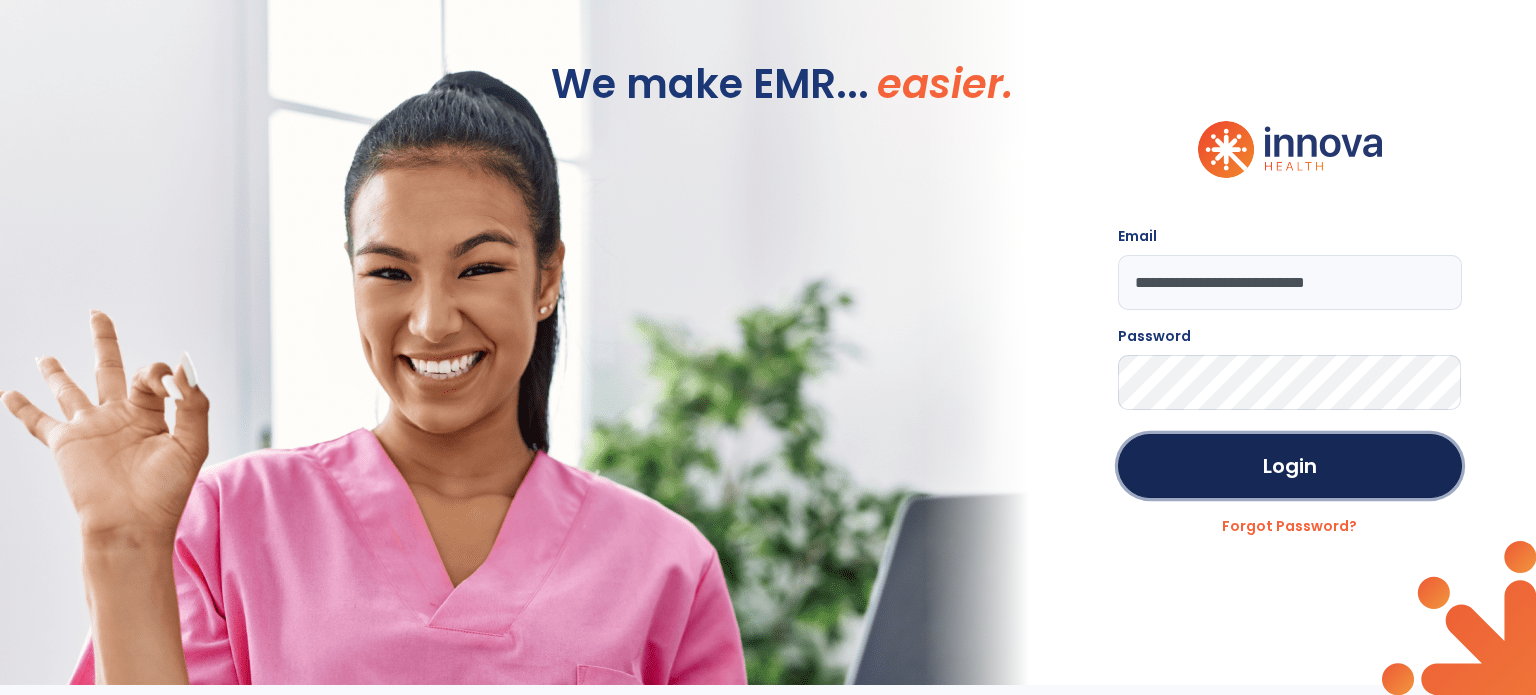 click on "Login" 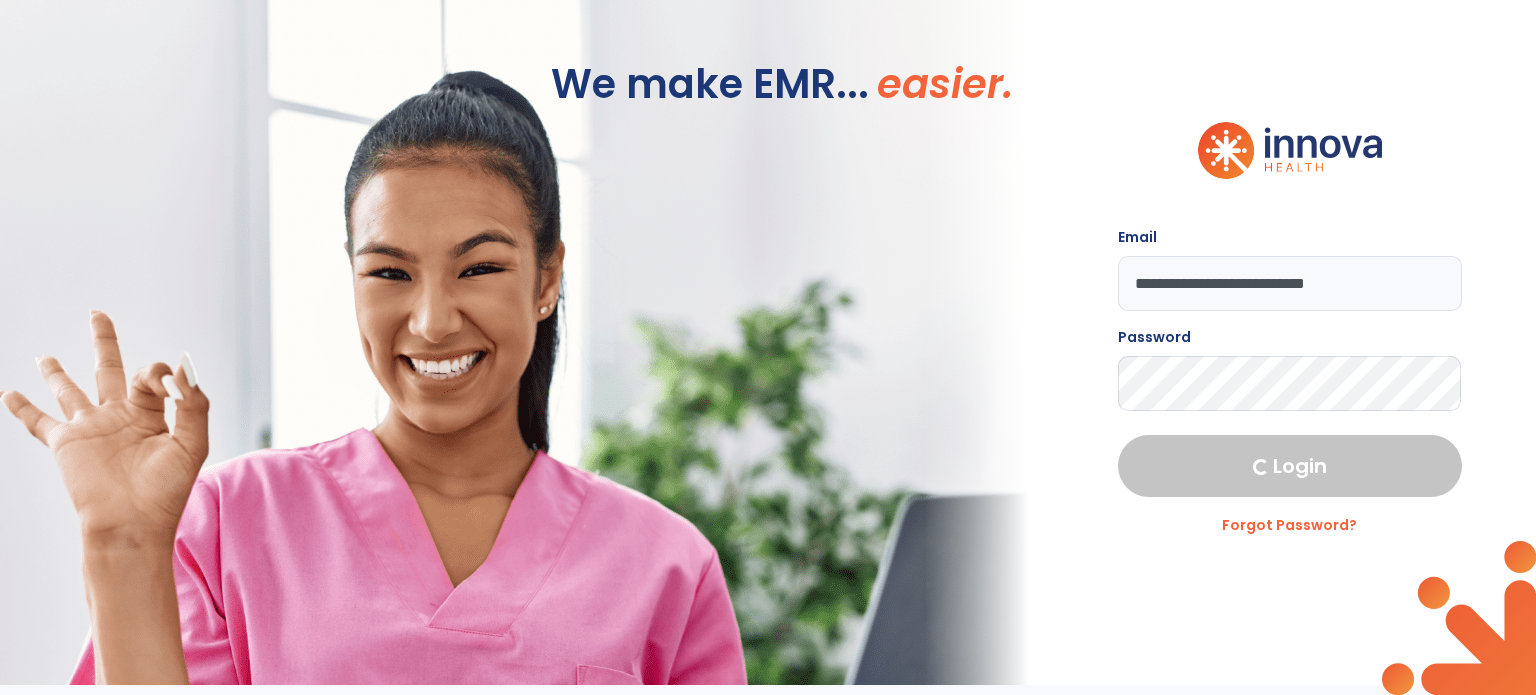 select on "****" 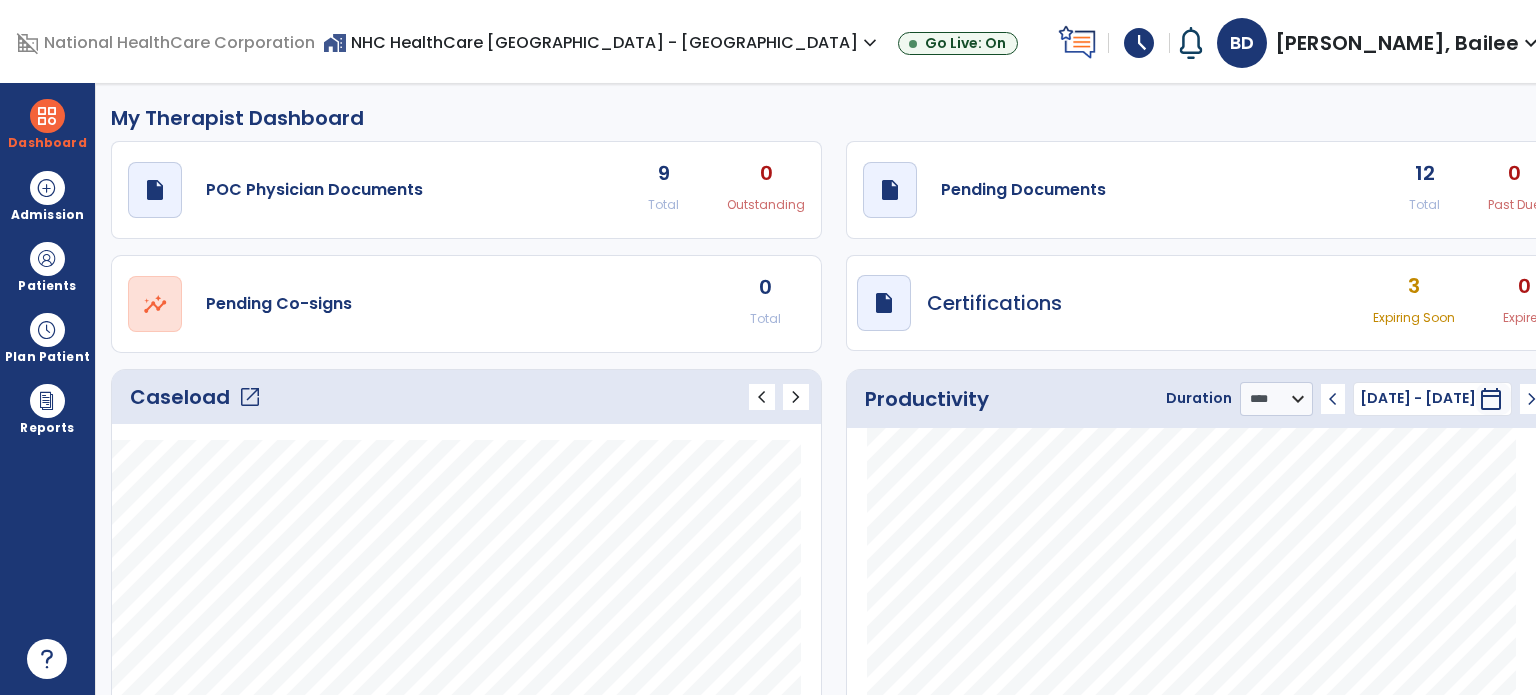 click on "open_in_new" 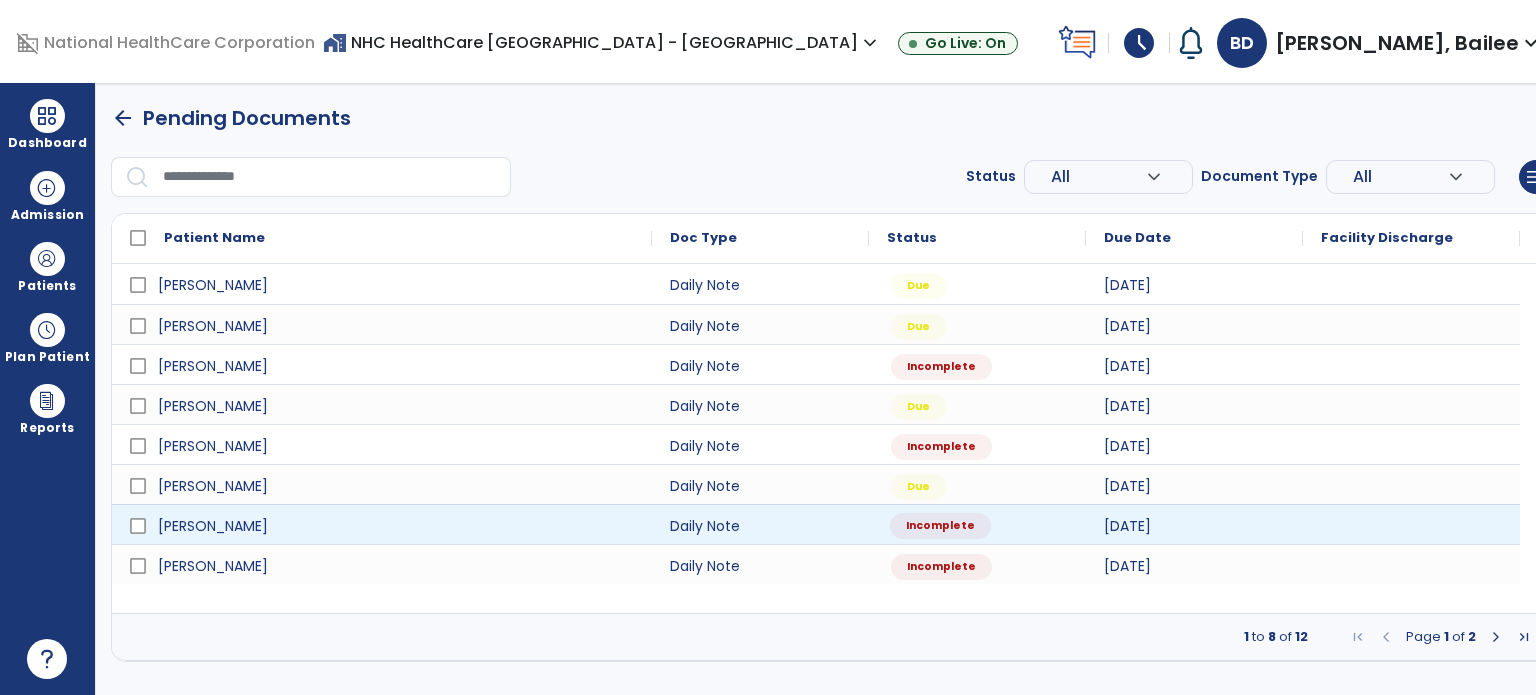 click on "Incomplete" at bounding box center (940, 526) 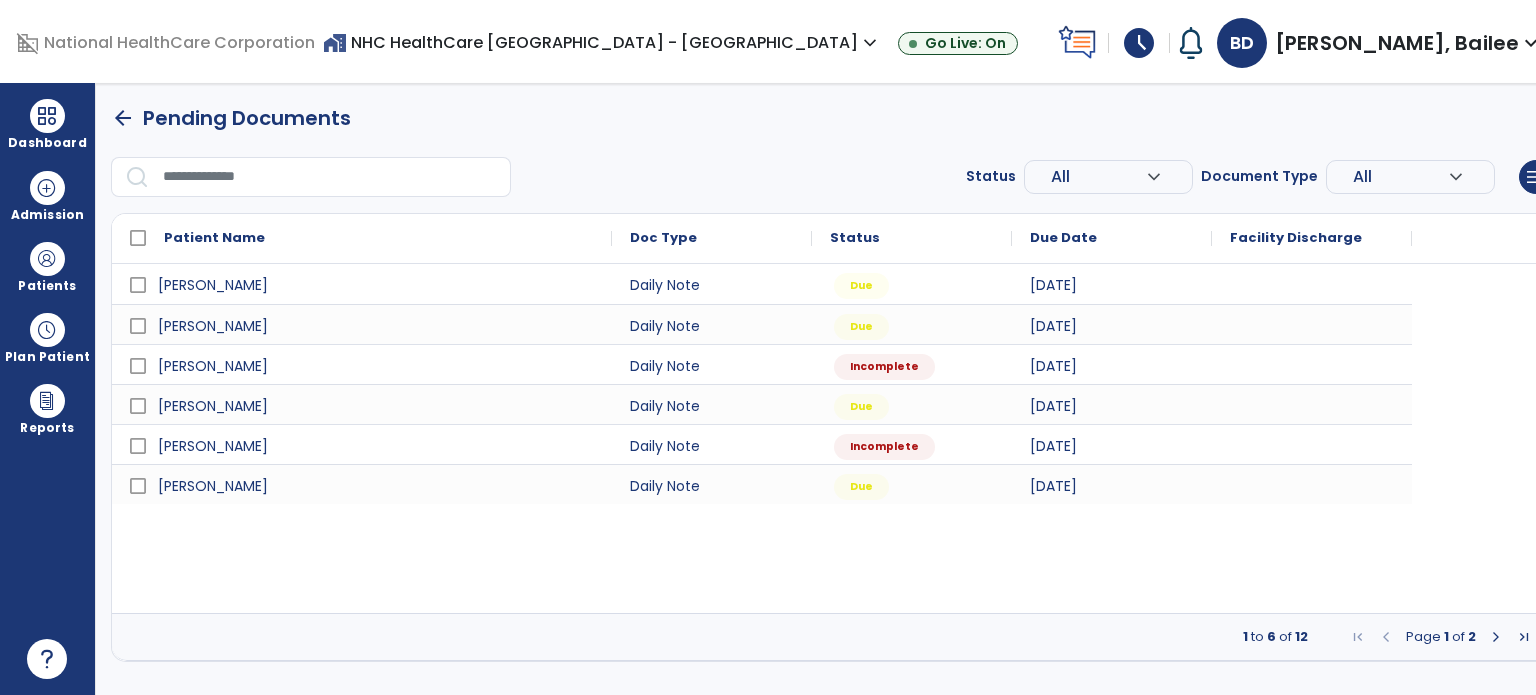 select on "*" 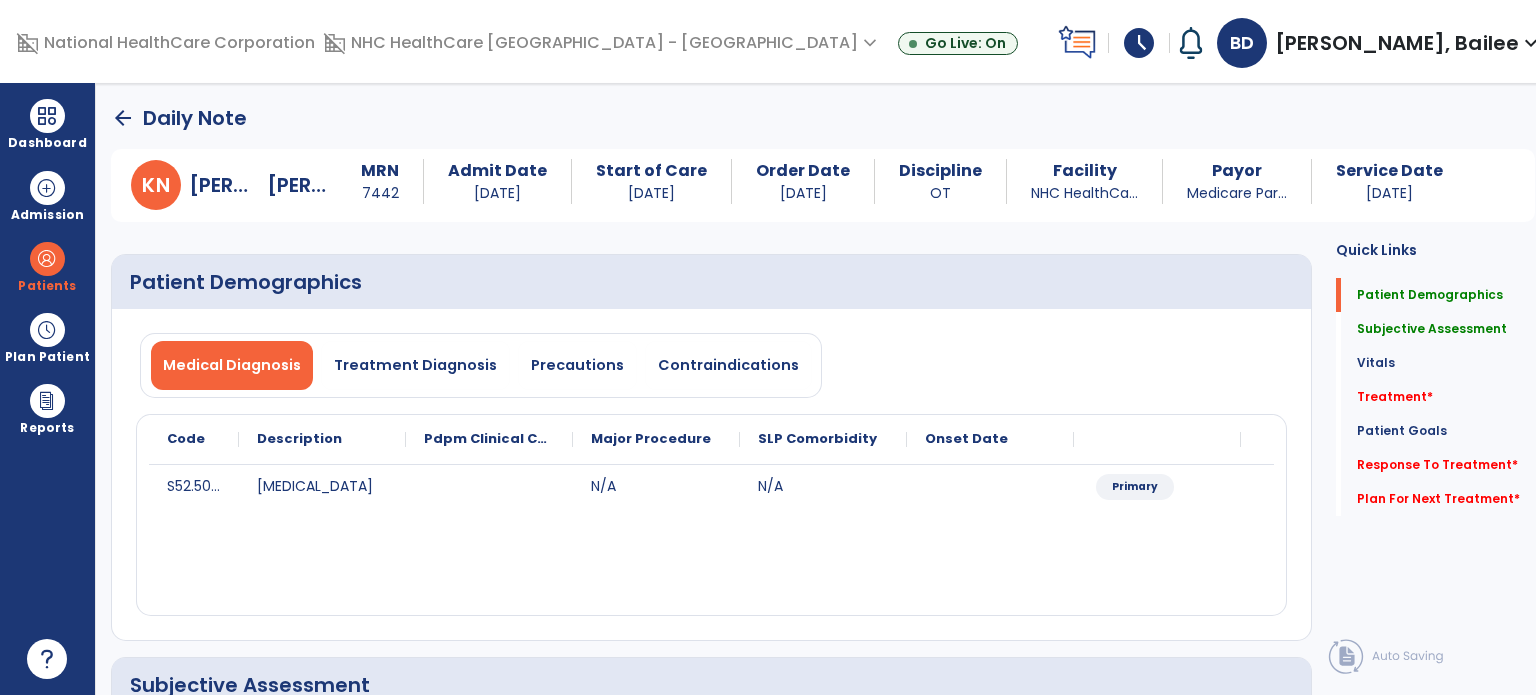 click on "Treatment   *" 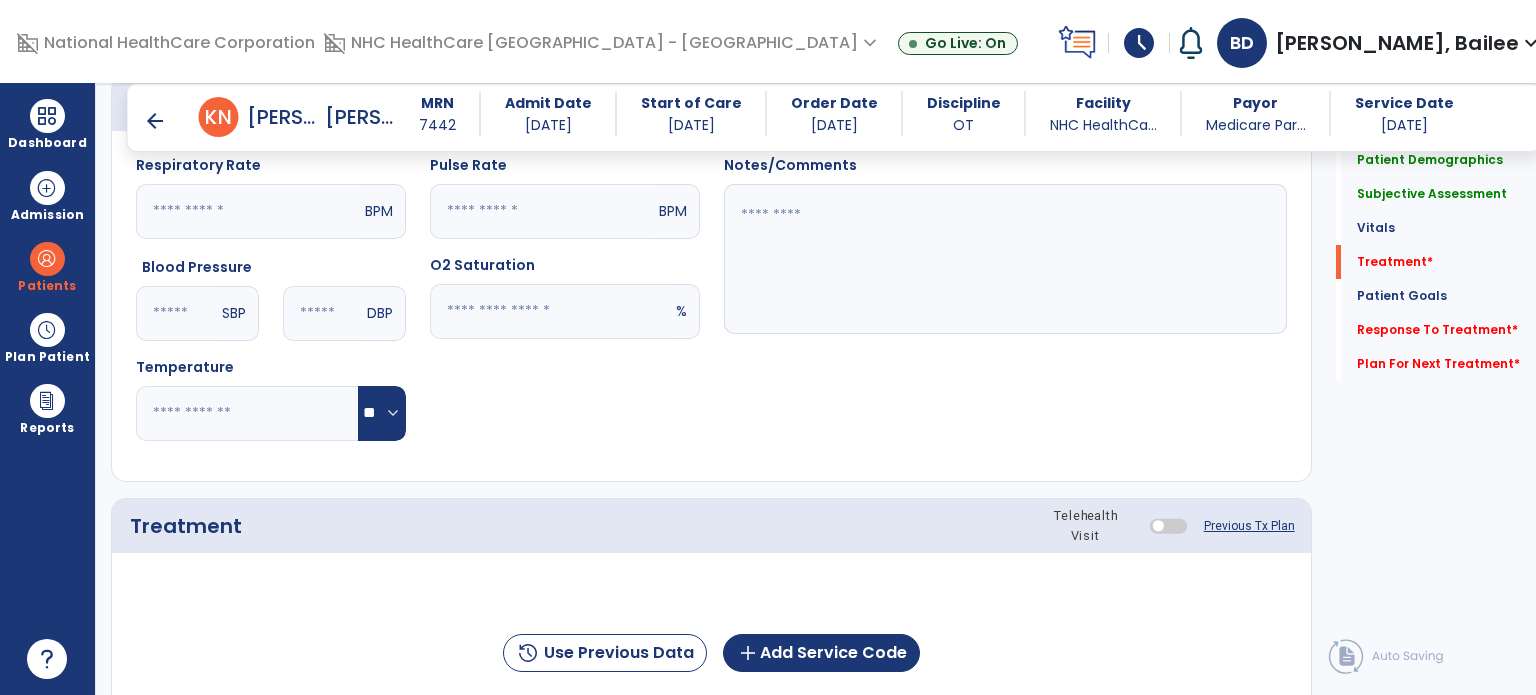 scroll, scrollTop: 1116, scrollLeft: 0, axis: vertical 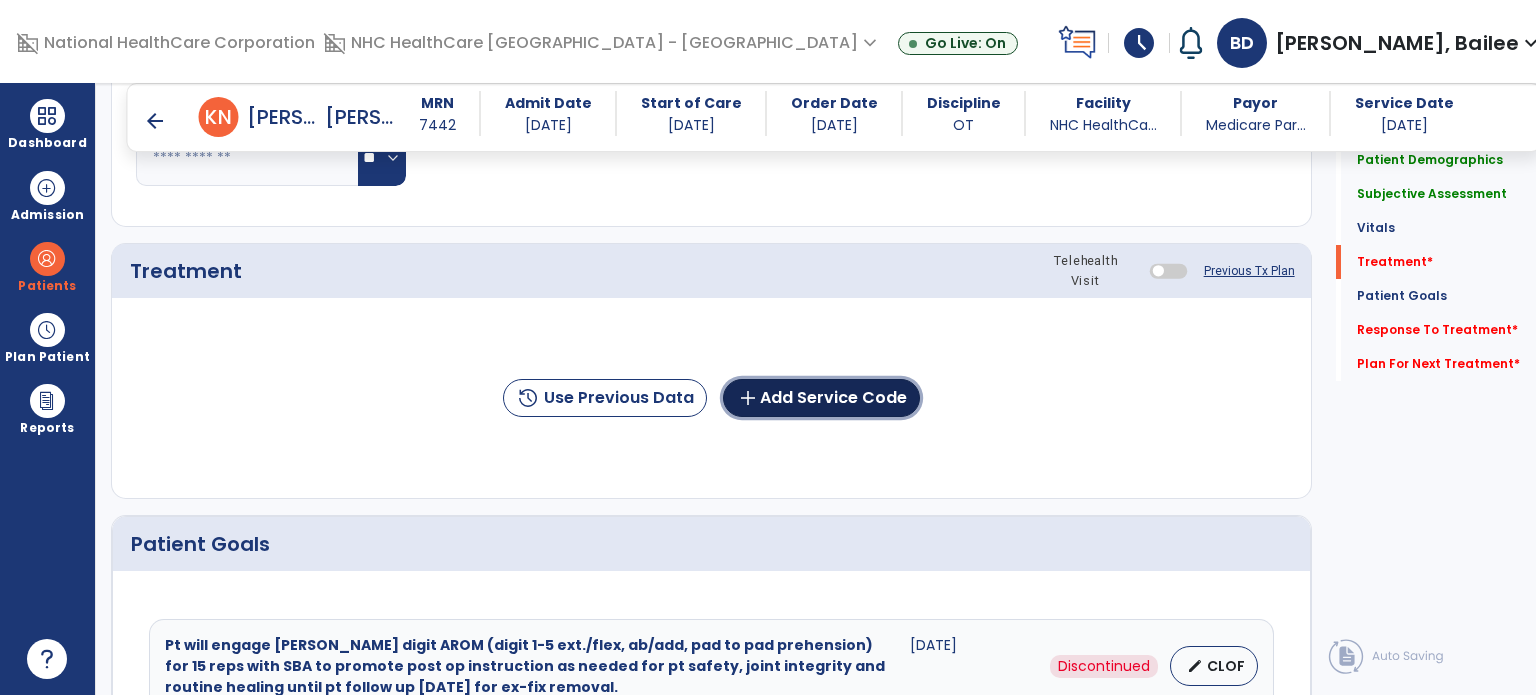 click on "add  Add Service Code" 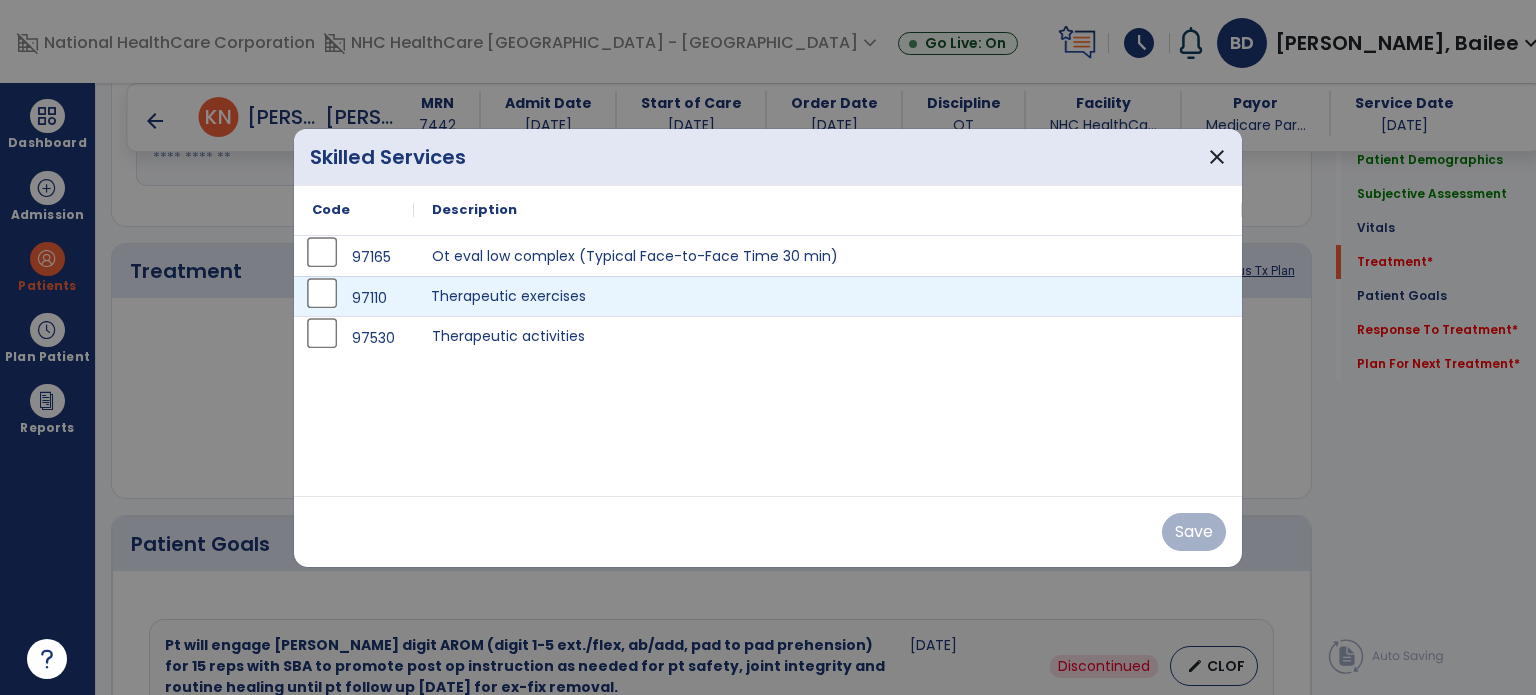 click on "Therapeutic exercises" at bounding box center [828, 296] 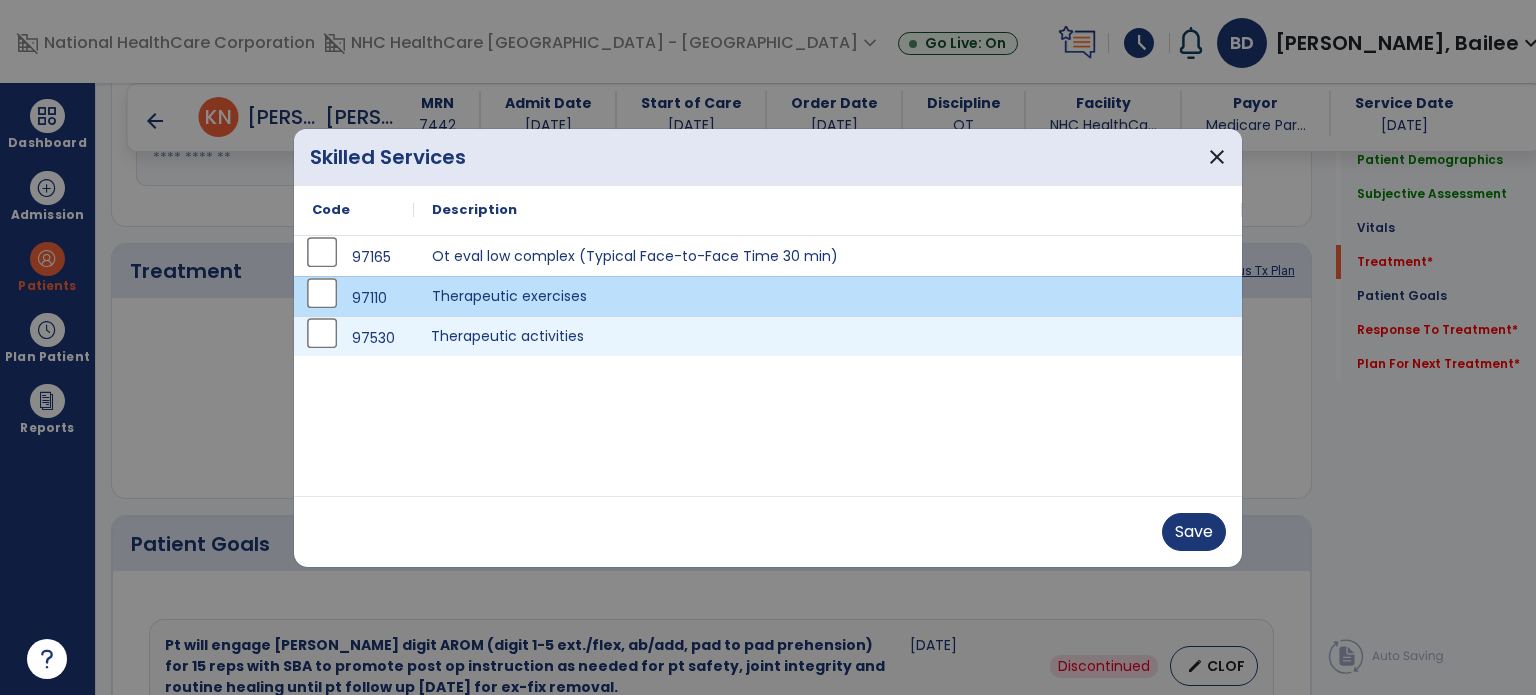 click on "Therapeutic activities" at bounding box center [828, 336] 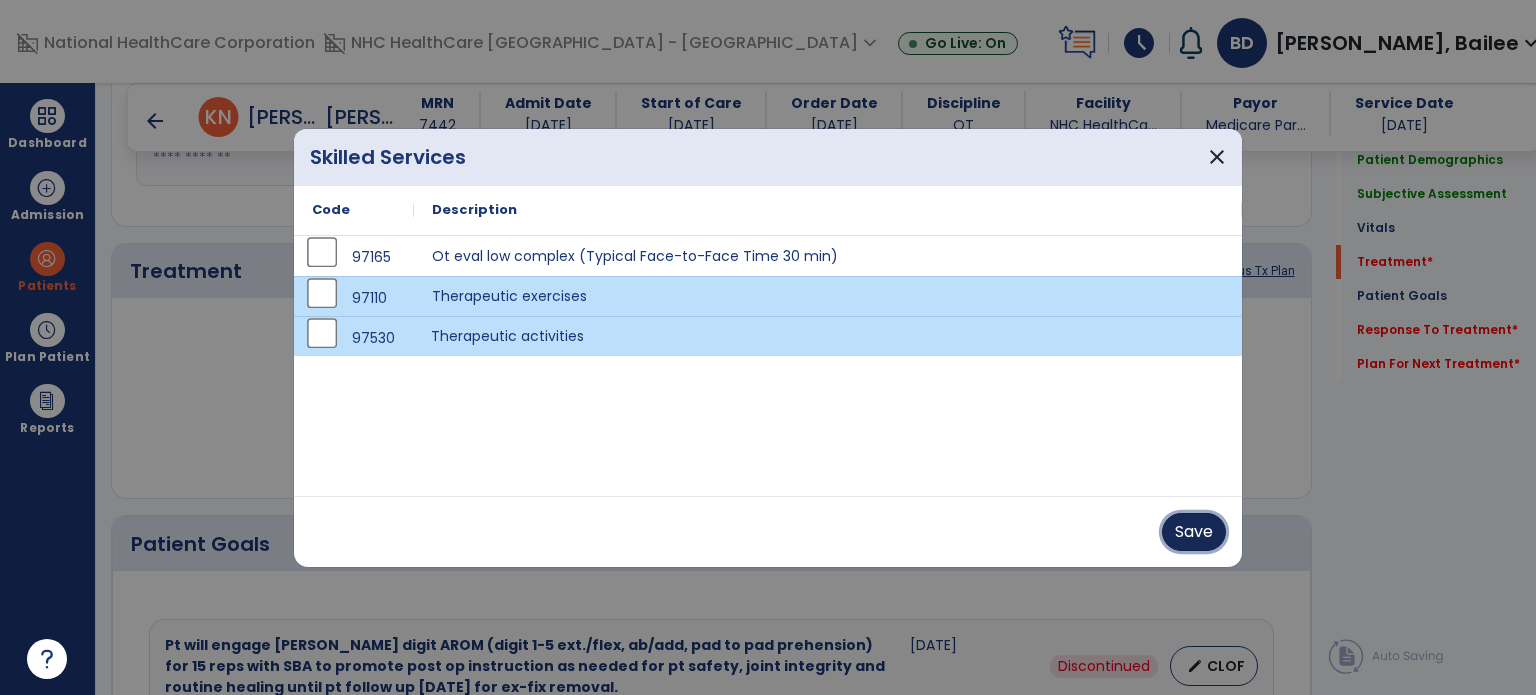 click on "Save" at bounding box center (1194, 532) 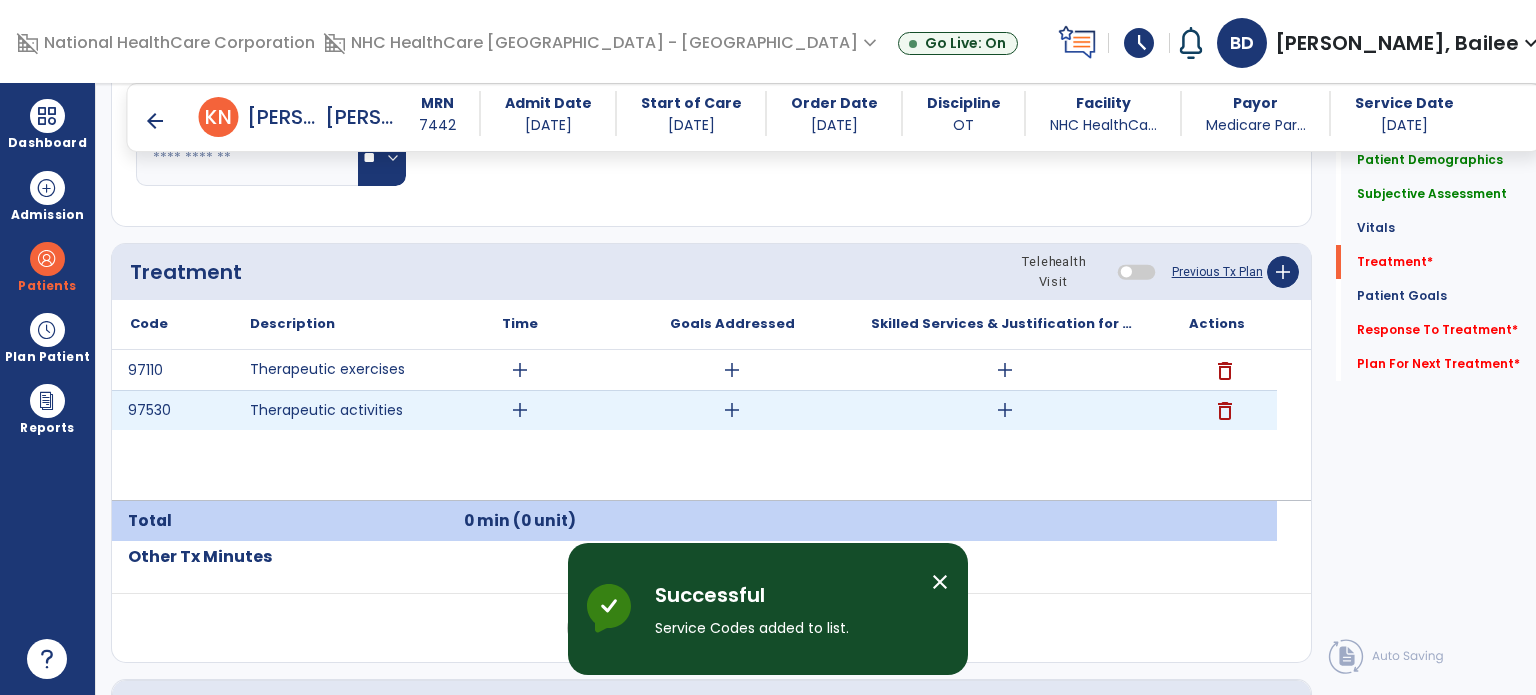 click on "add" at bounding box center (1005, 410) 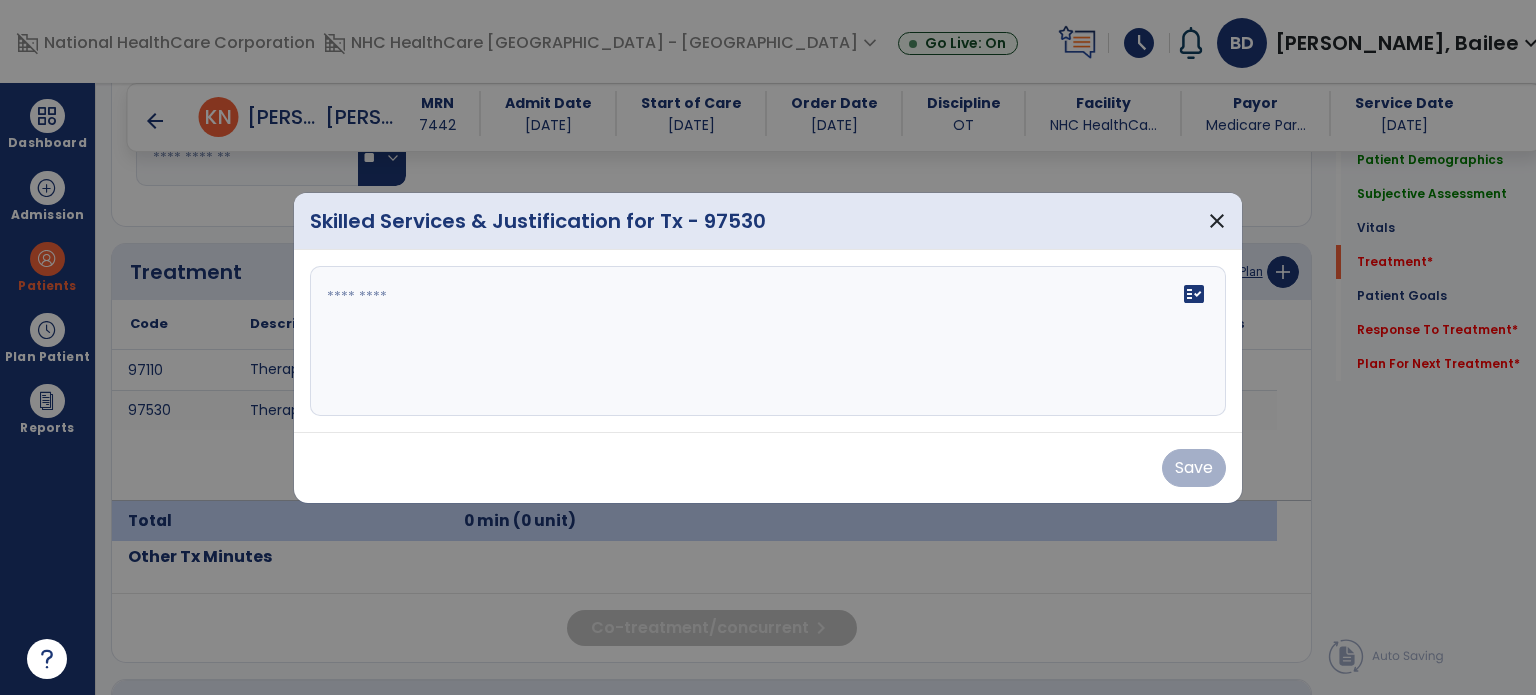 click on "fact_check" at bounding box center (768, 341) 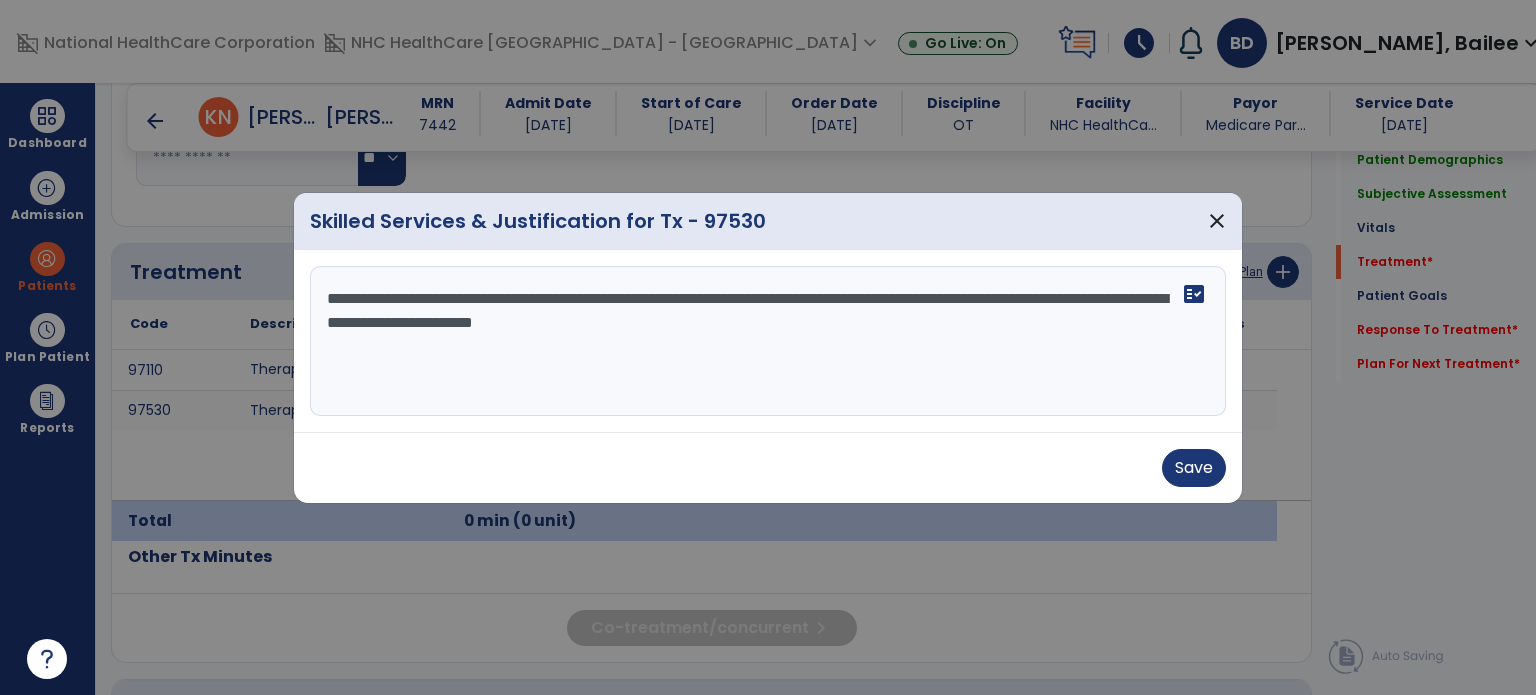 click on "**********" at bounding box center [768, 341] 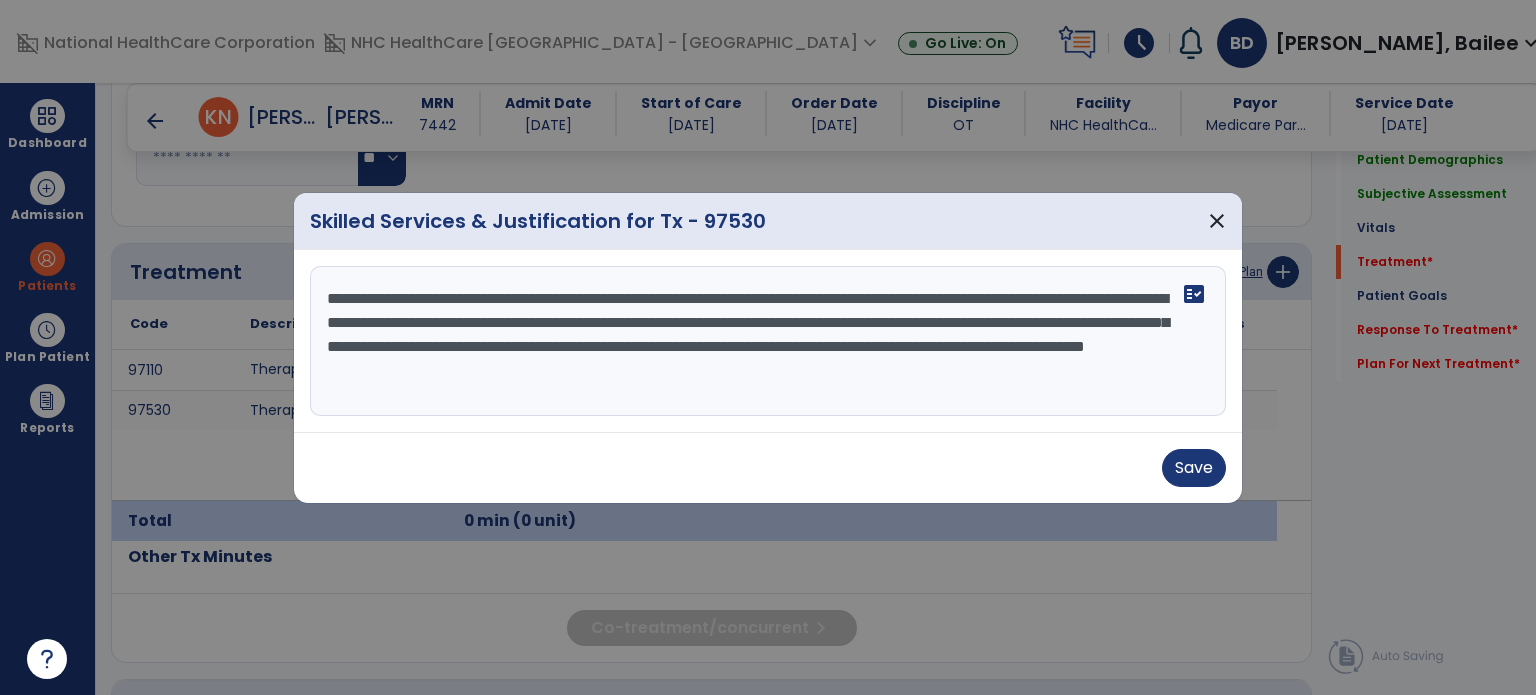 type on "**********" 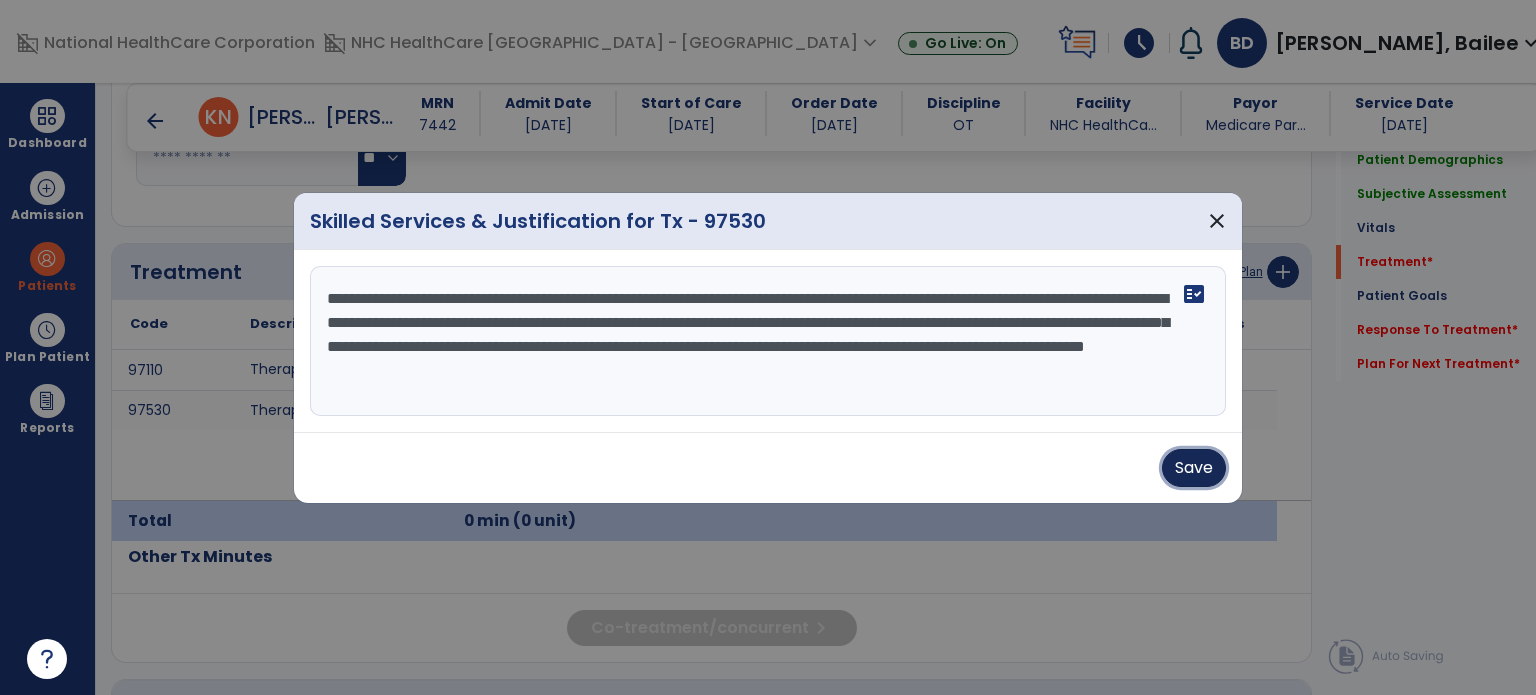 click on "Save" at bounding box center [1194, 468] 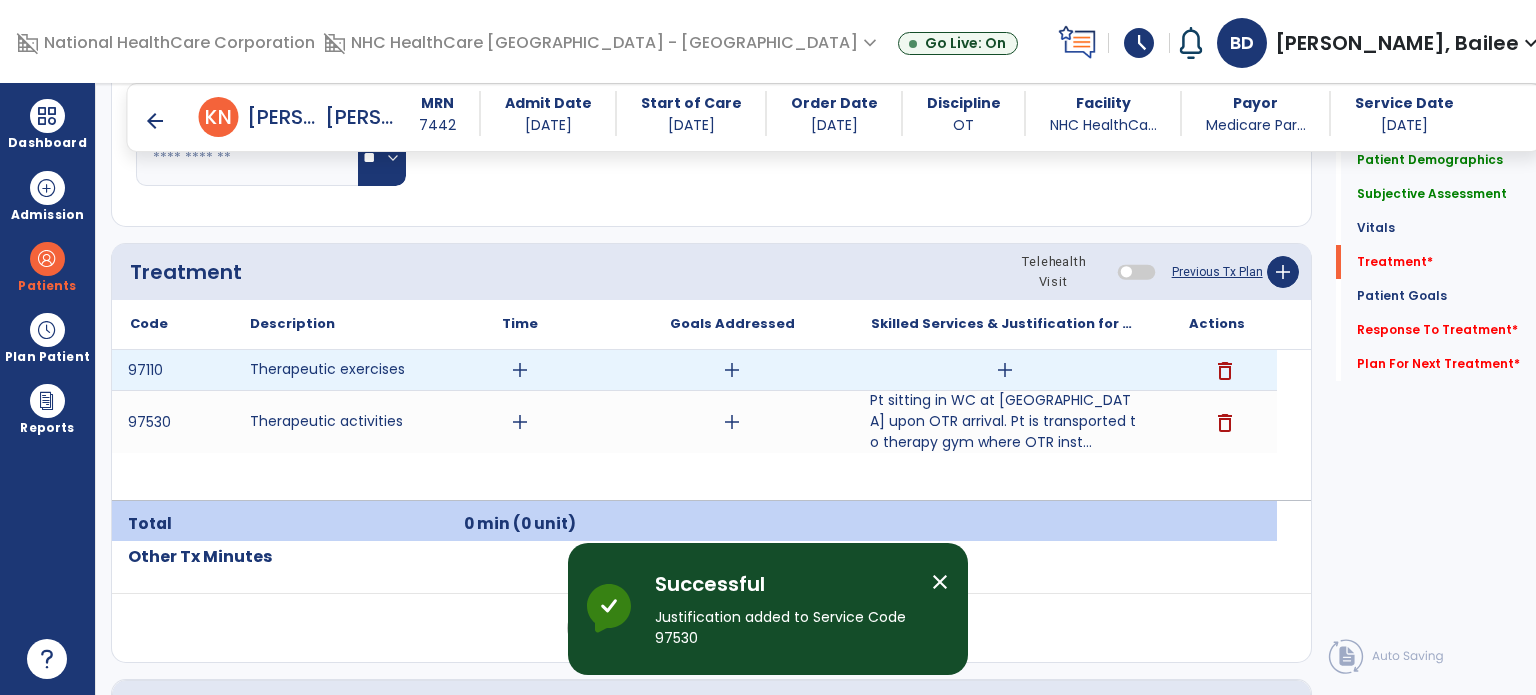 click on "add" at bounding box center (1005, 370) 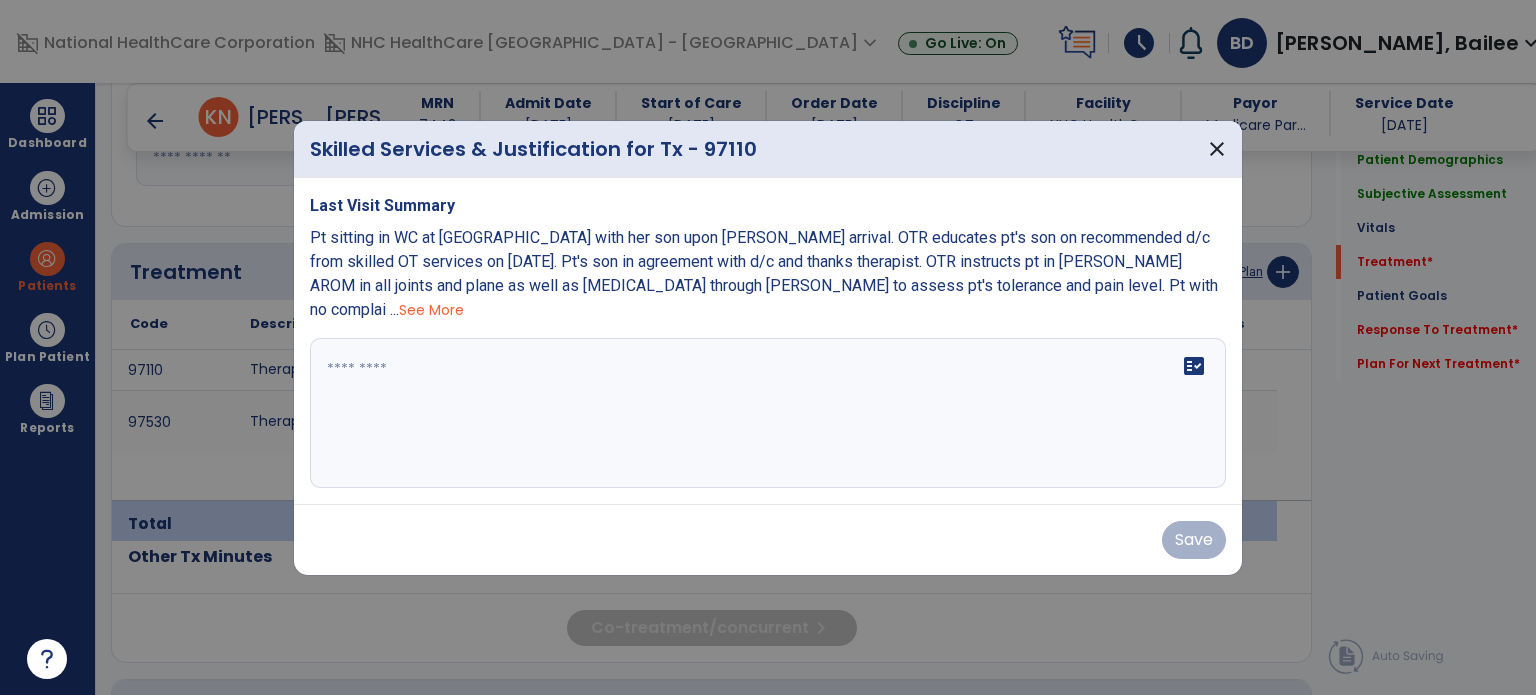 click on "Pt sitting in WC at [GEOGRAPHIC_DATA] with her son upon [PERSON_NAME] arrival. OTR educates pt's son on recommended d/c from skilled OT services on [DATE]. Pt's son in agreement with d/c and thanks therapist. OTR instructs pt in [PERSON_NAME] AROM in all joints and plane as well as [MEDICAL_DATA] through [PERSON_NAME] to assess pt's tolerance and pain level. Pt with no complai ..." at bounding box center [764, 273] 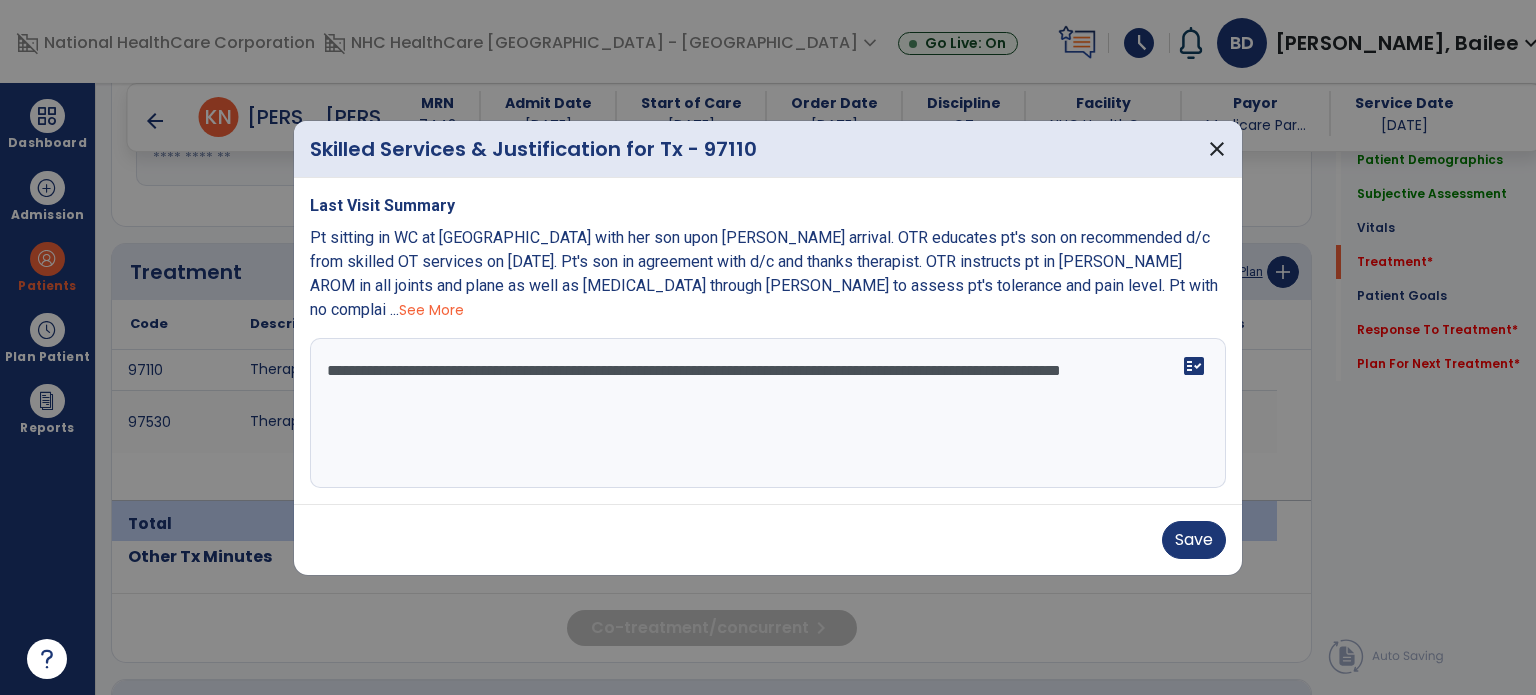 click on "**********" at bounding box center [768, 413] 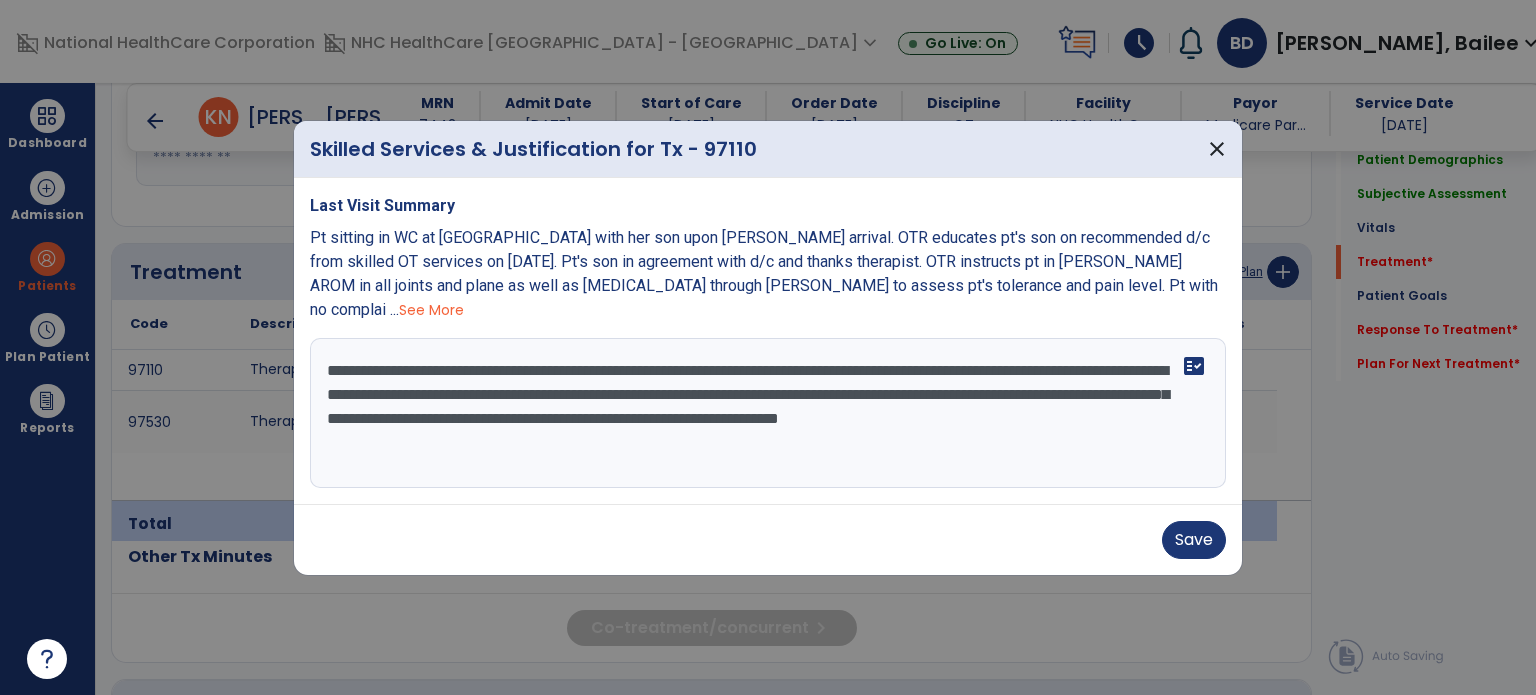 type on "**********" 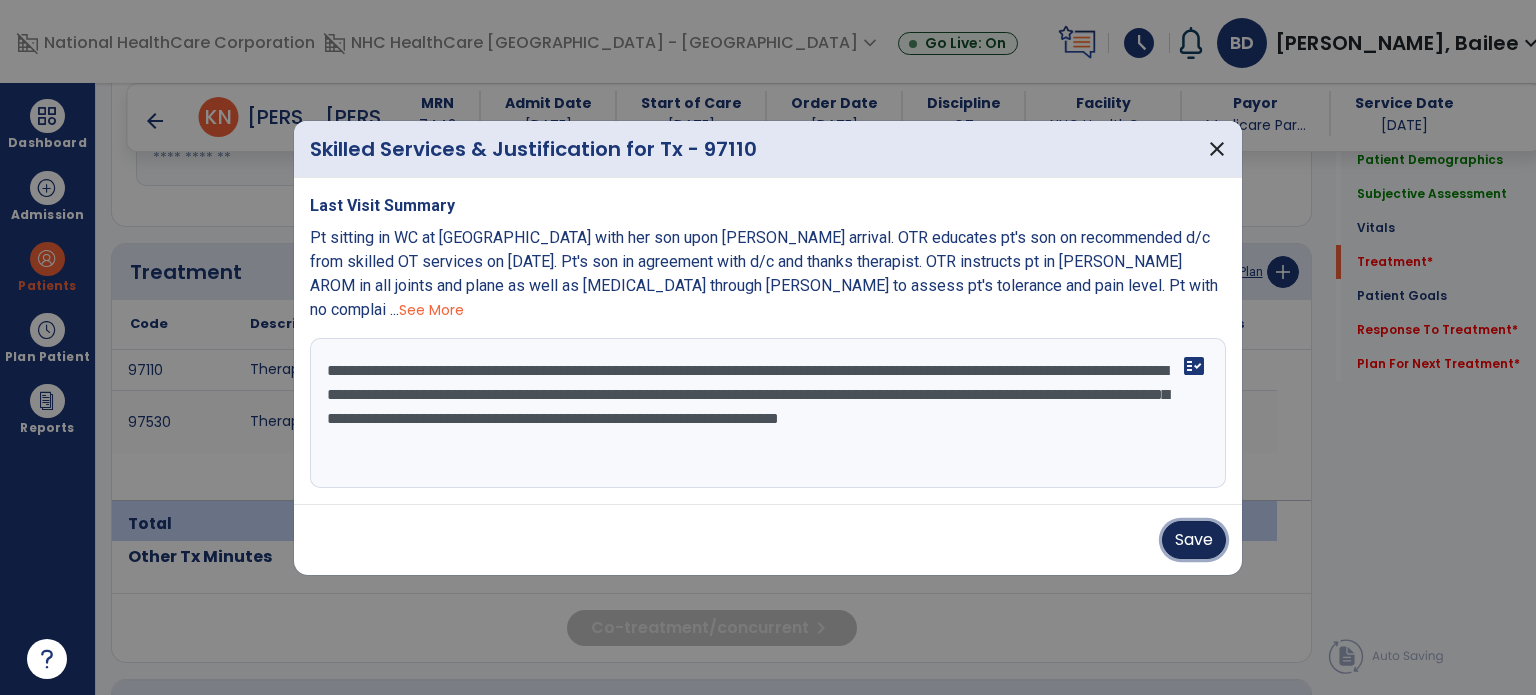 click on "Save" at bounding box center [1194, 540] 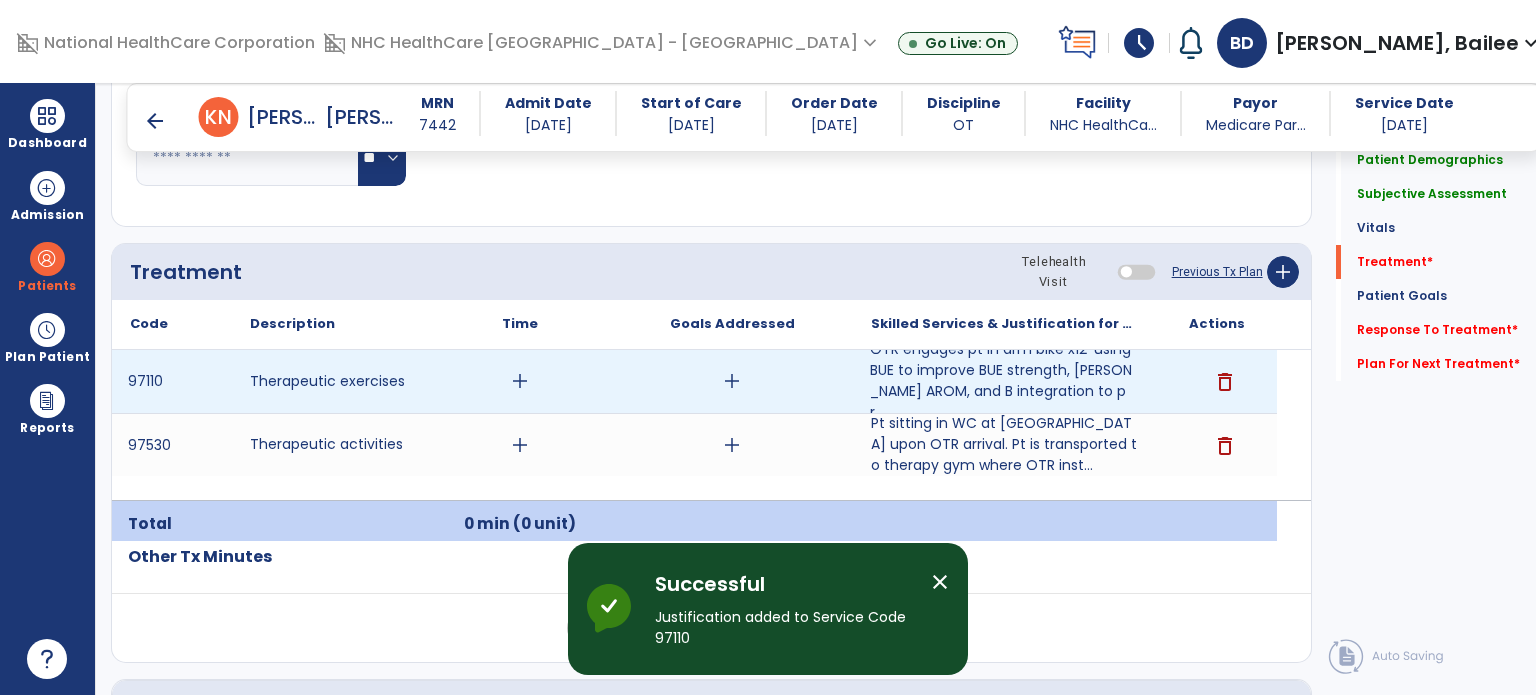 click on "add" at bounding box center (520, 381) 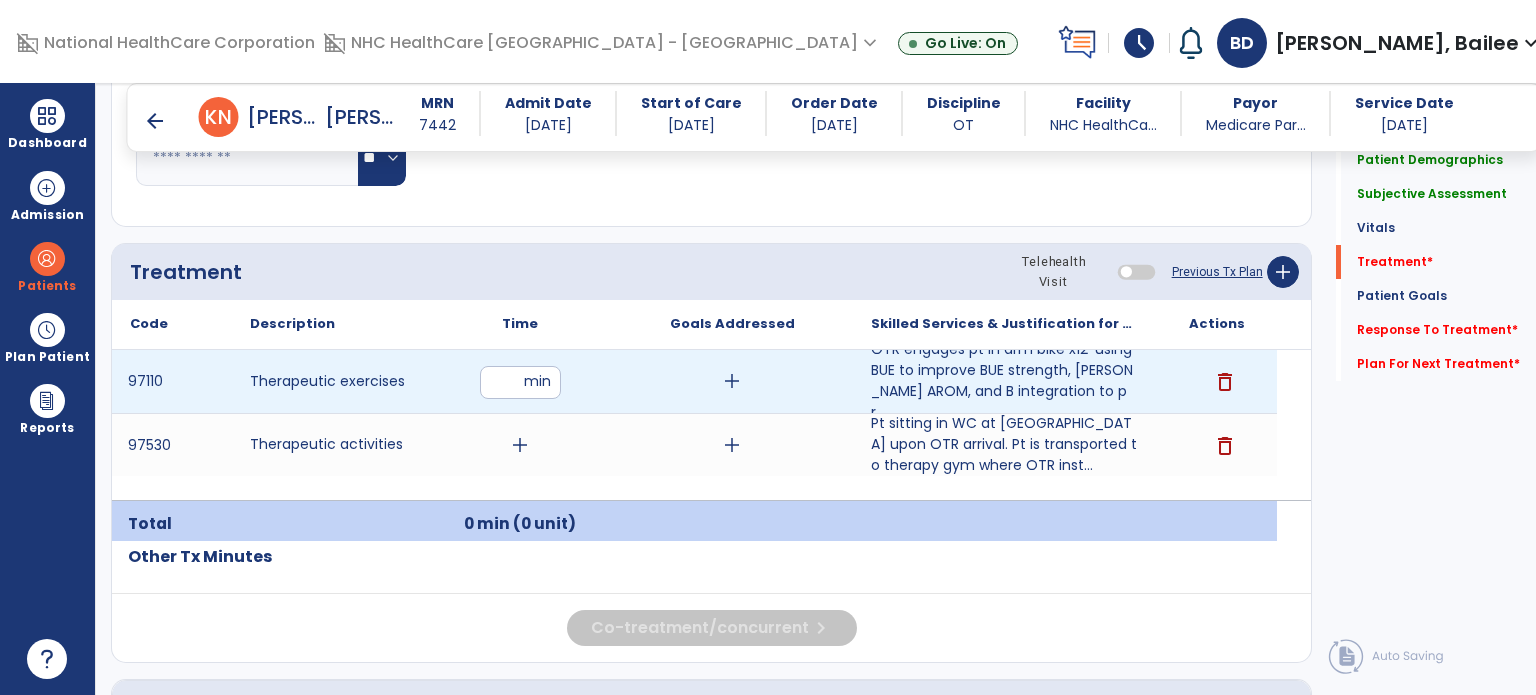 type on "*" 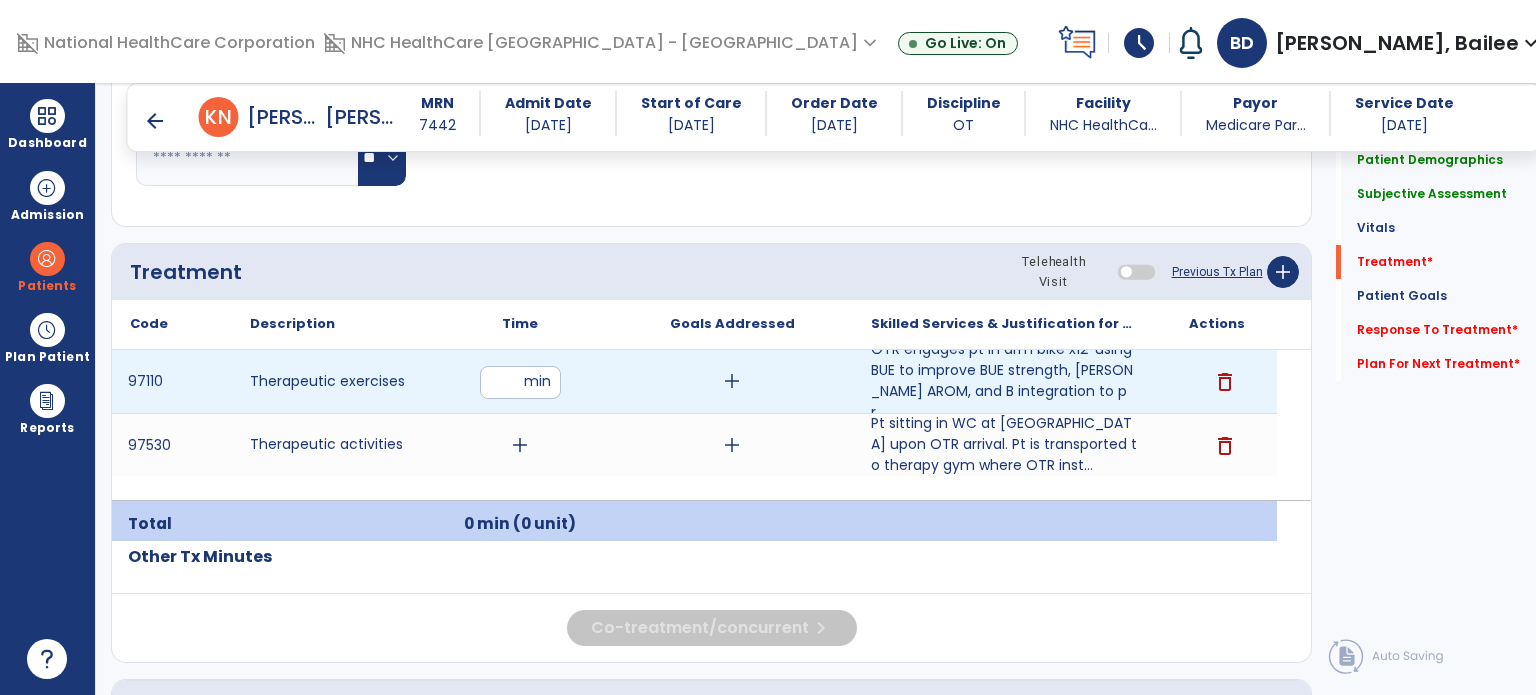 type on "**" 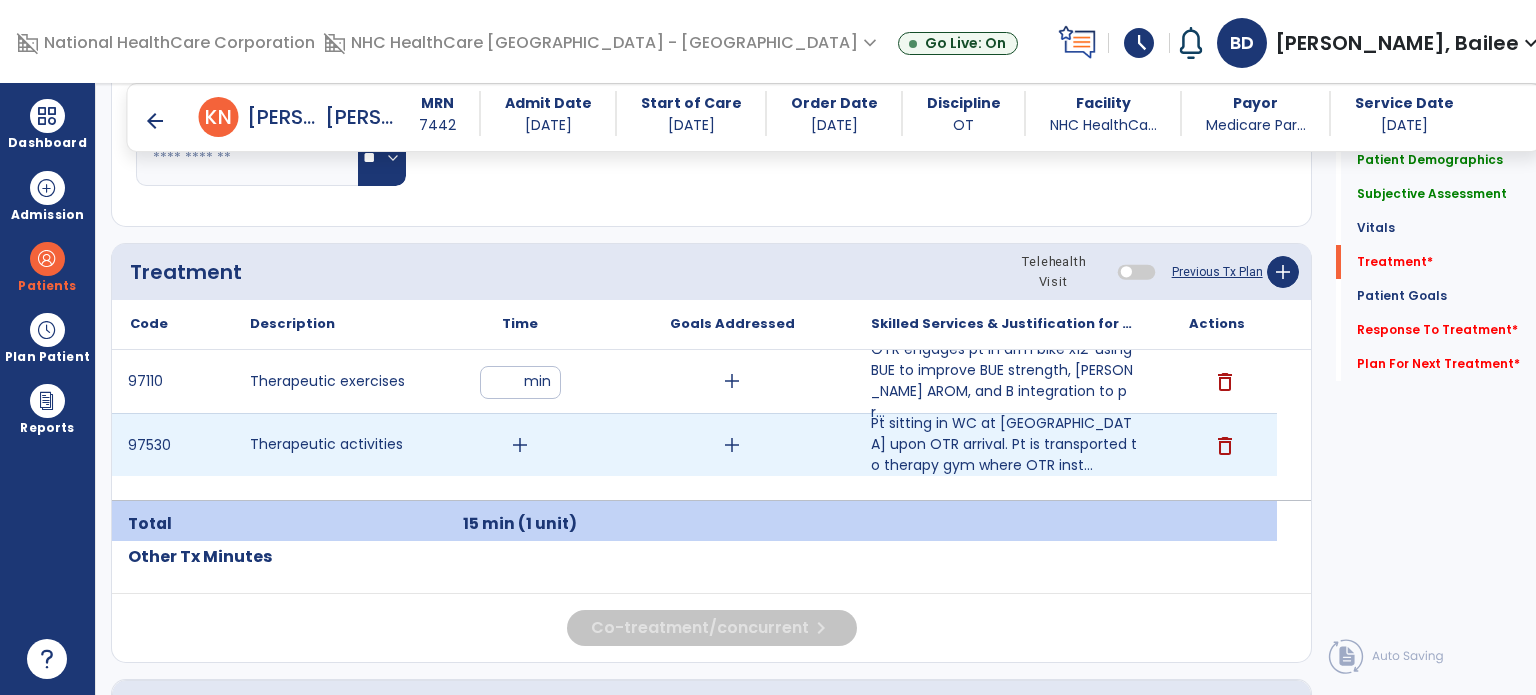 click on "add" at bounding box center [520, 445] 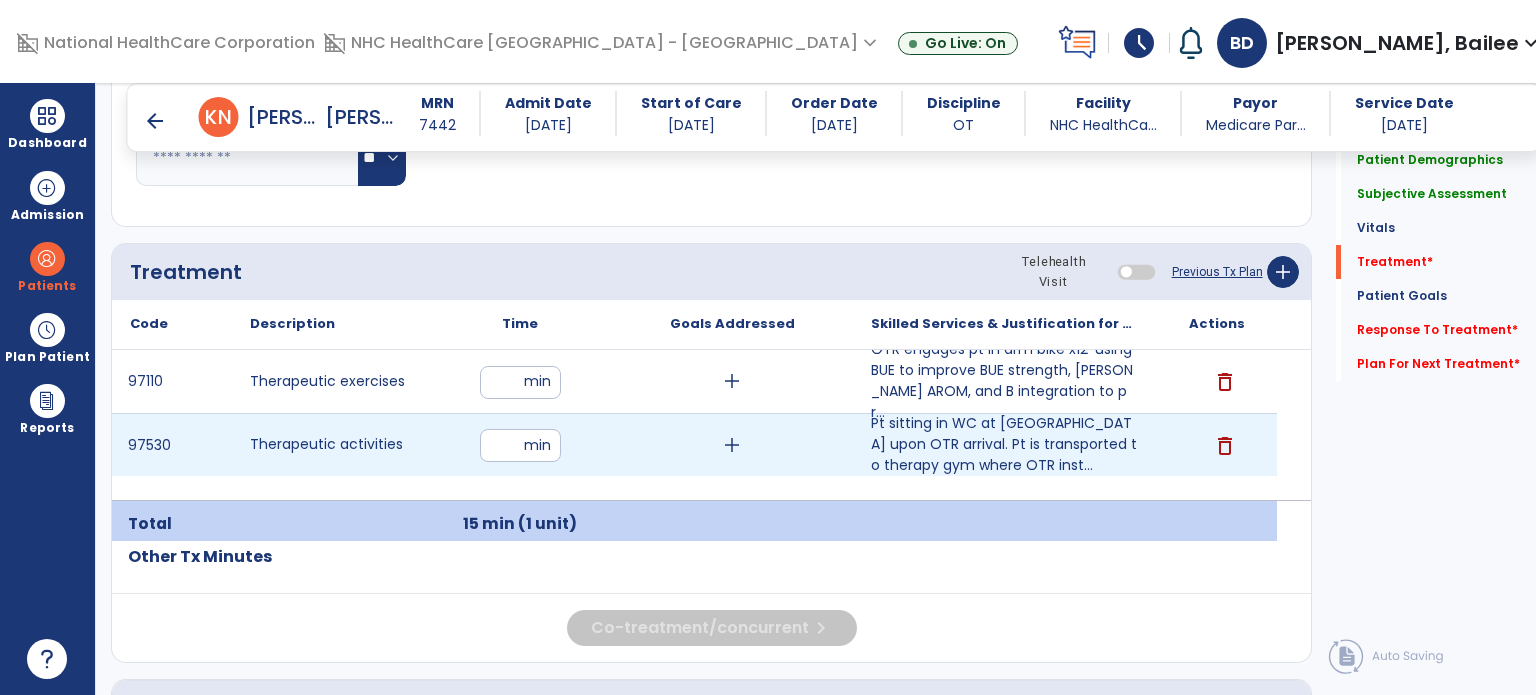 type on "**" 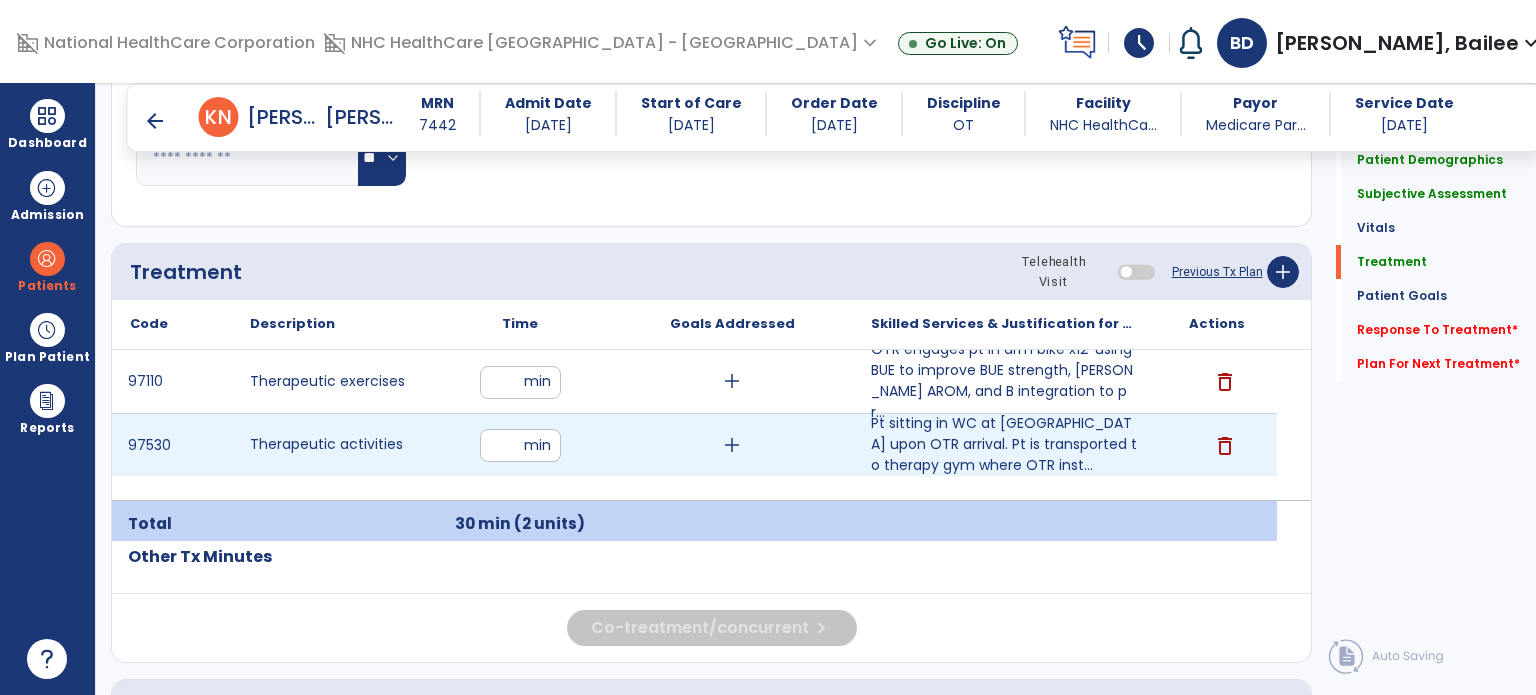 click on "add" at bounding box center [732, 445] 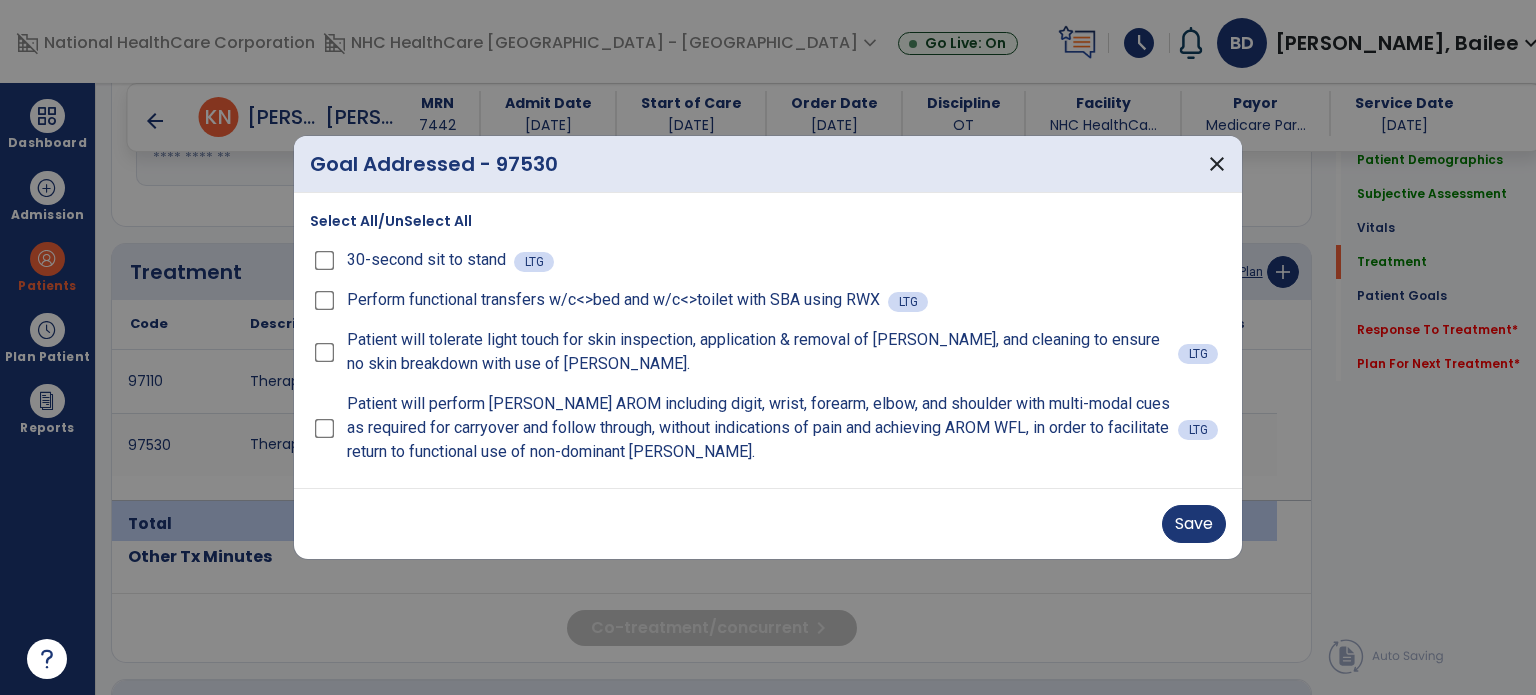 click on "30-second sit to stand  LTG" at bounding box center (768, 260) 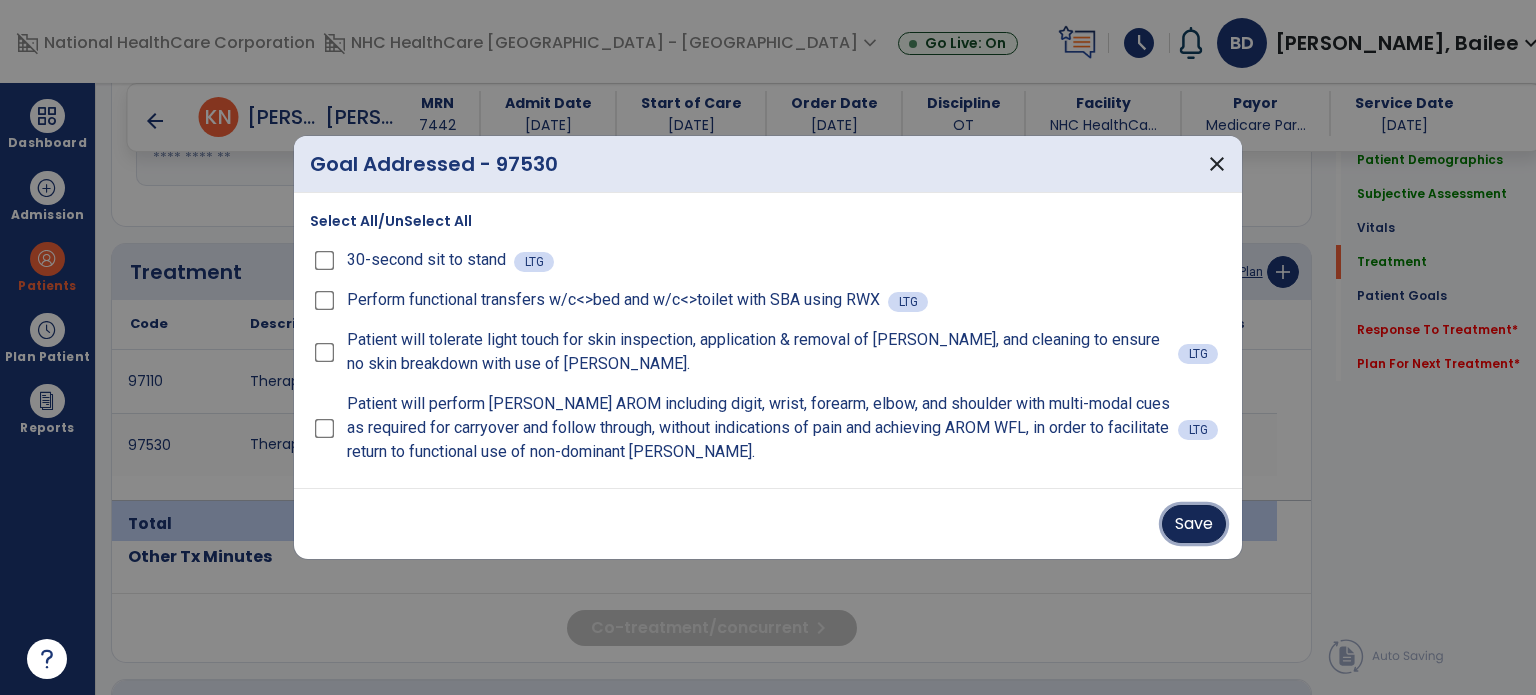 click on "Save" at bounding box center [1194, 524] 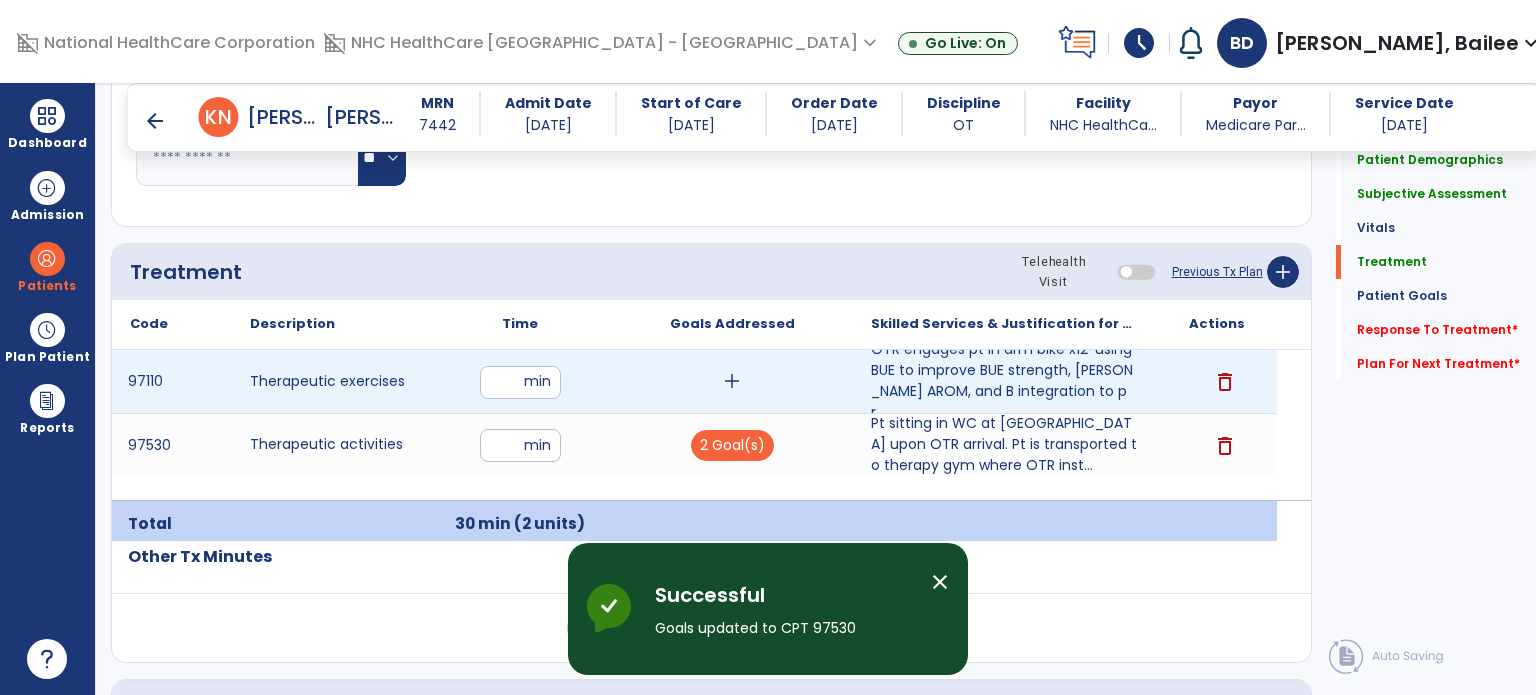 click on "add" at bounding box center (732, 381) 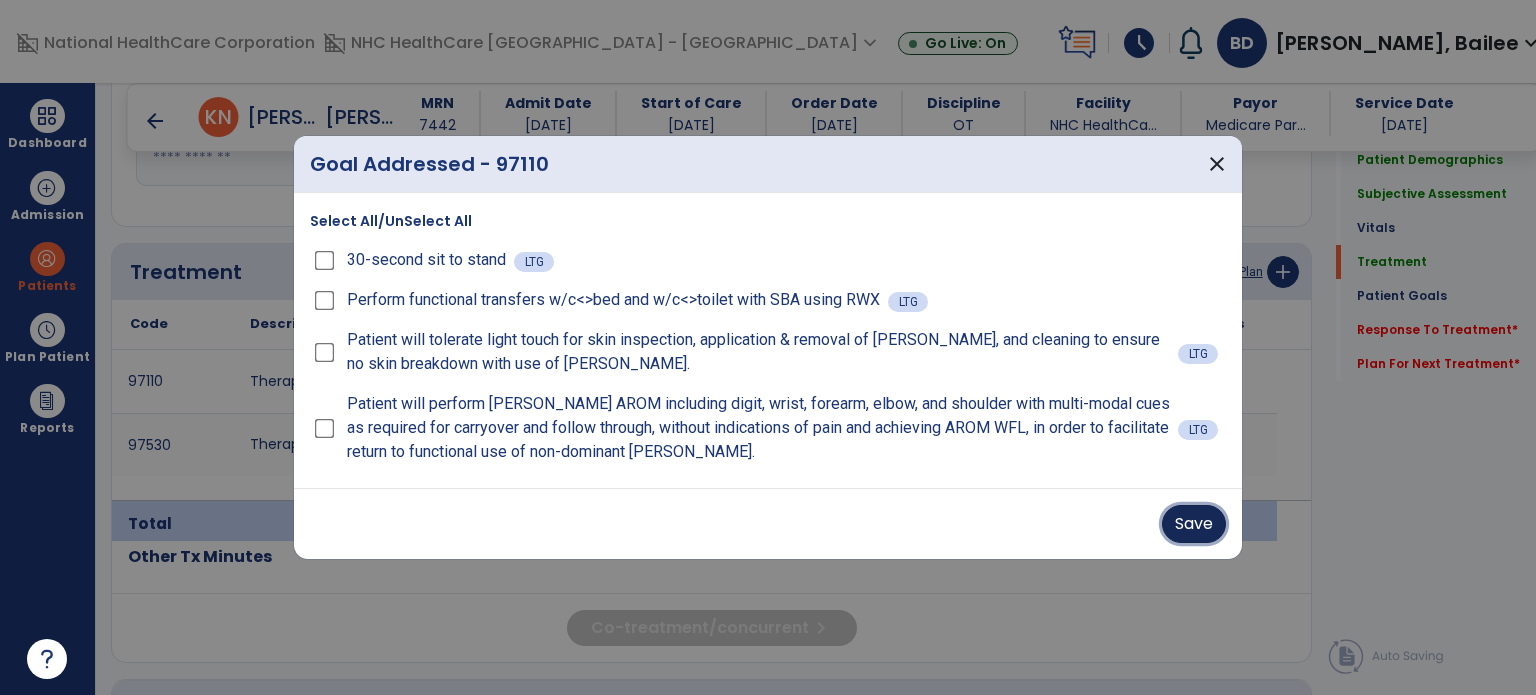 click on "Save" at bounding box center [1194, 524] 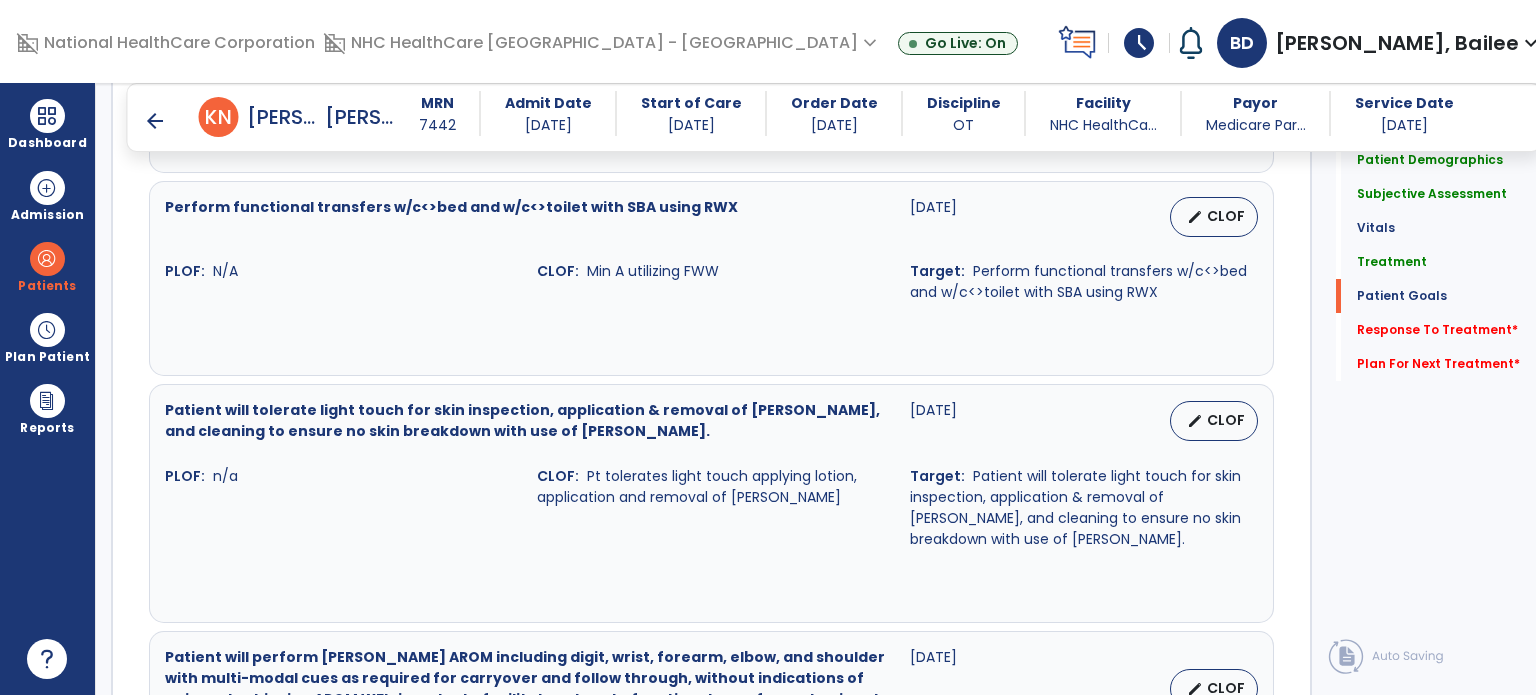 scroll, scrollTop: 2427, scrollLeft: 0, axis: vertical 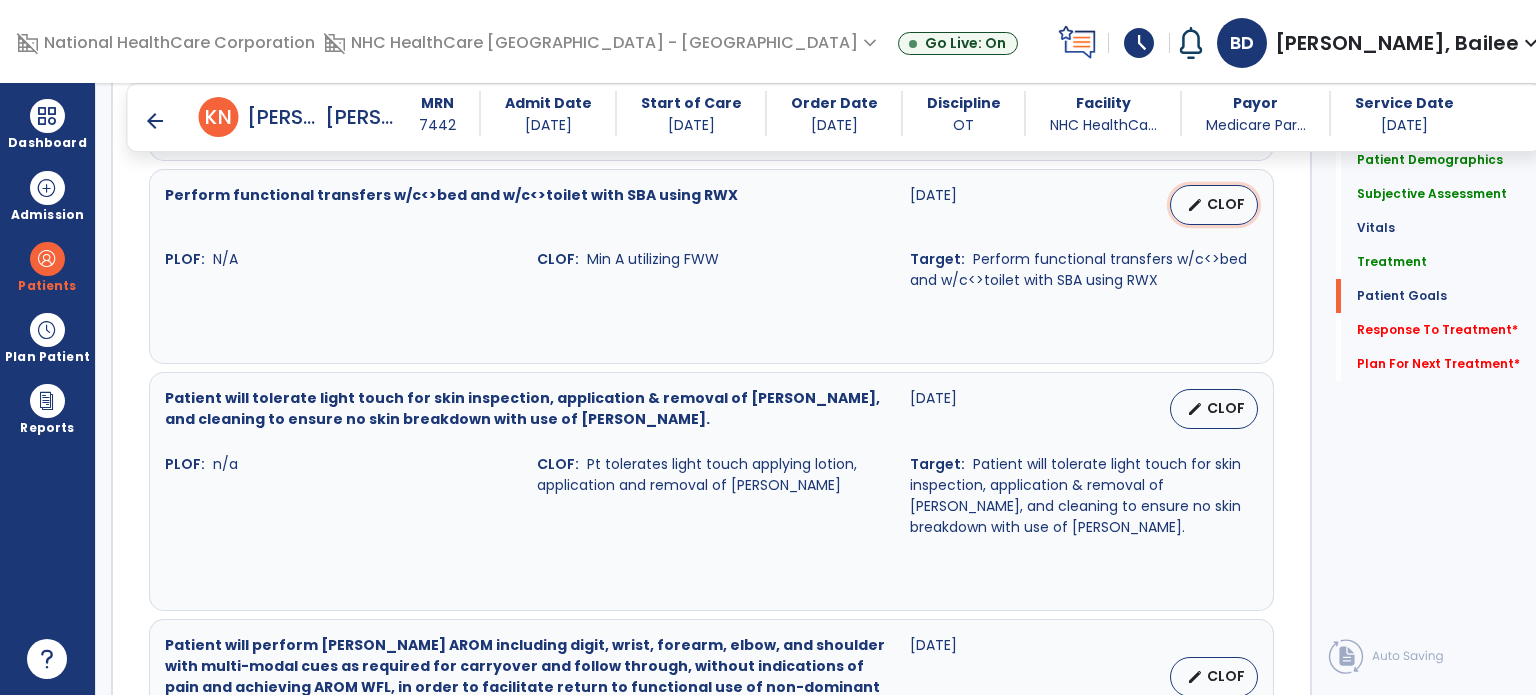 click on "CLOF" at bounding box center [1226, 204] 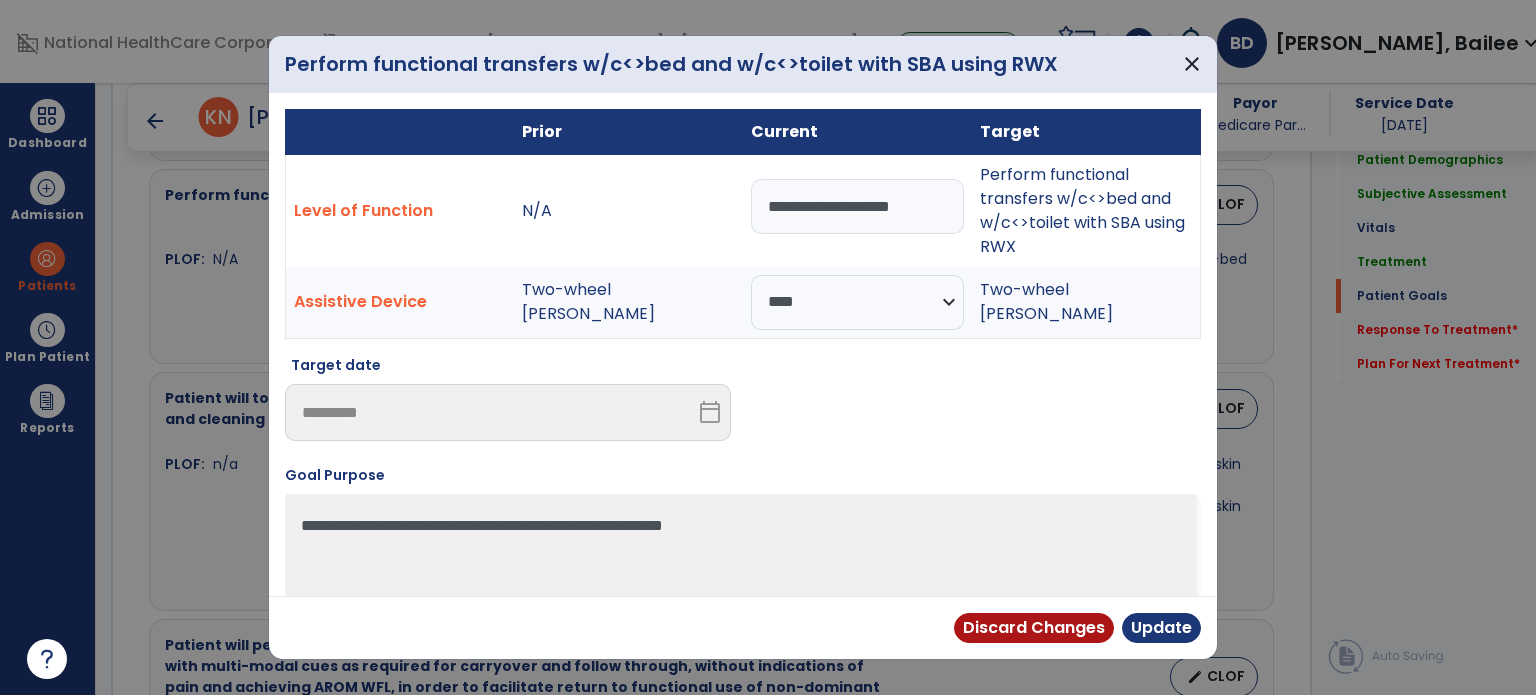 click on "**********" at bounding box center (857, 206) 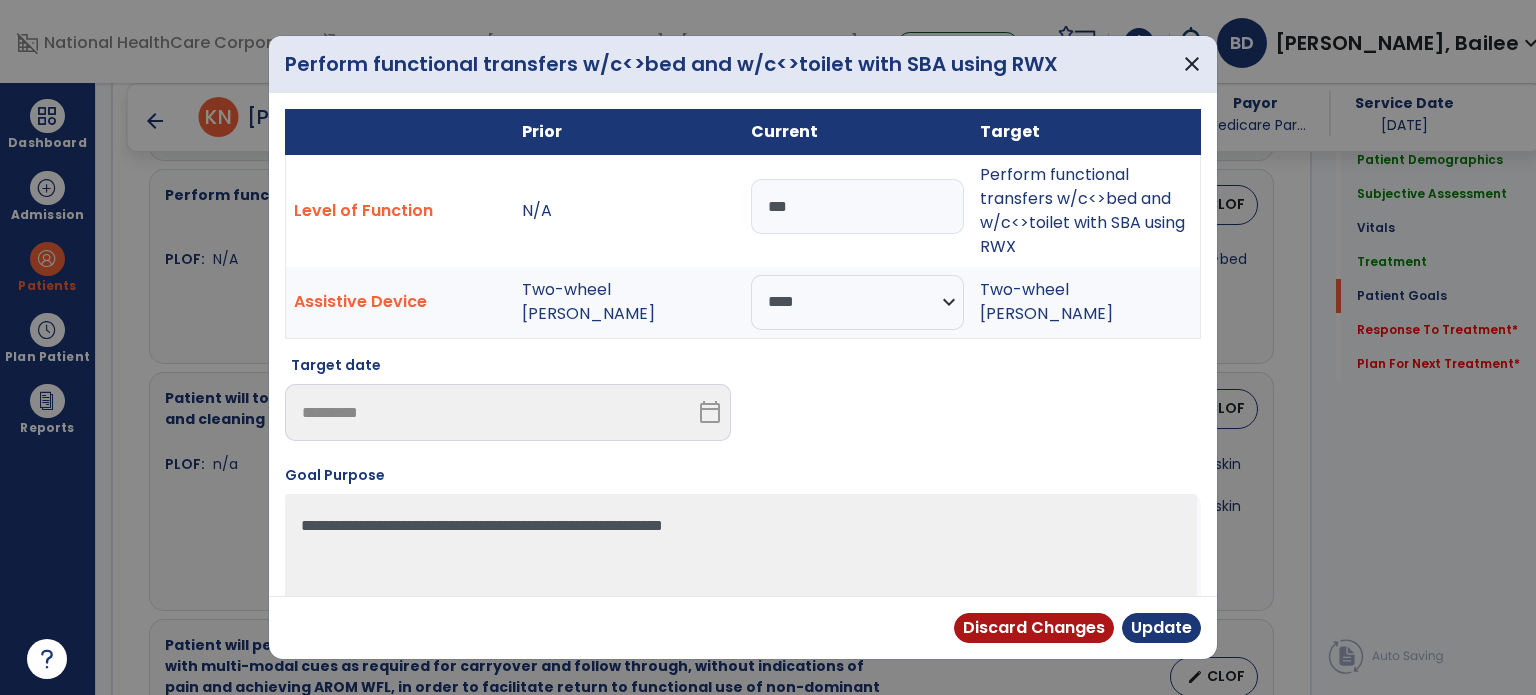 type on "***" 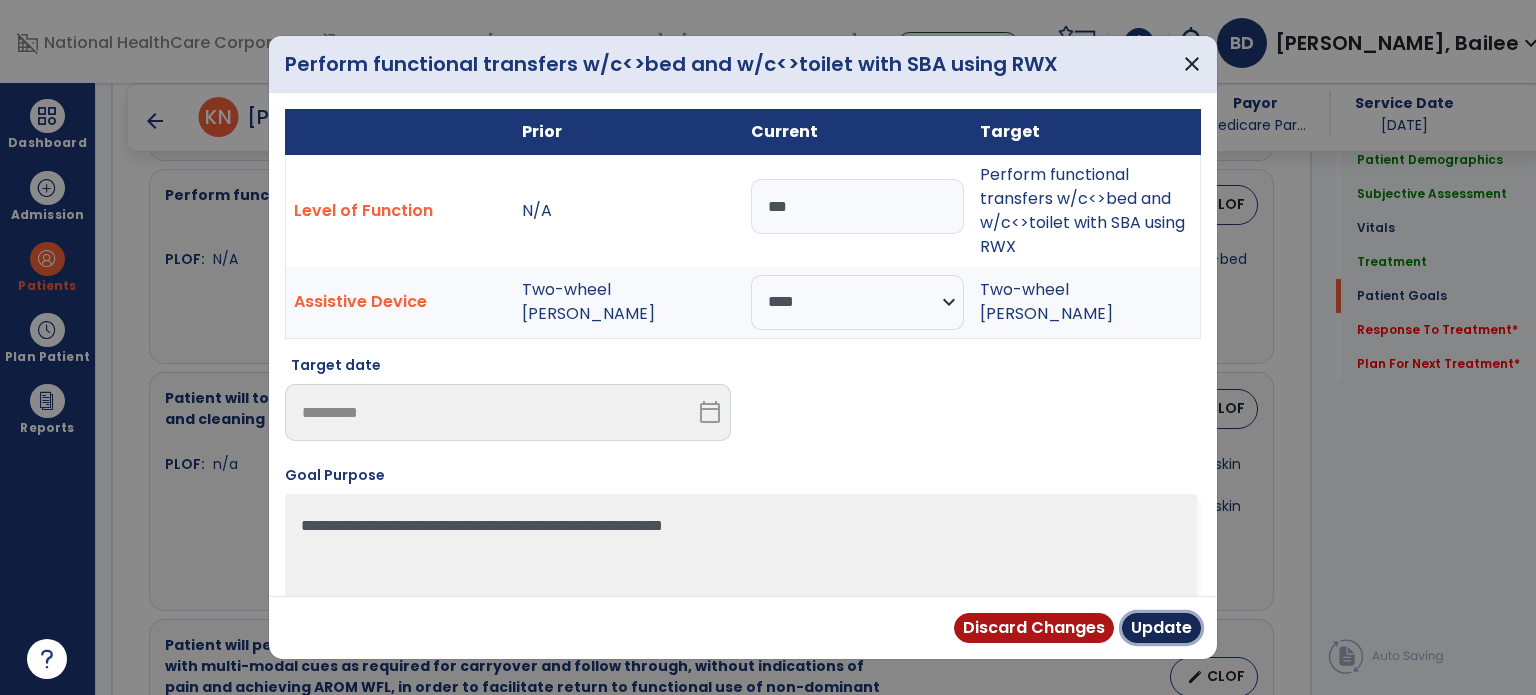 click on "Update" at bounding box center [1161, 628] 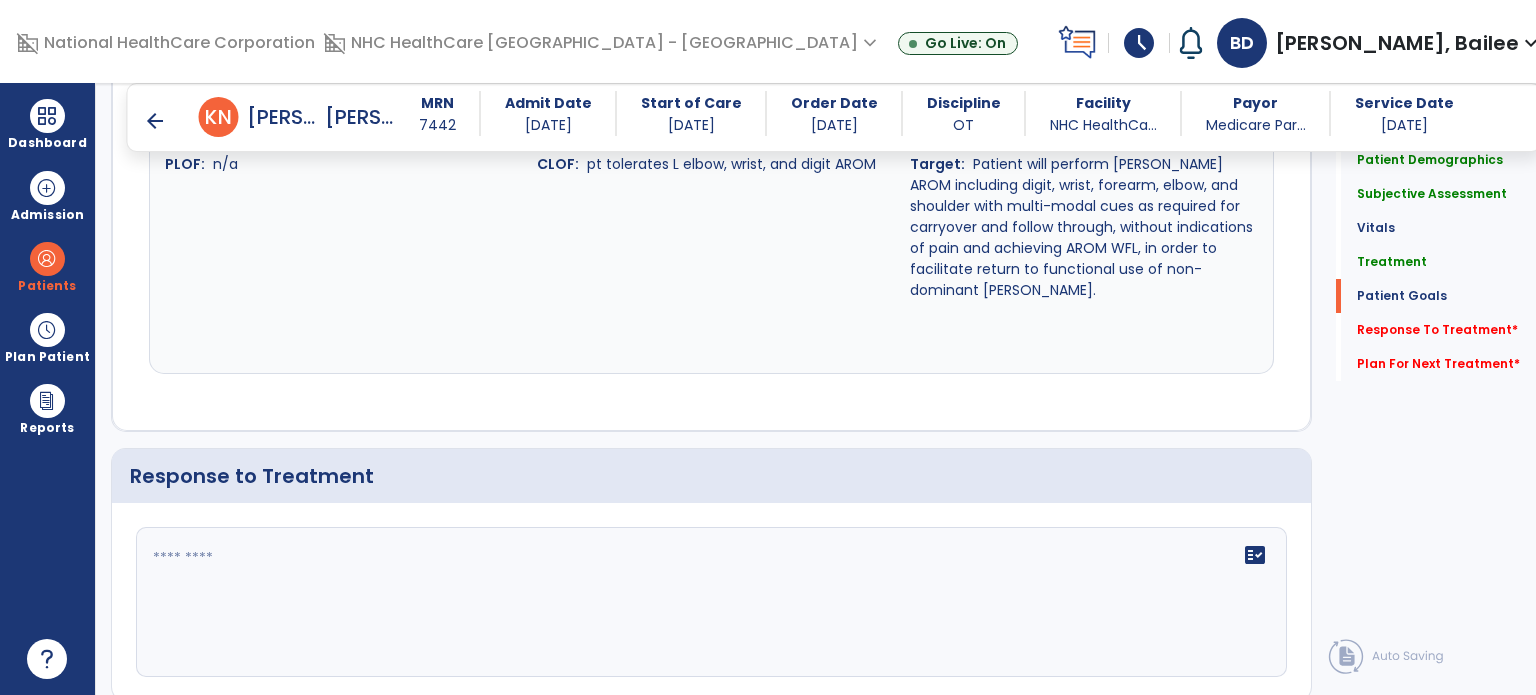 scroll, scrollTop: 2984, scrollLeft: 0, axis: vertical 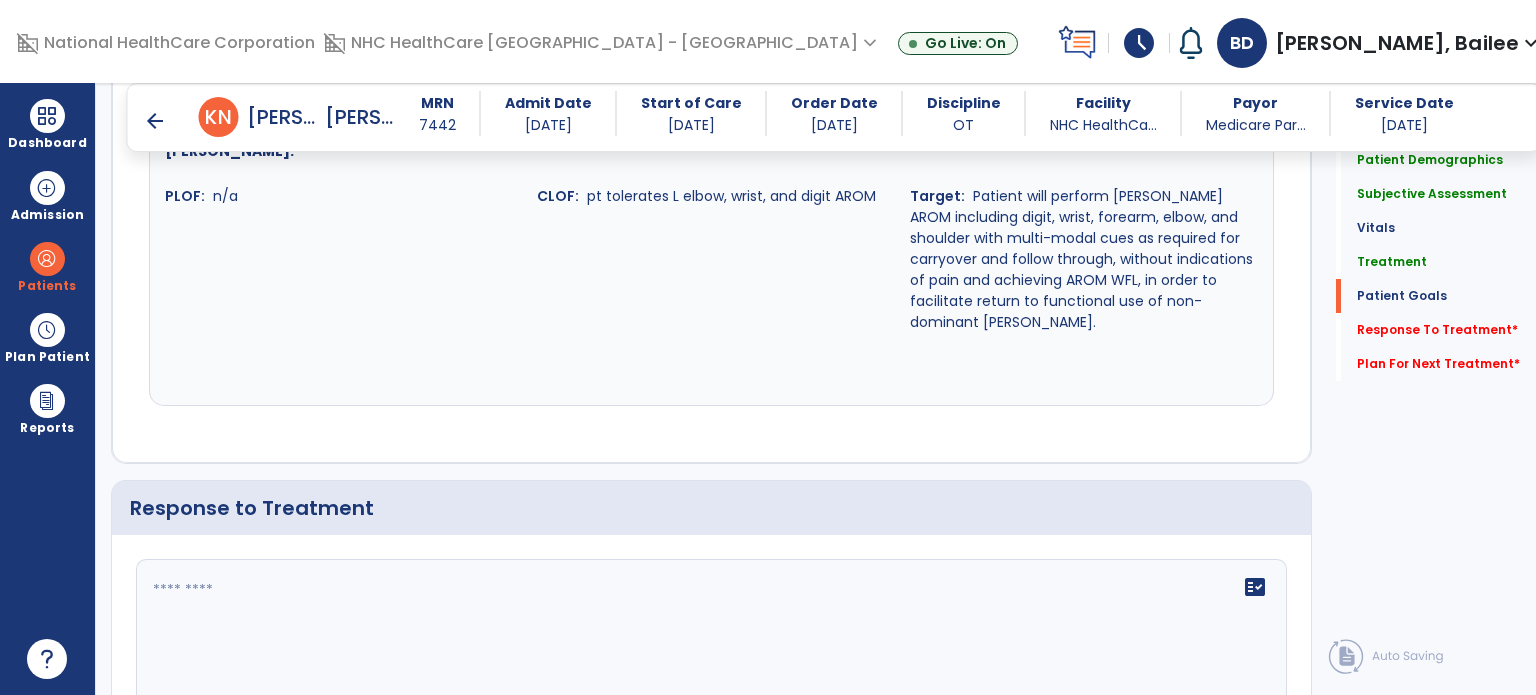 click 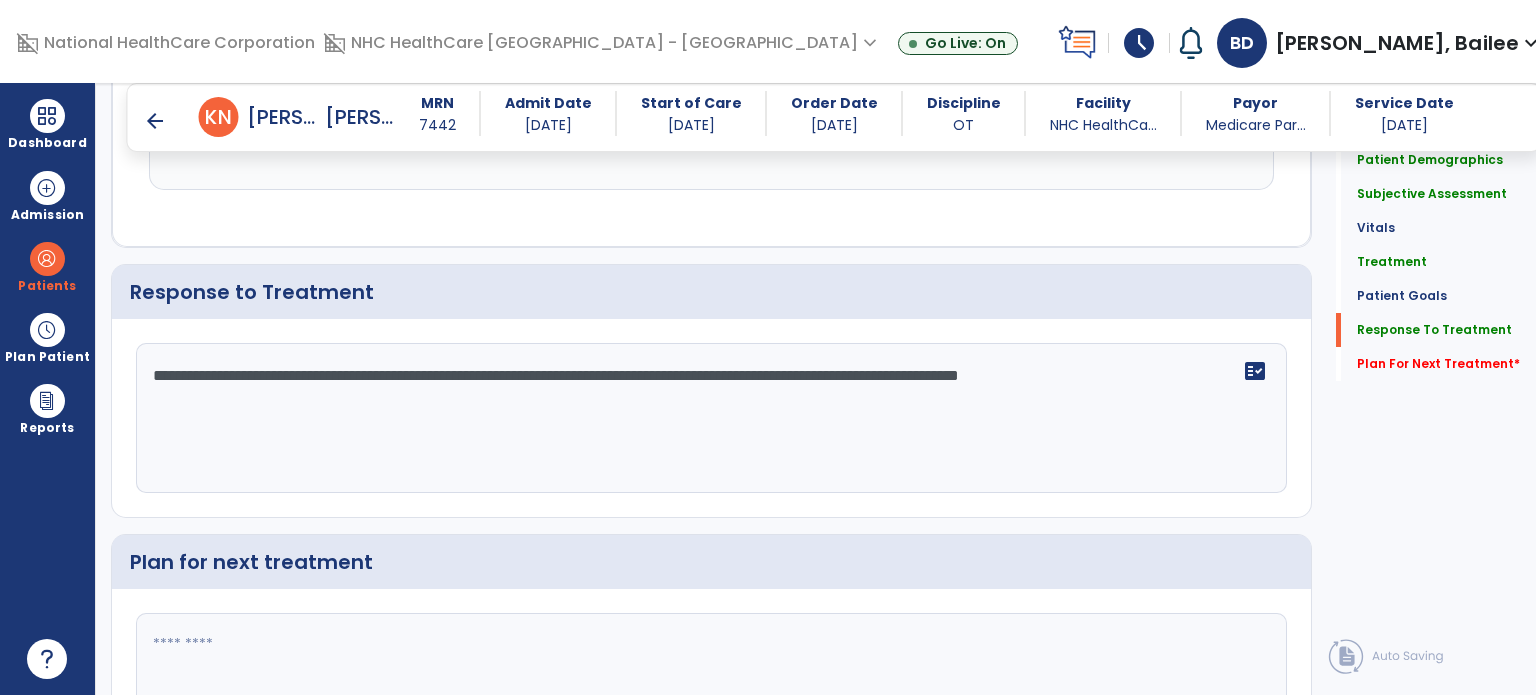 scroll, scrollTop: 3215, scrollLeft: 0, axis: vertical 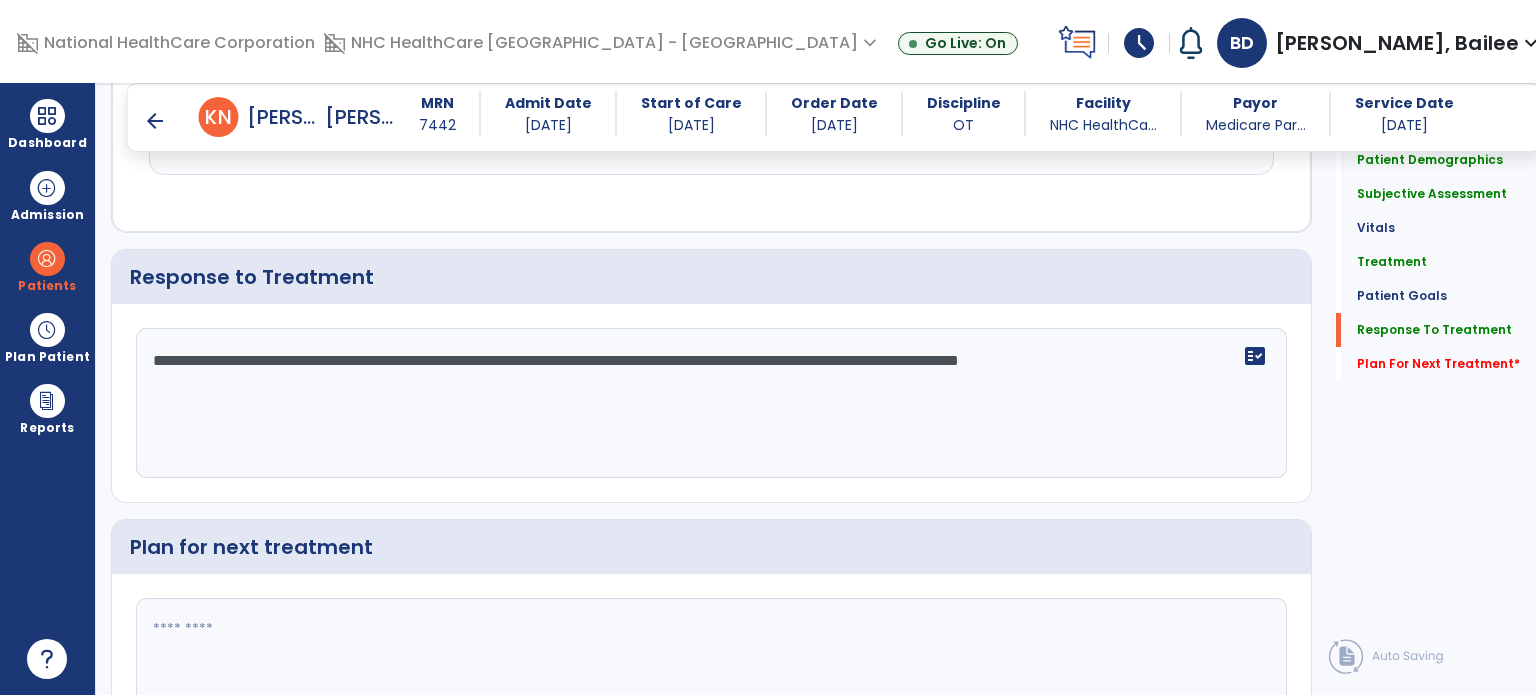 type on "**********" 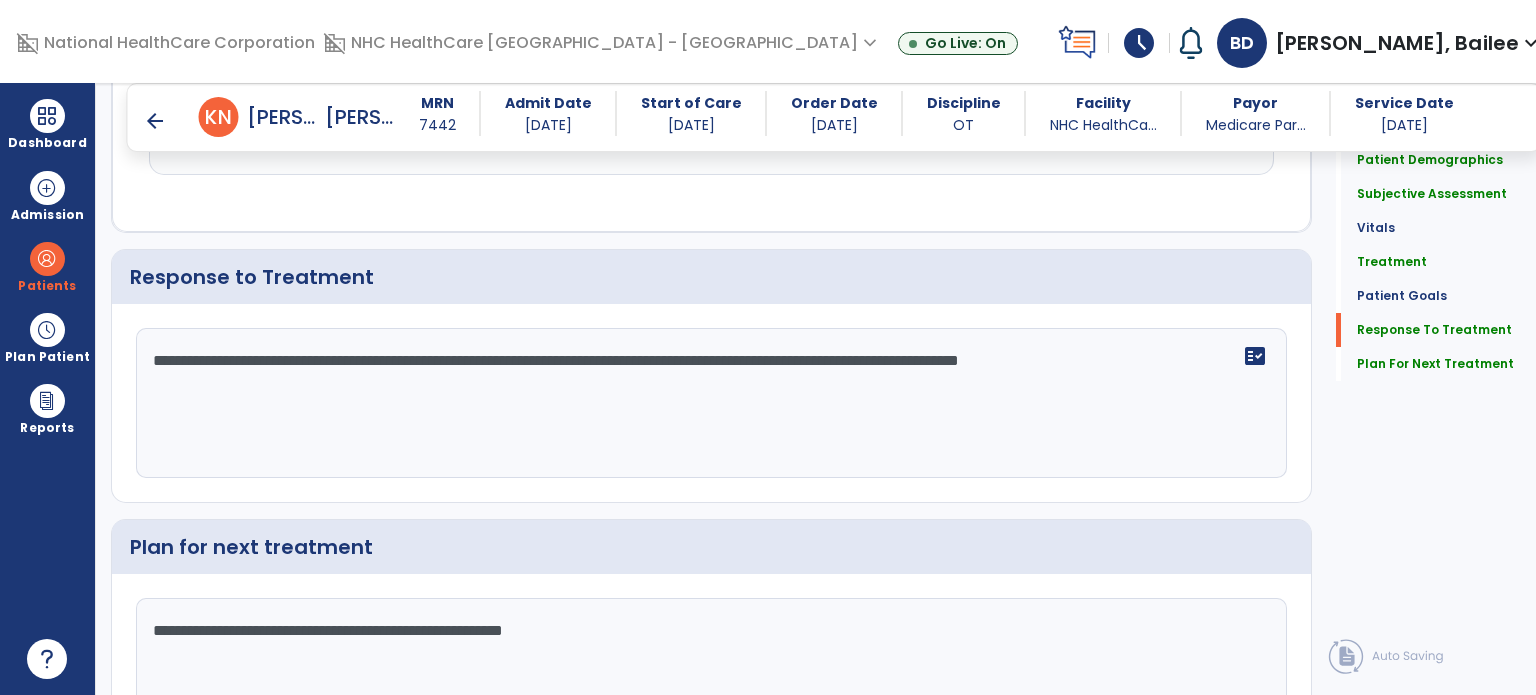 scroll, scrollTop: 3309, scrollLeft: 0, axis: vertical 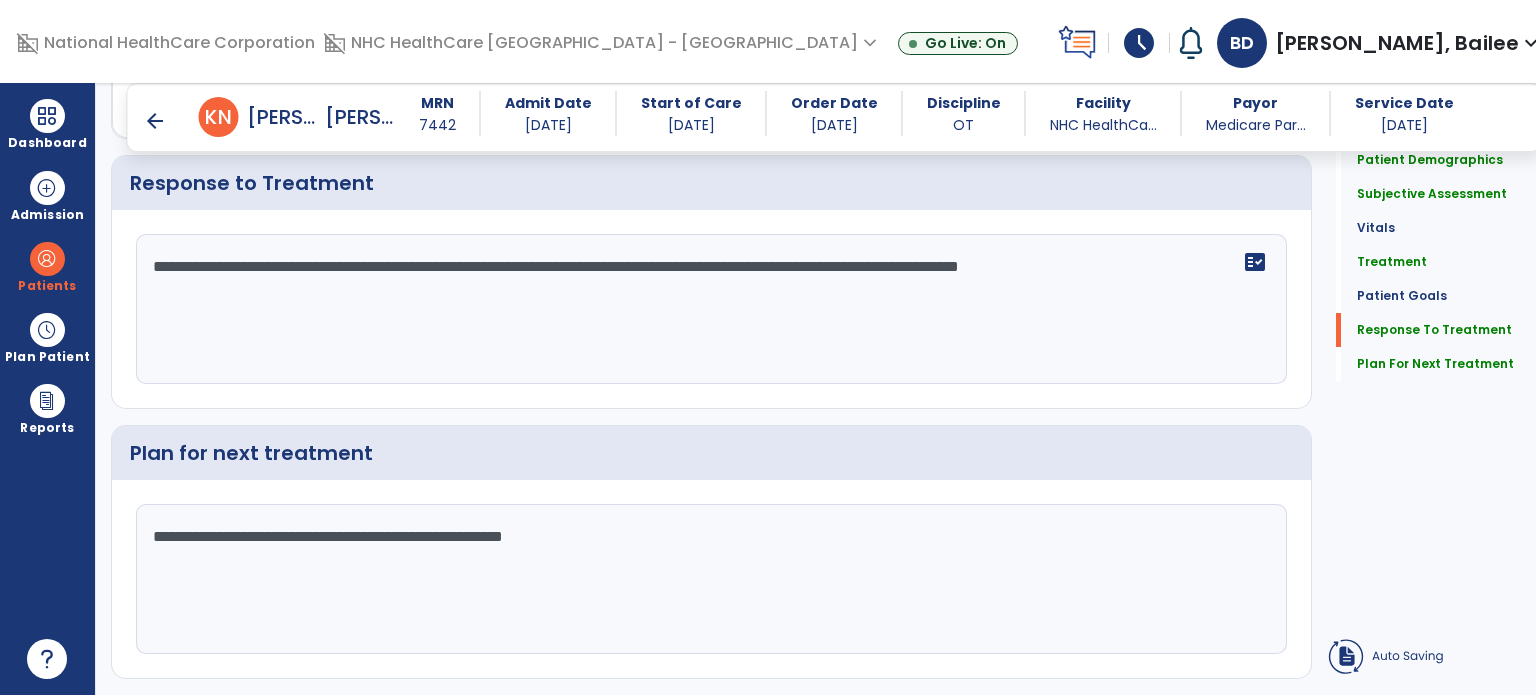 type on "**********" 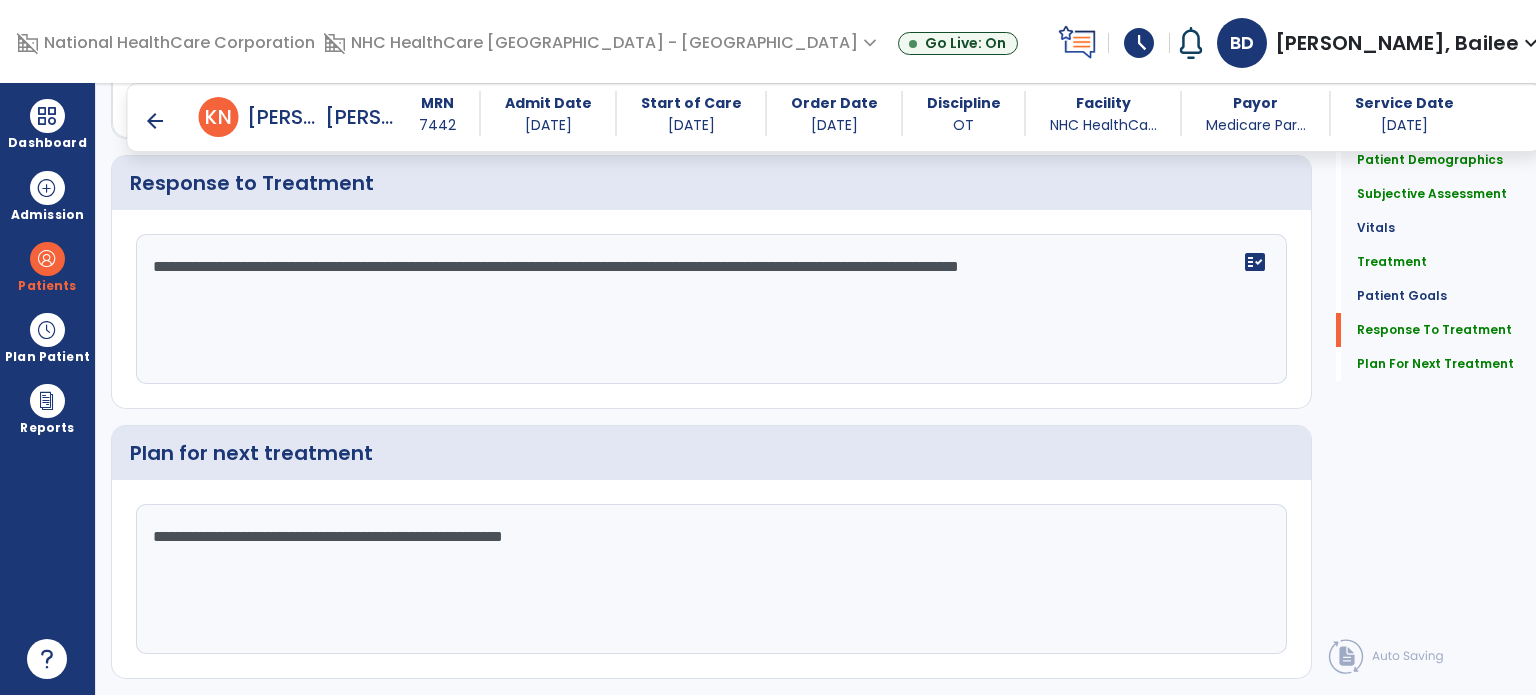 click on "Patient Demographics  Medical Diagnosis   Treatment Diagnosis   Precautions   Contraindications
Code
Description
Pdpm Clinical Category
S52.502A" 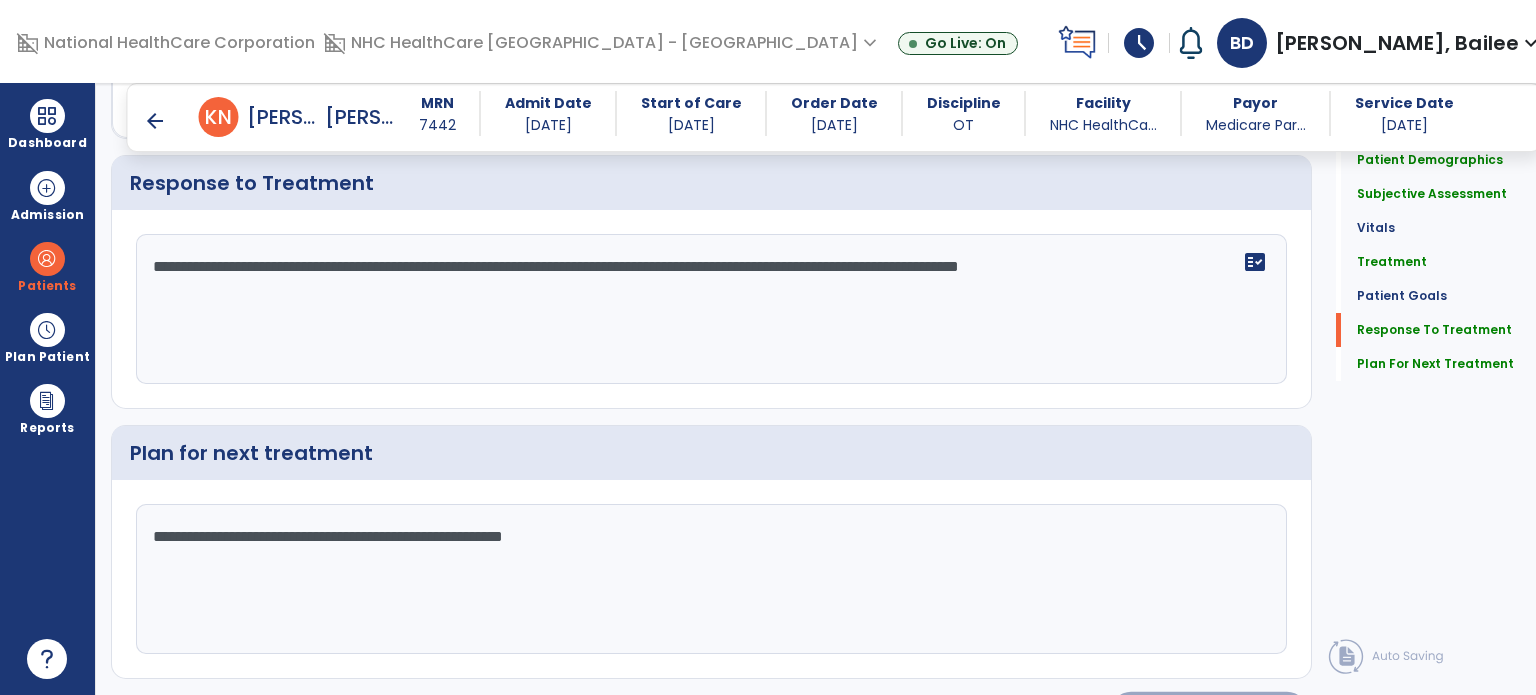 click on "Sign Doc  chevron_right" 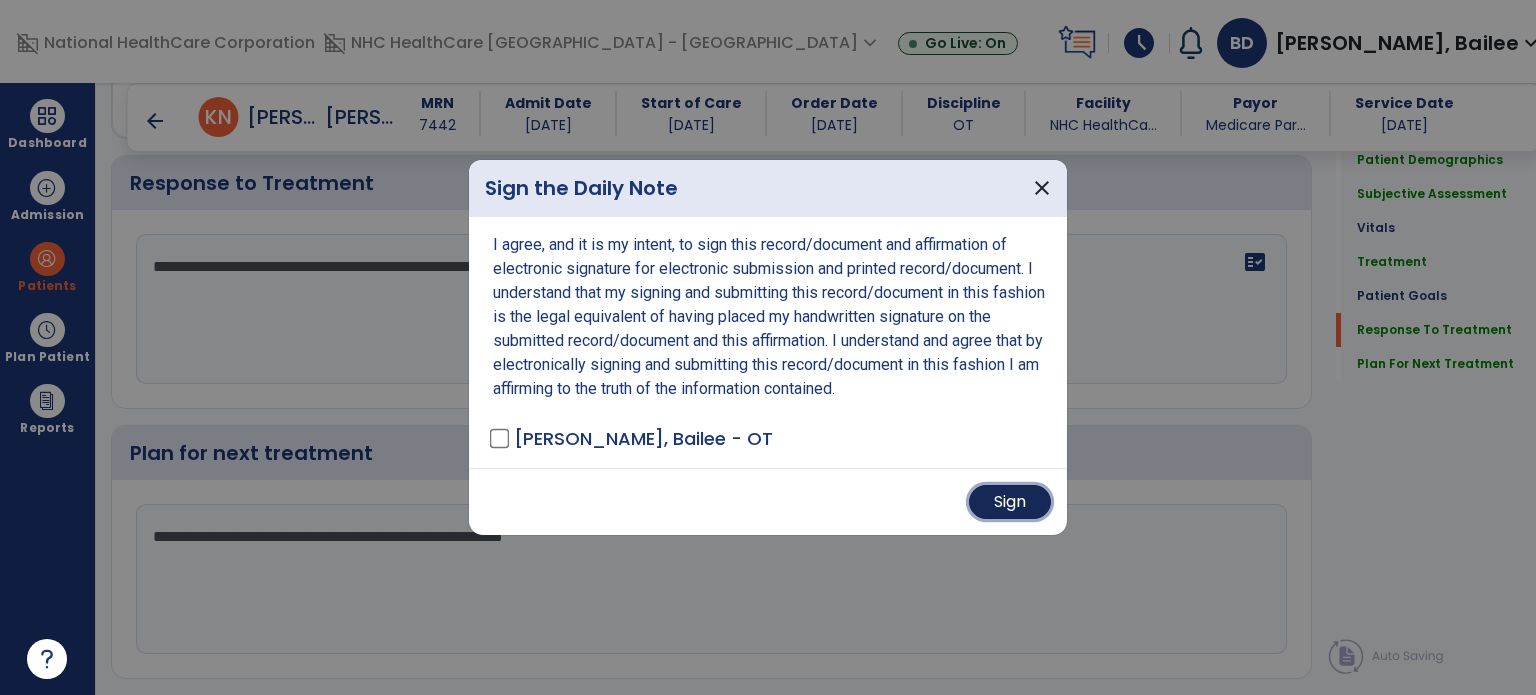 click on "Sign" at bounding box center (1010, 502) 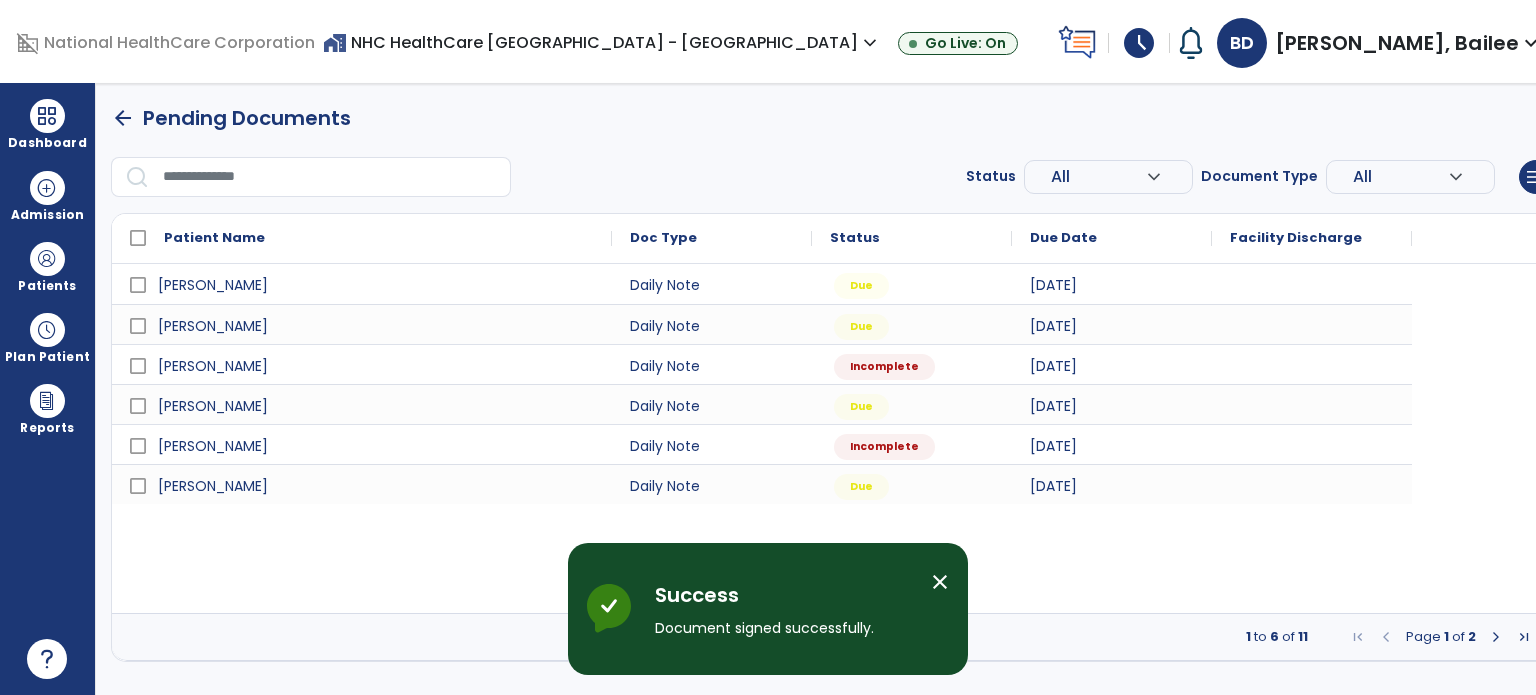 scroll, scrollTop: 0, scrollLeft: 0, axis: both 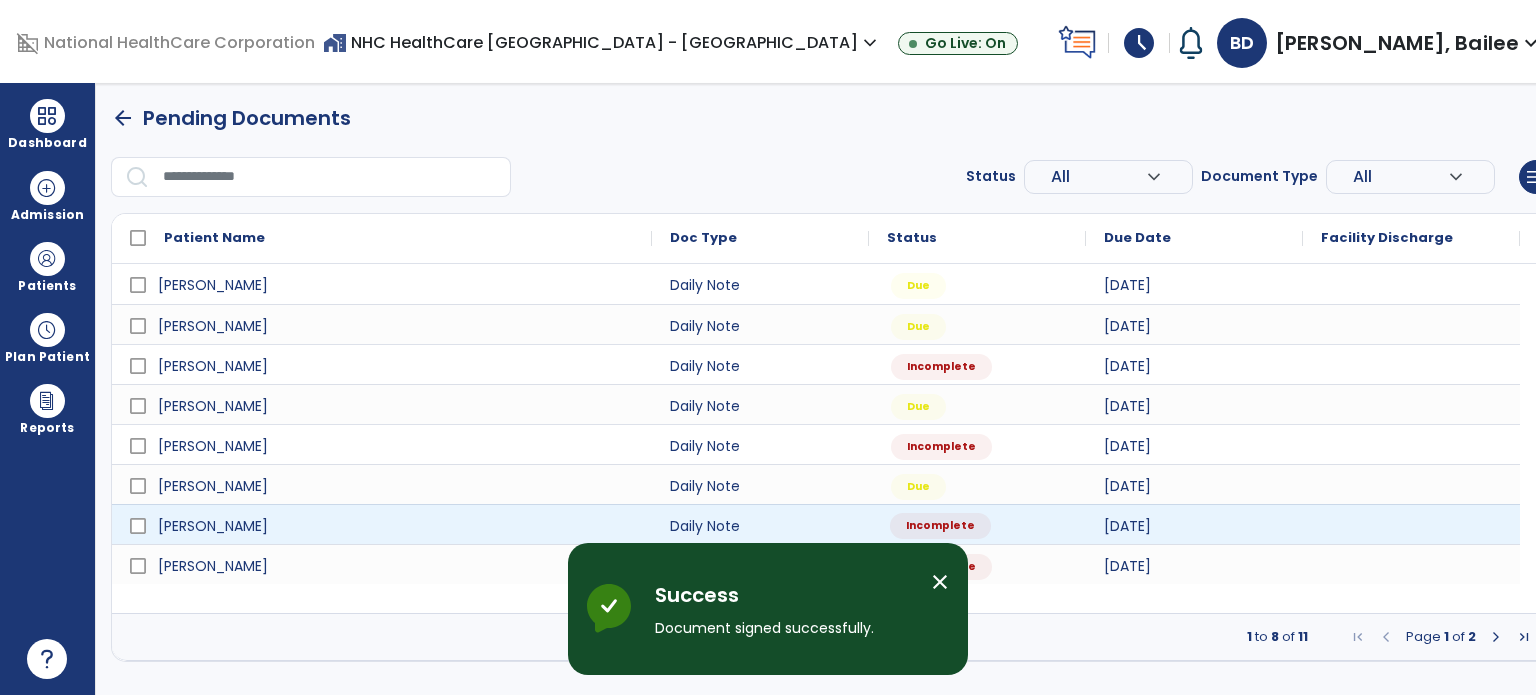 click on "Incomplete" at bounding box center (977, 524) 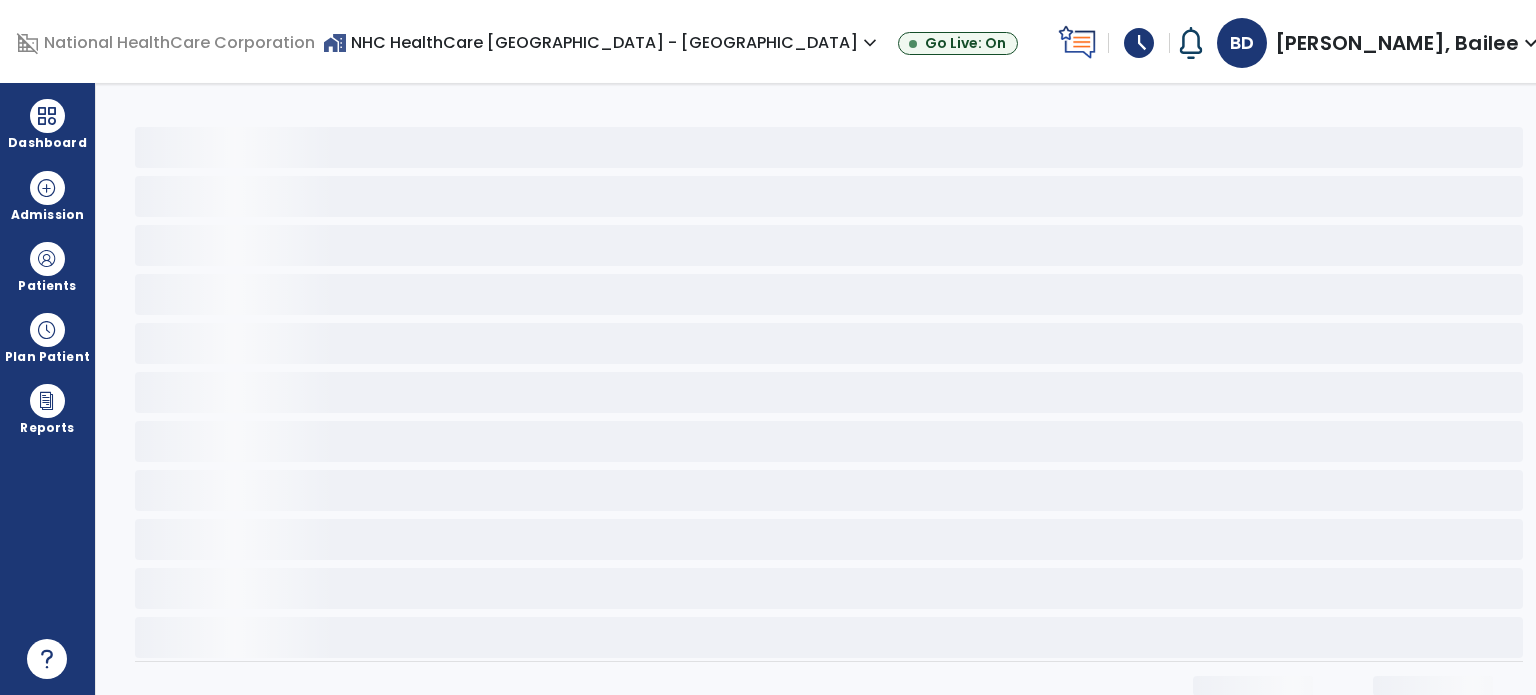 select on "*" 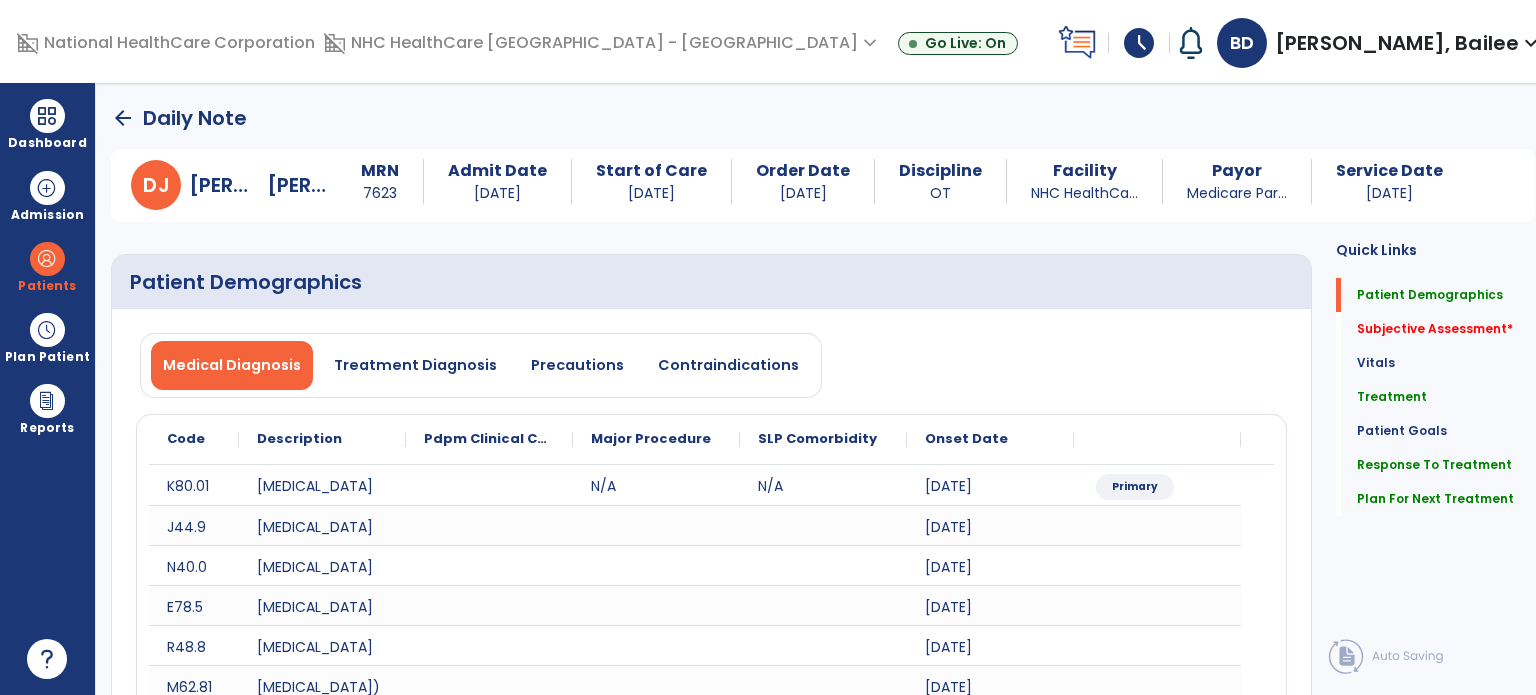 click on "Subjective Assessment   *" 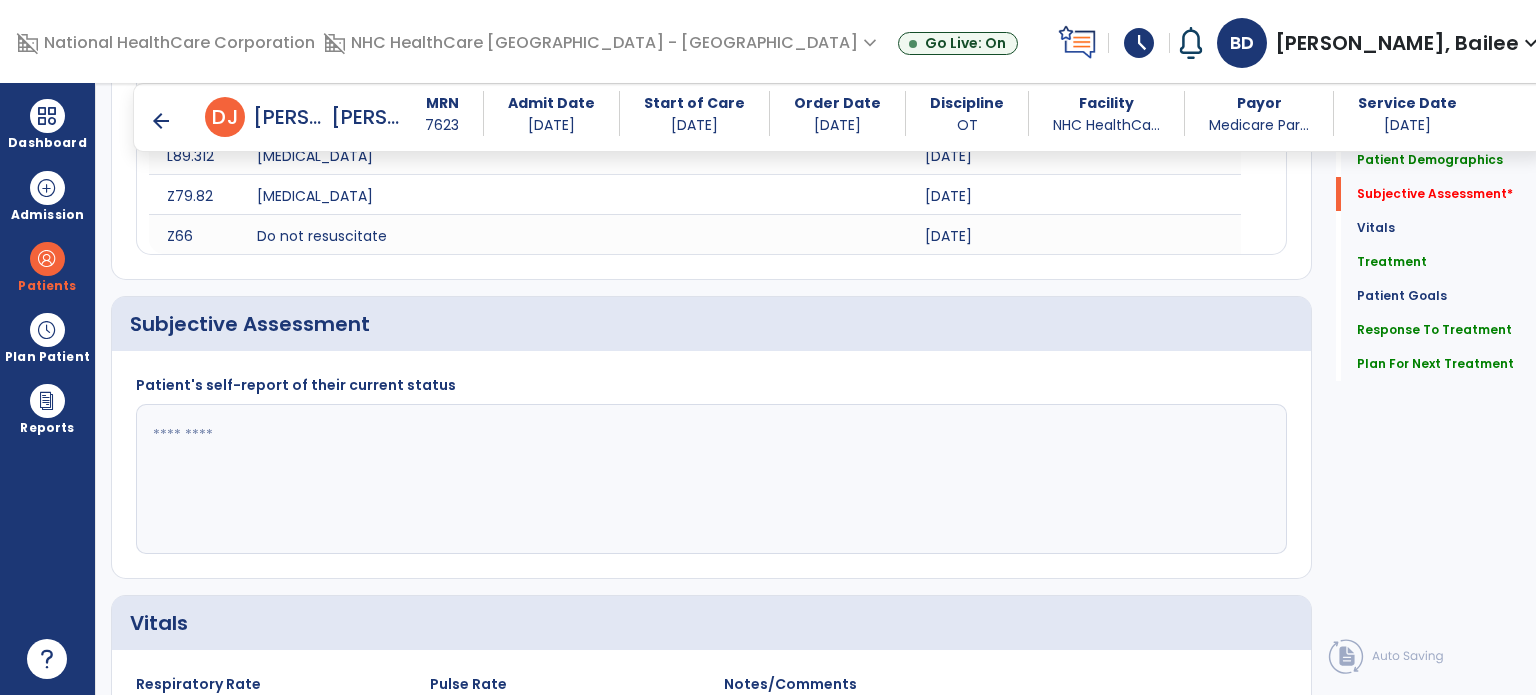 scroll, scrollTop: 1058, scrollLeft: 0, axis: vertical 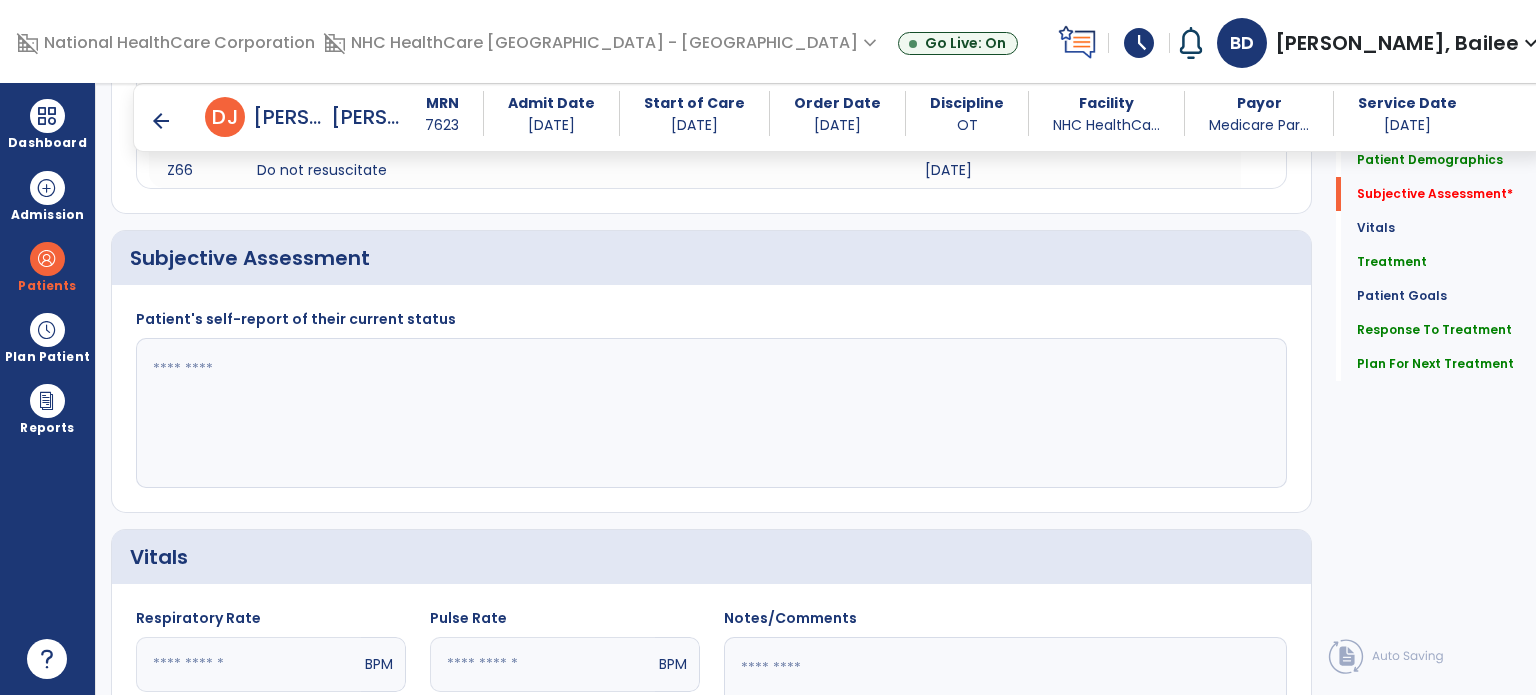 click 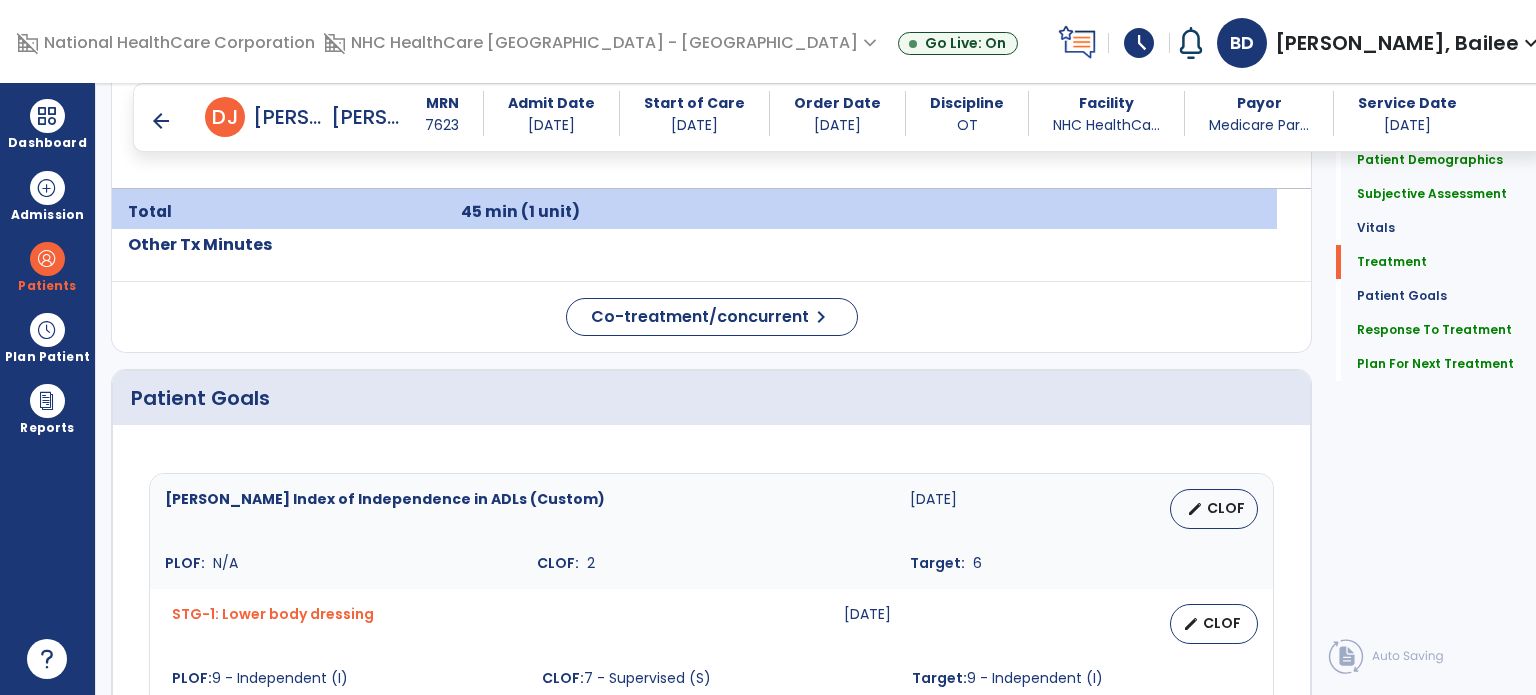 scroll, scrollTop: 1759, scrollLeft: 0, axis: vertical 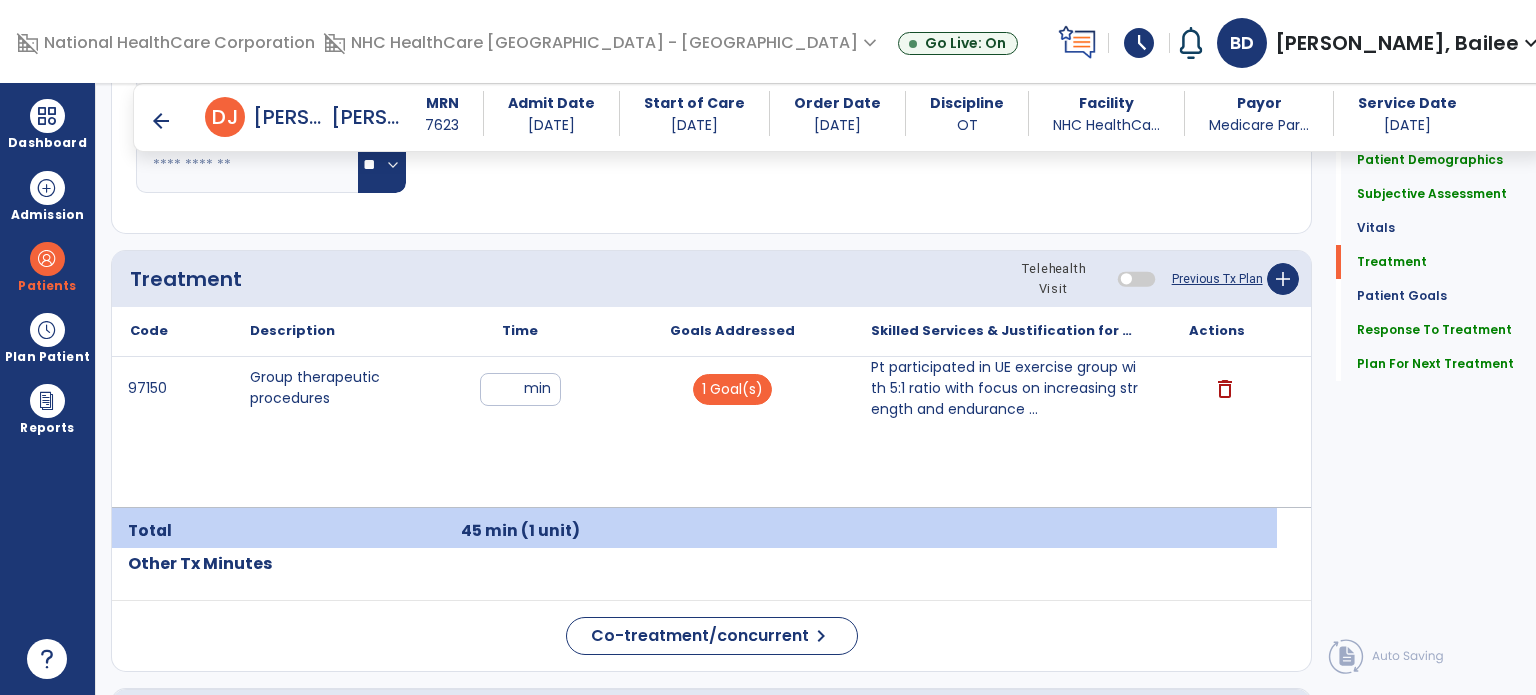 type on "**********" 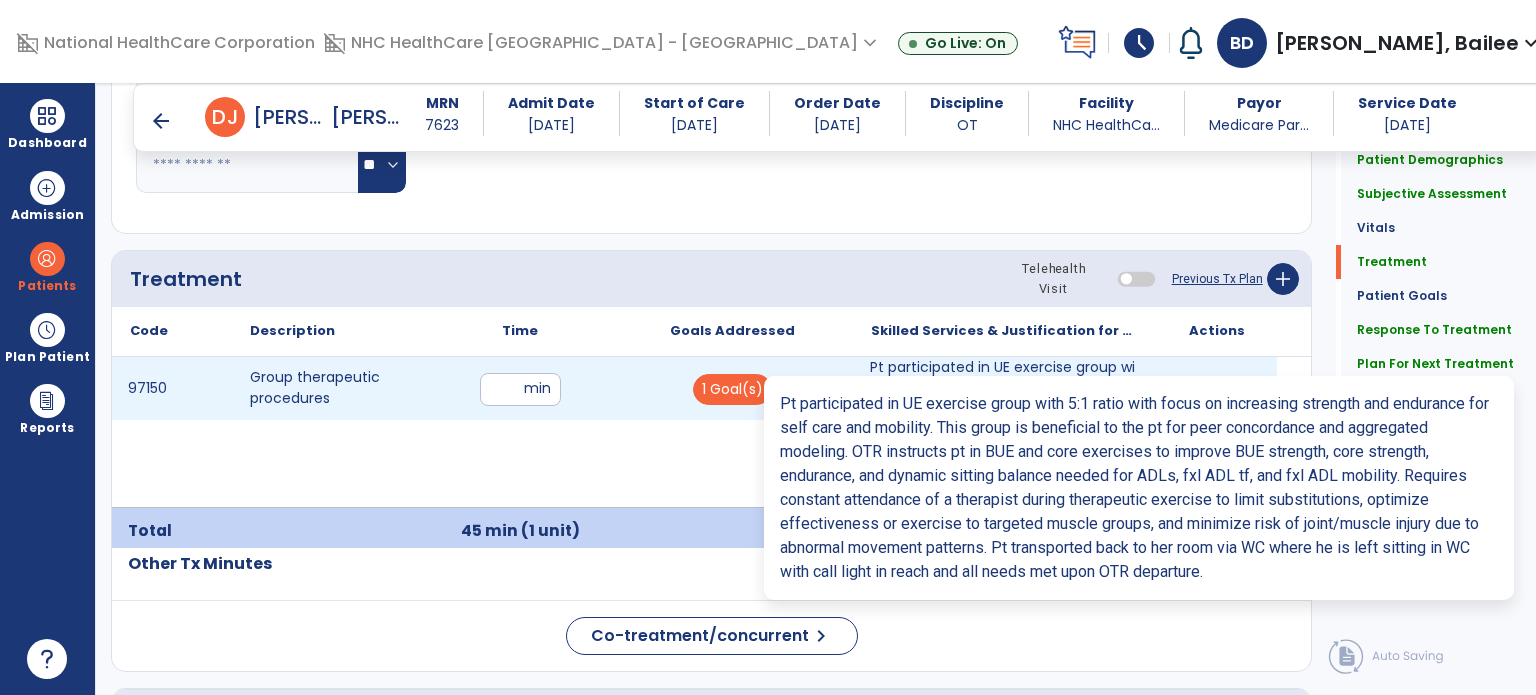 click on "Pt participated in UE exercise group with 5:1 ratio with focus on increasing strength and endurance ..." at bounding box center [1004, 388] 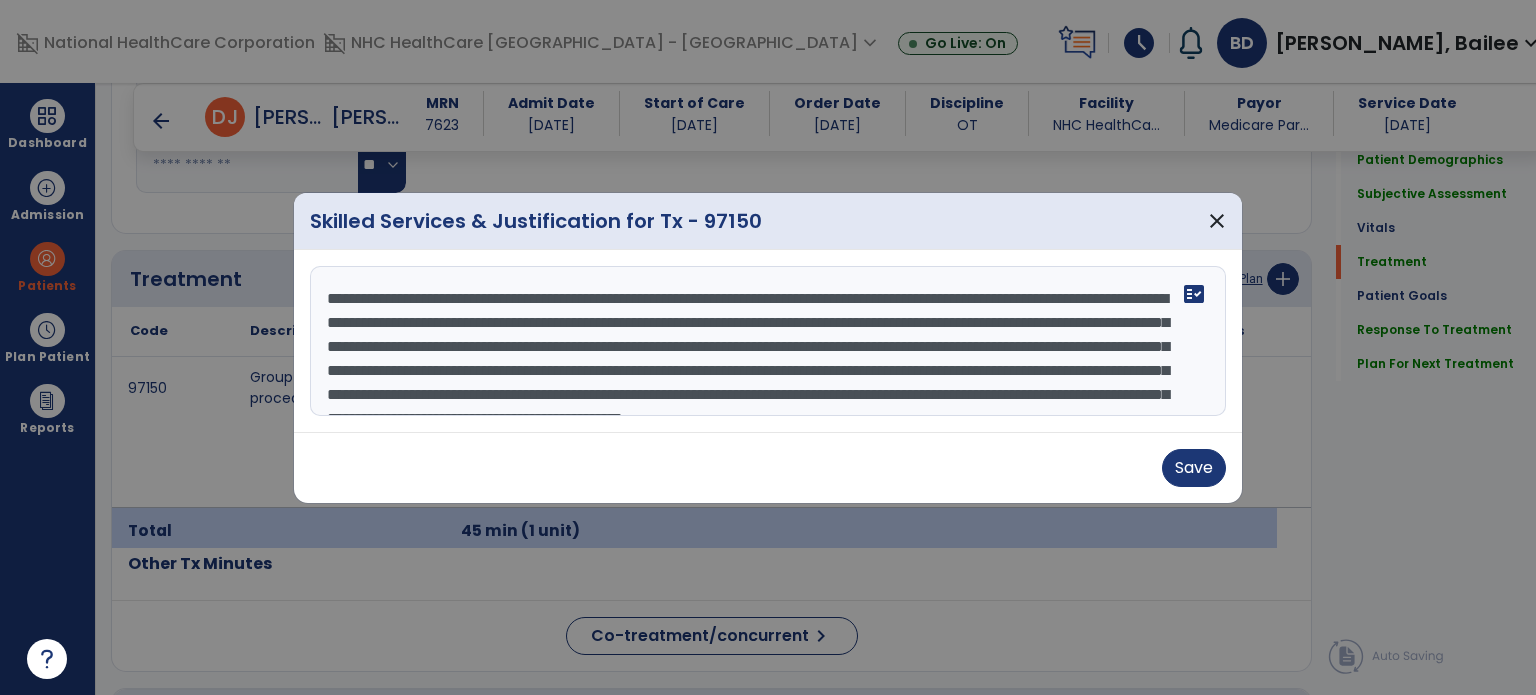 scroll, scrollTop: 72, scrollLeft: 0, axis: vertical 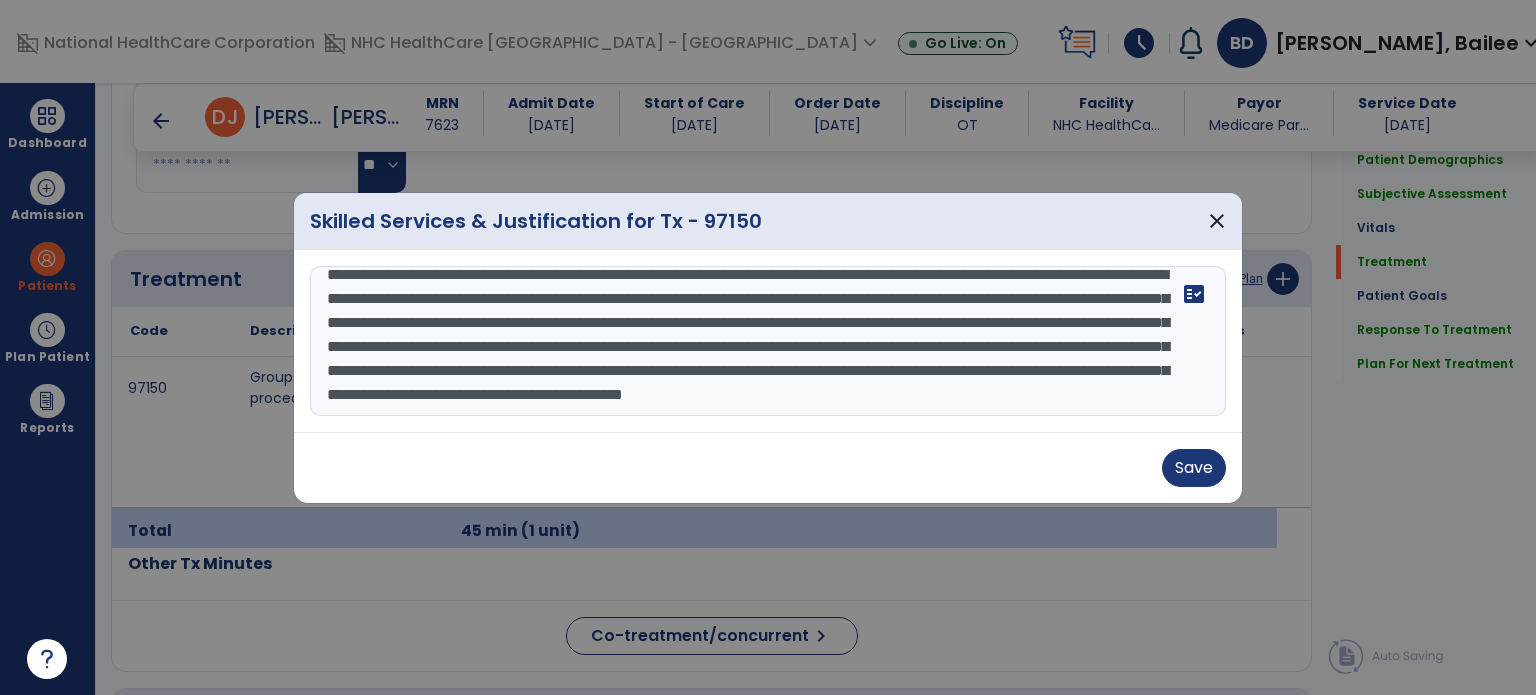 drag, startPoint x: 323, startPoint y: 300, endPoint x: 1188, endPoint y: 670, distance: 940.8108 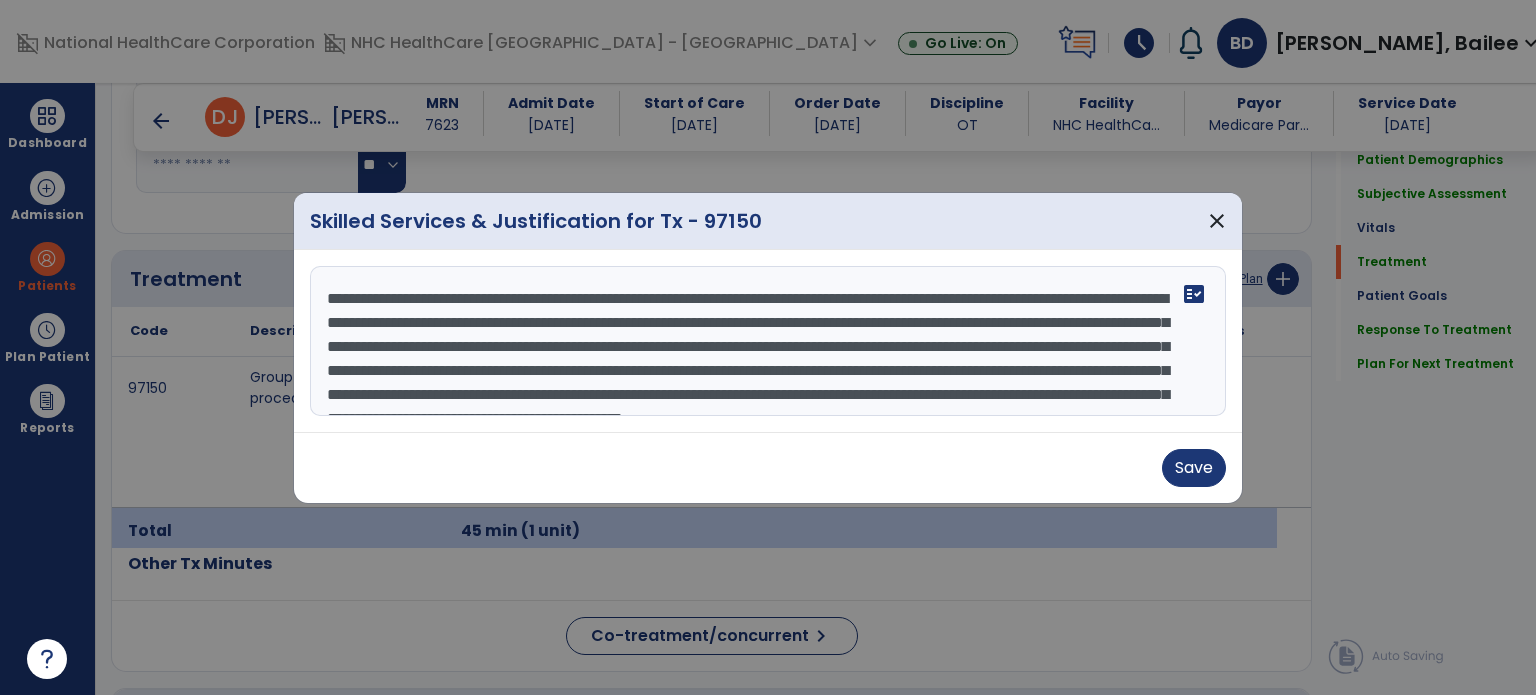 click on "**********" at bounding box center (768, 341) 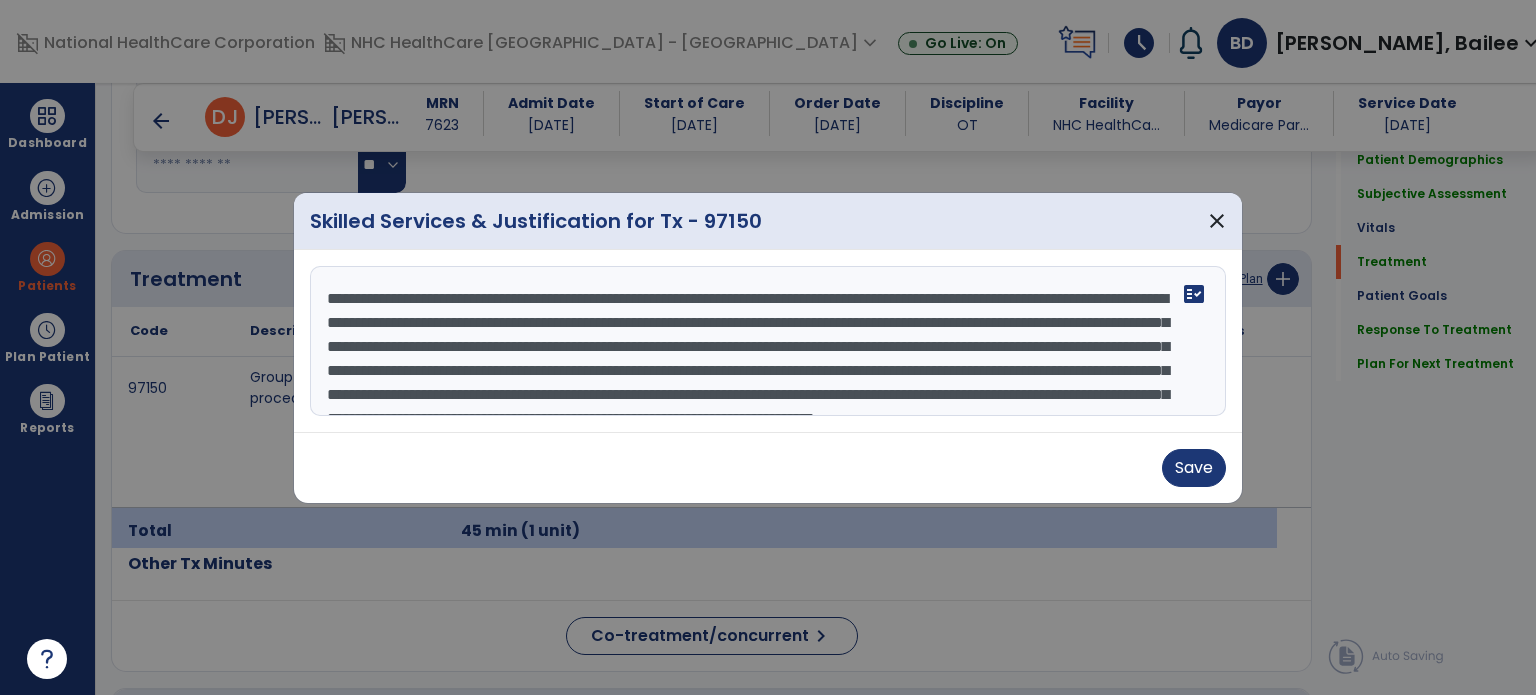 scroll, scrollTop: 72, scrollLeft: 0, axis: vertical 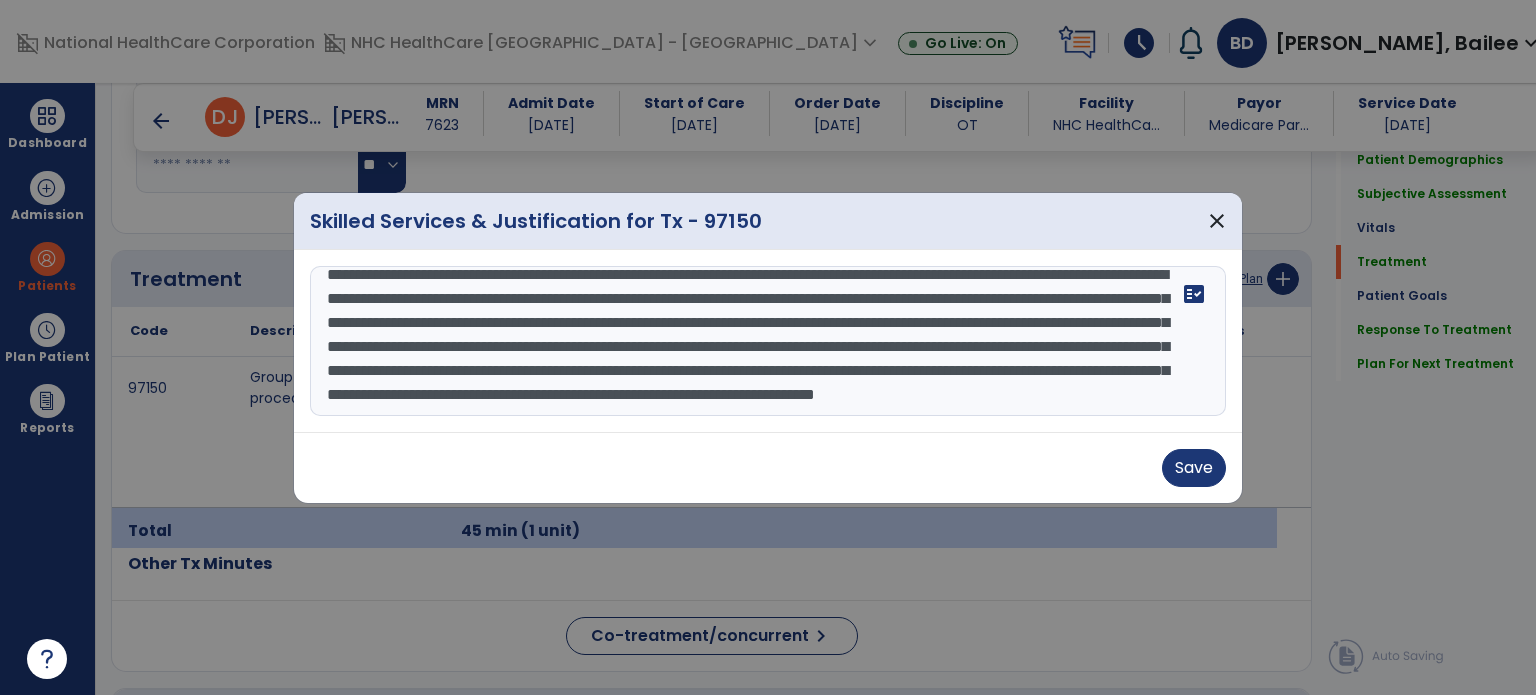click on "**********" at bounding box center (768, 341) 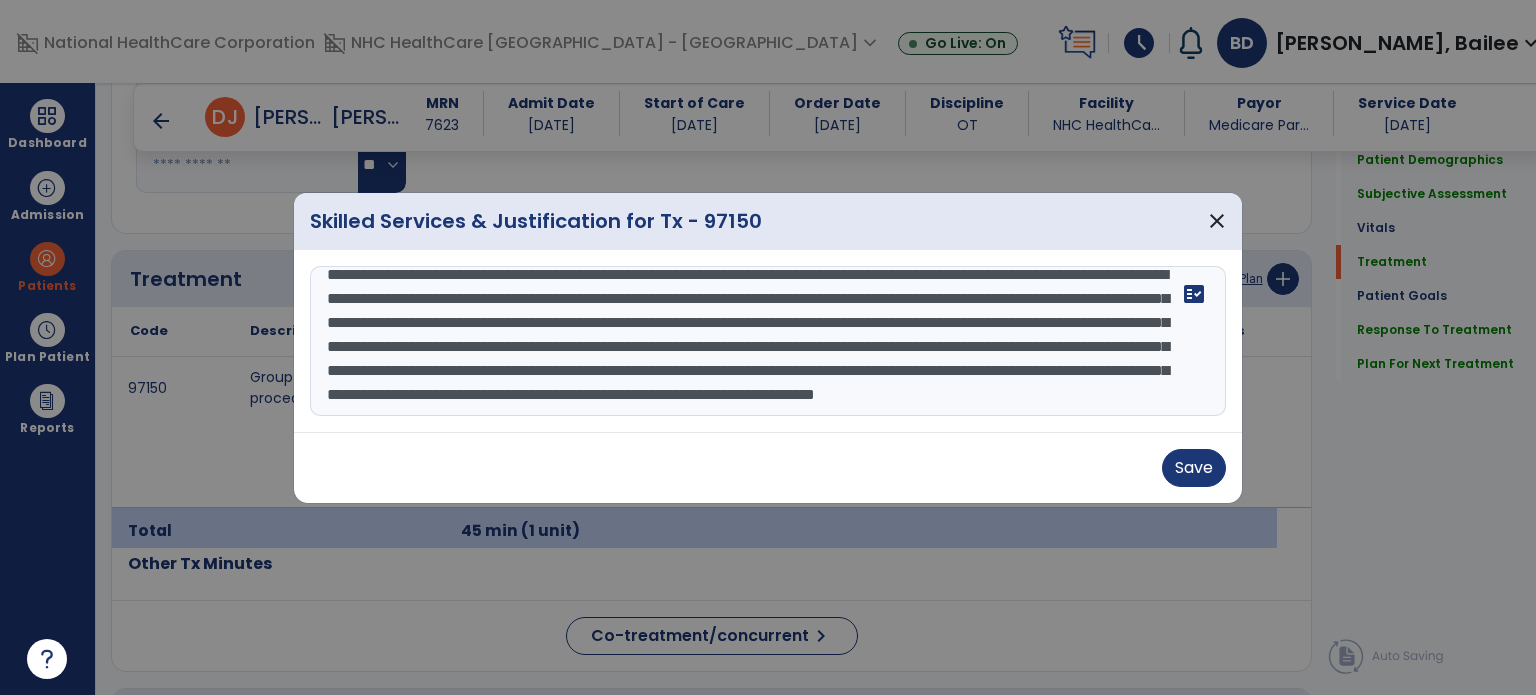click on "**********" at bounding box center (768, 341) 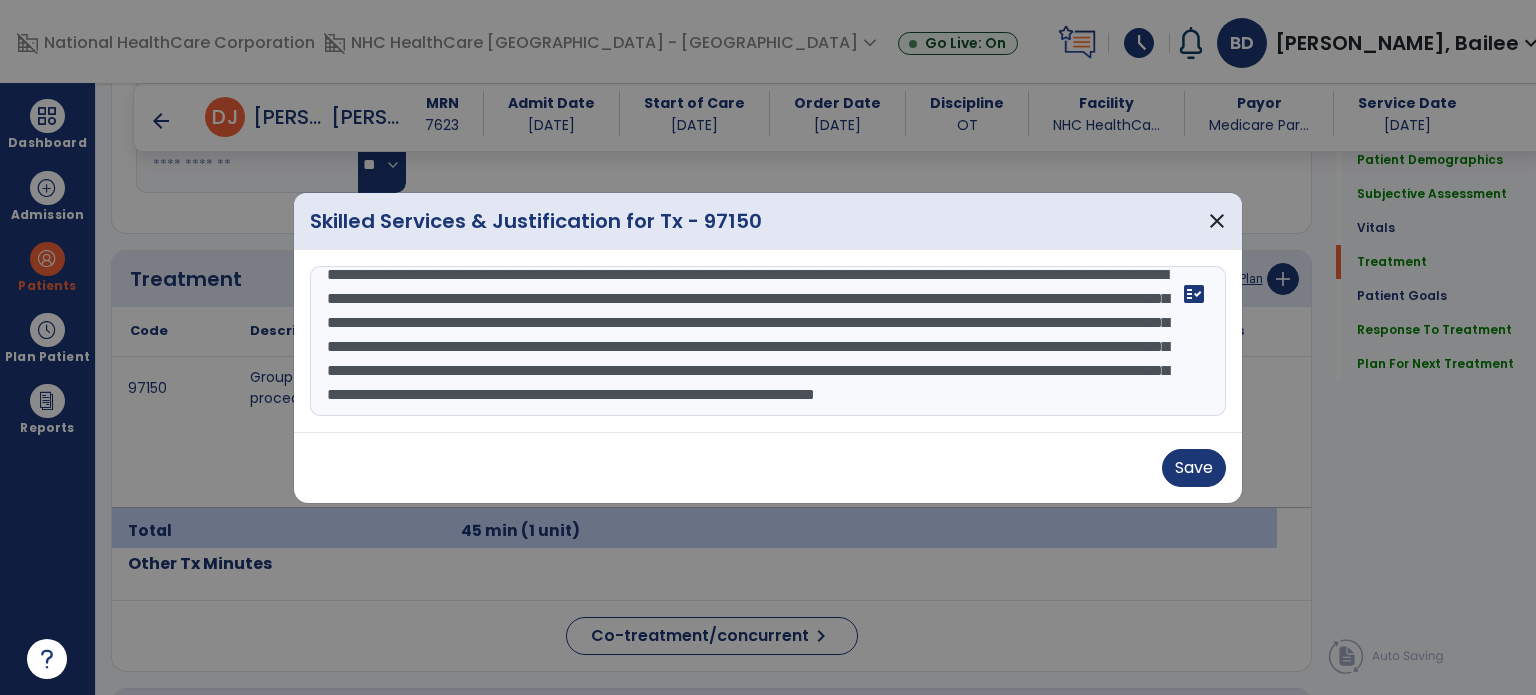 type on "**********" 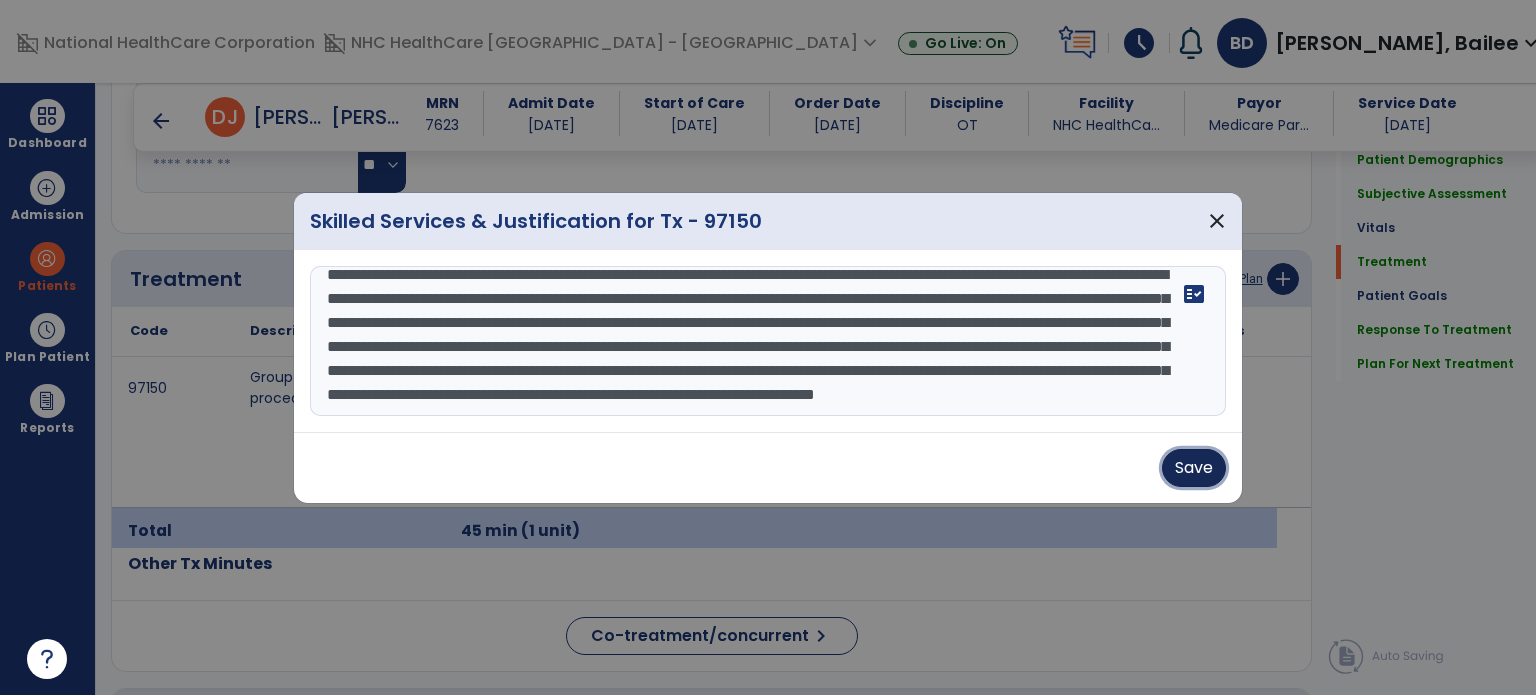 click on "Save" at bounding box center (1194, 468) 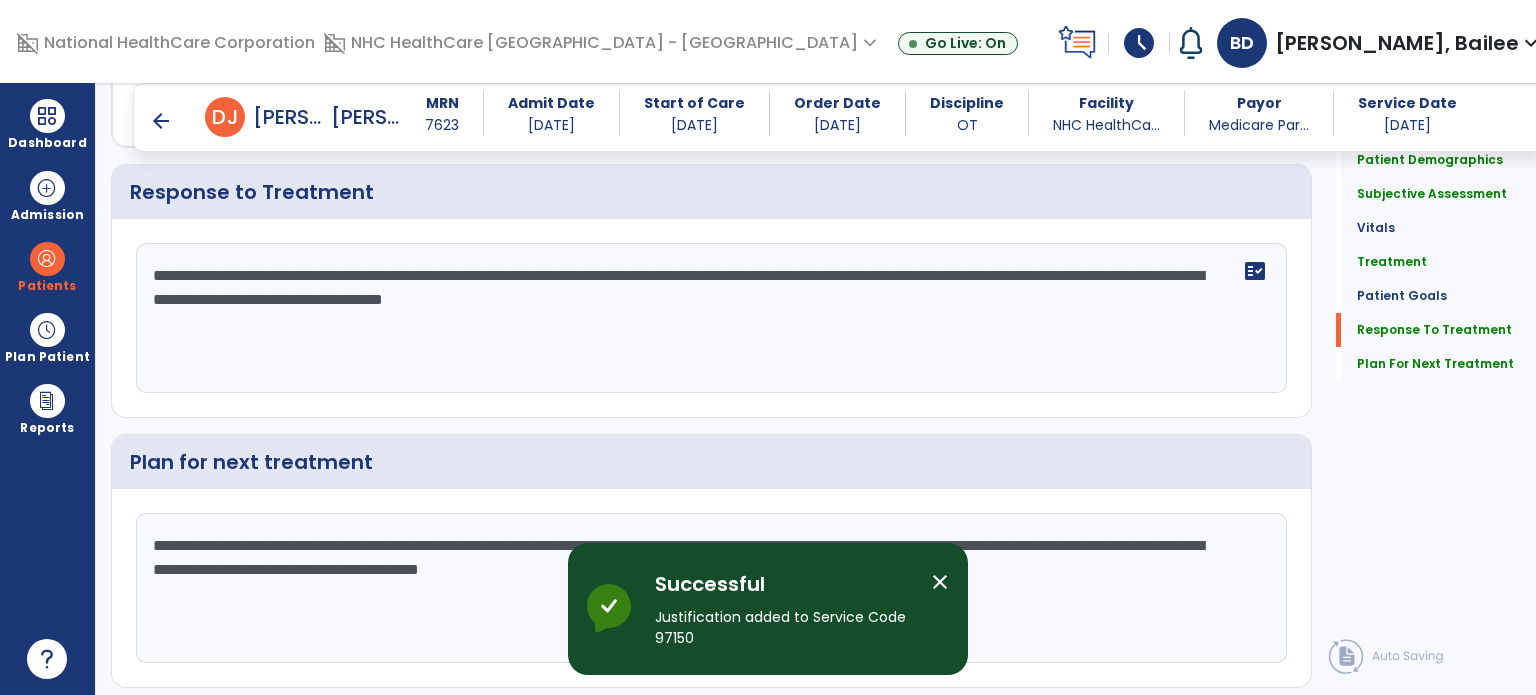 scroll, scrollTop: 3904, scrollLeft: 0, axis: vertical 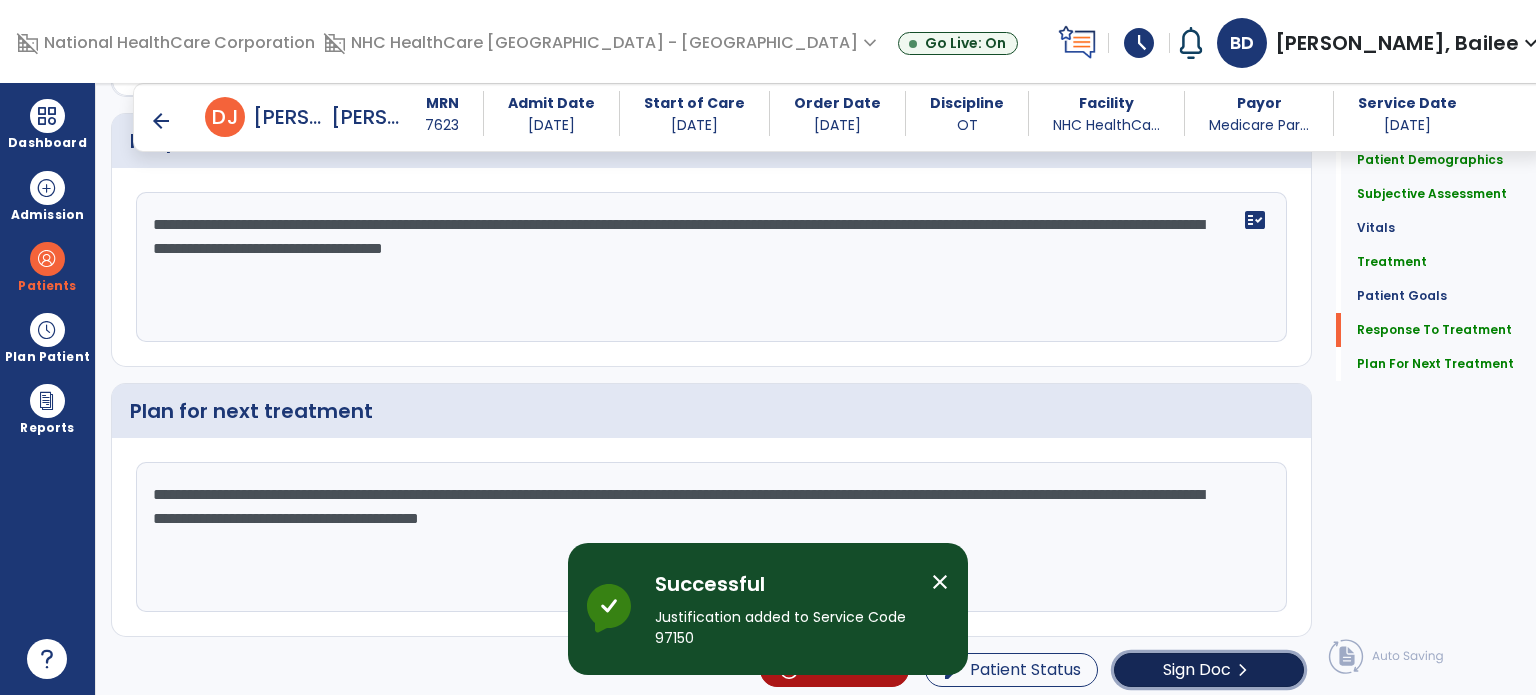 click on "Sign Doc  chevron_right" 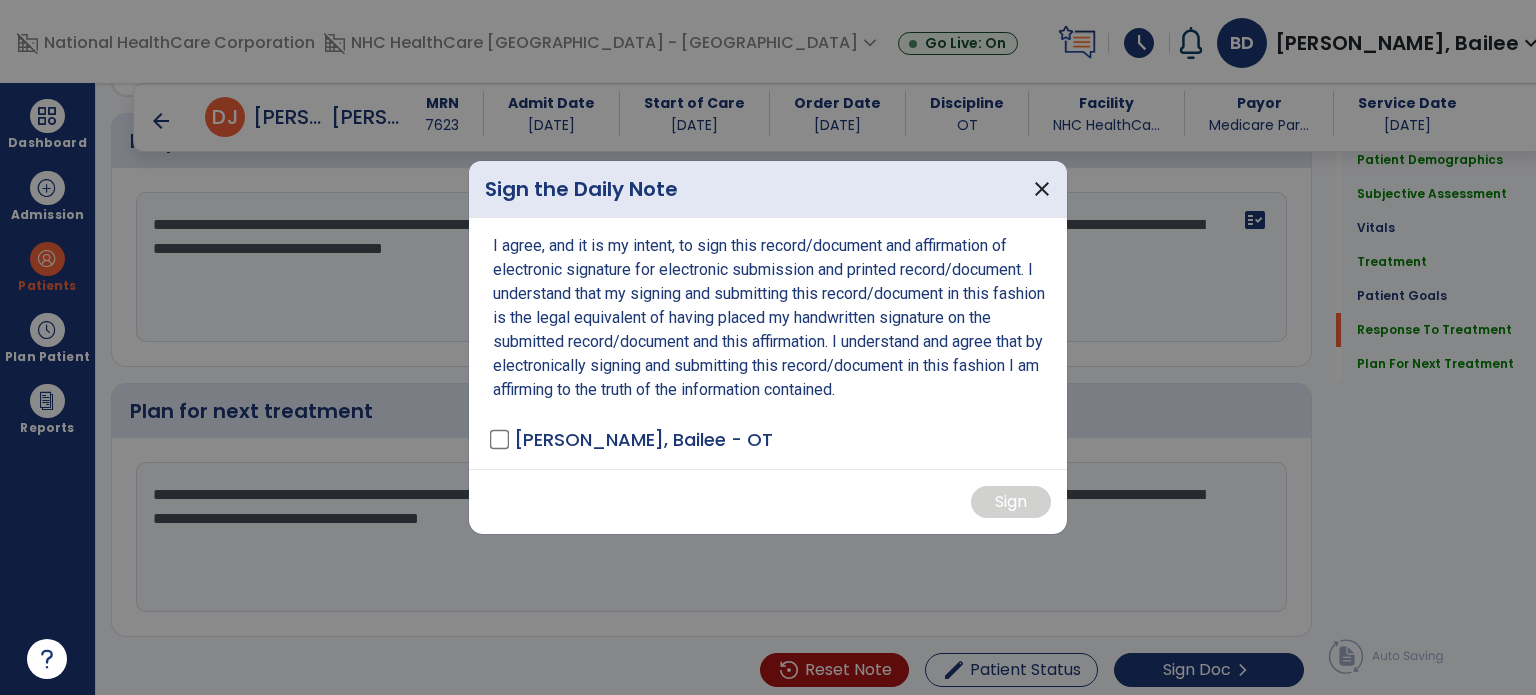 click on "[PERSON_NAME], Bailee  - OT" at bounding box center [643, 439] 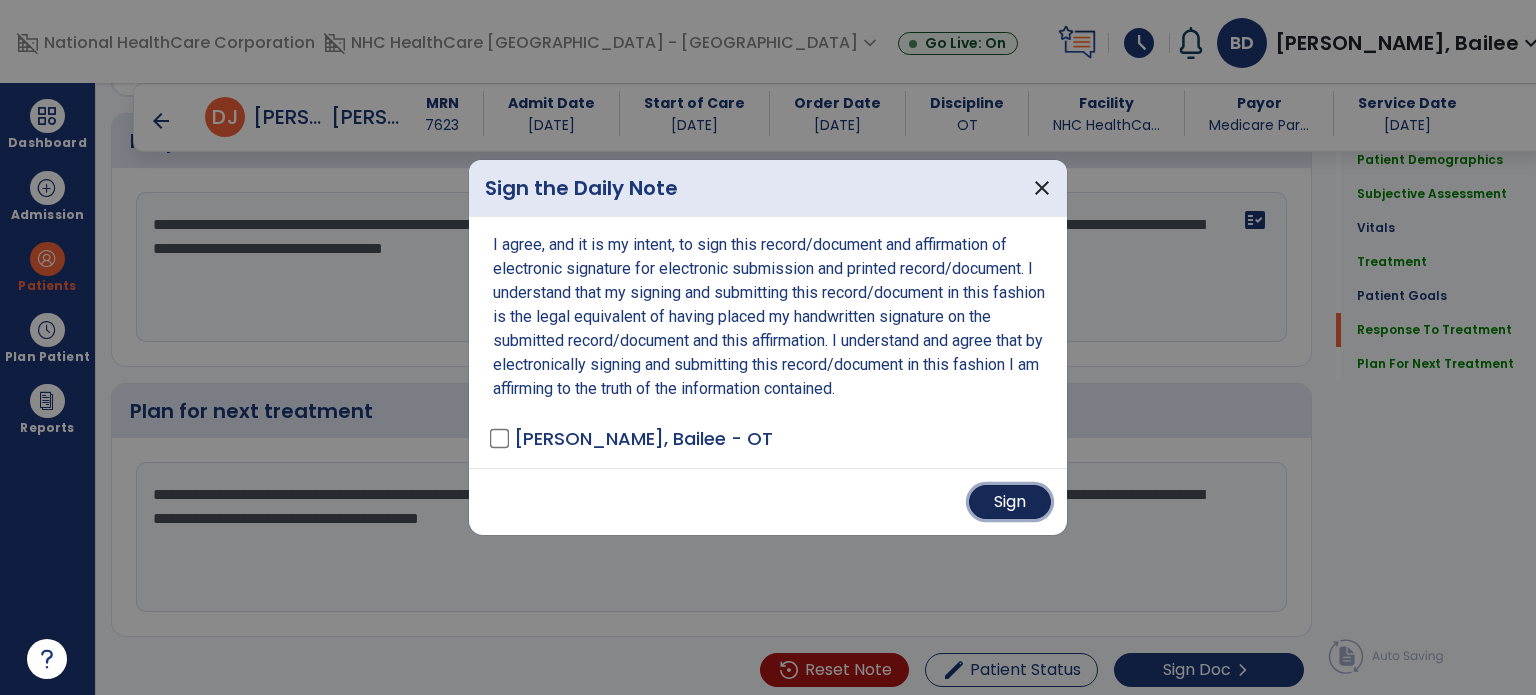 click on "Sign" at bounding box center (1010, 502) 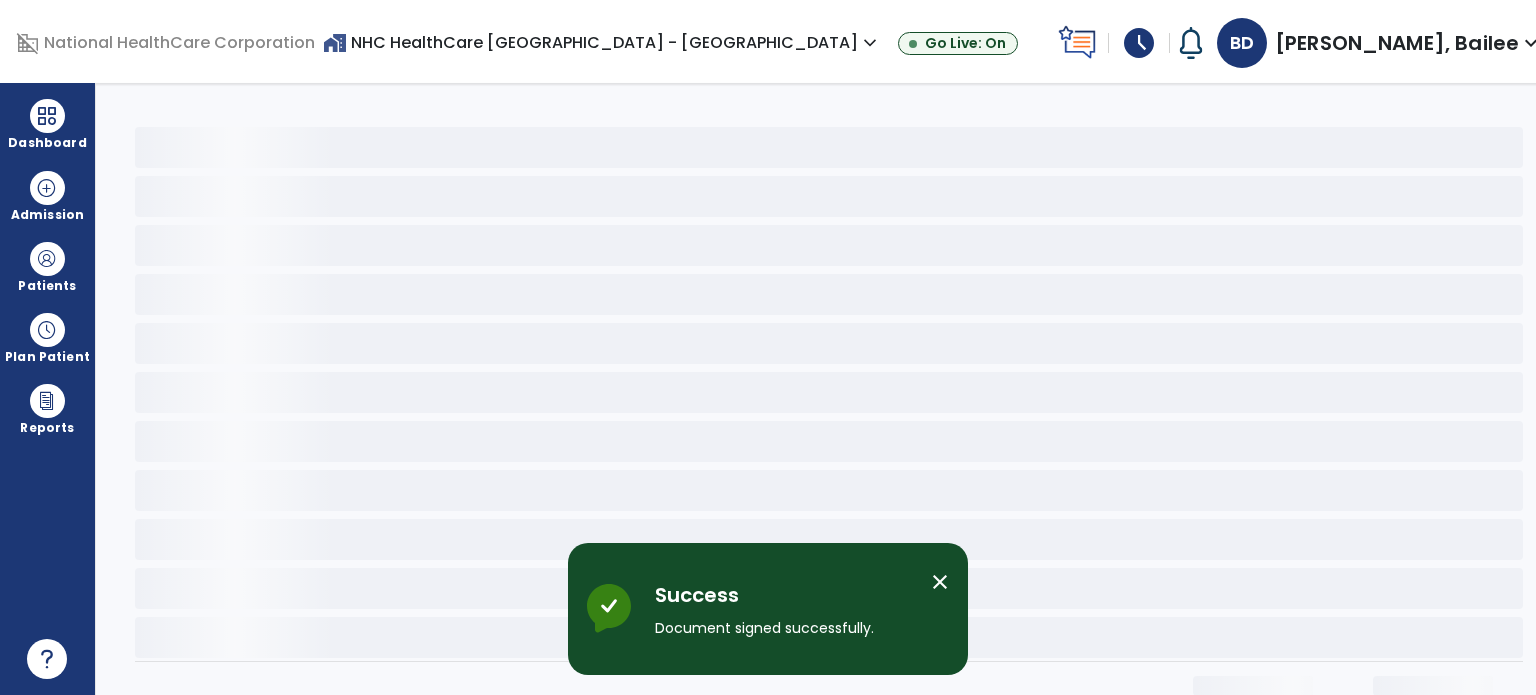scroll, scrollTop: 0, scrollLeft: 0, axis: both 